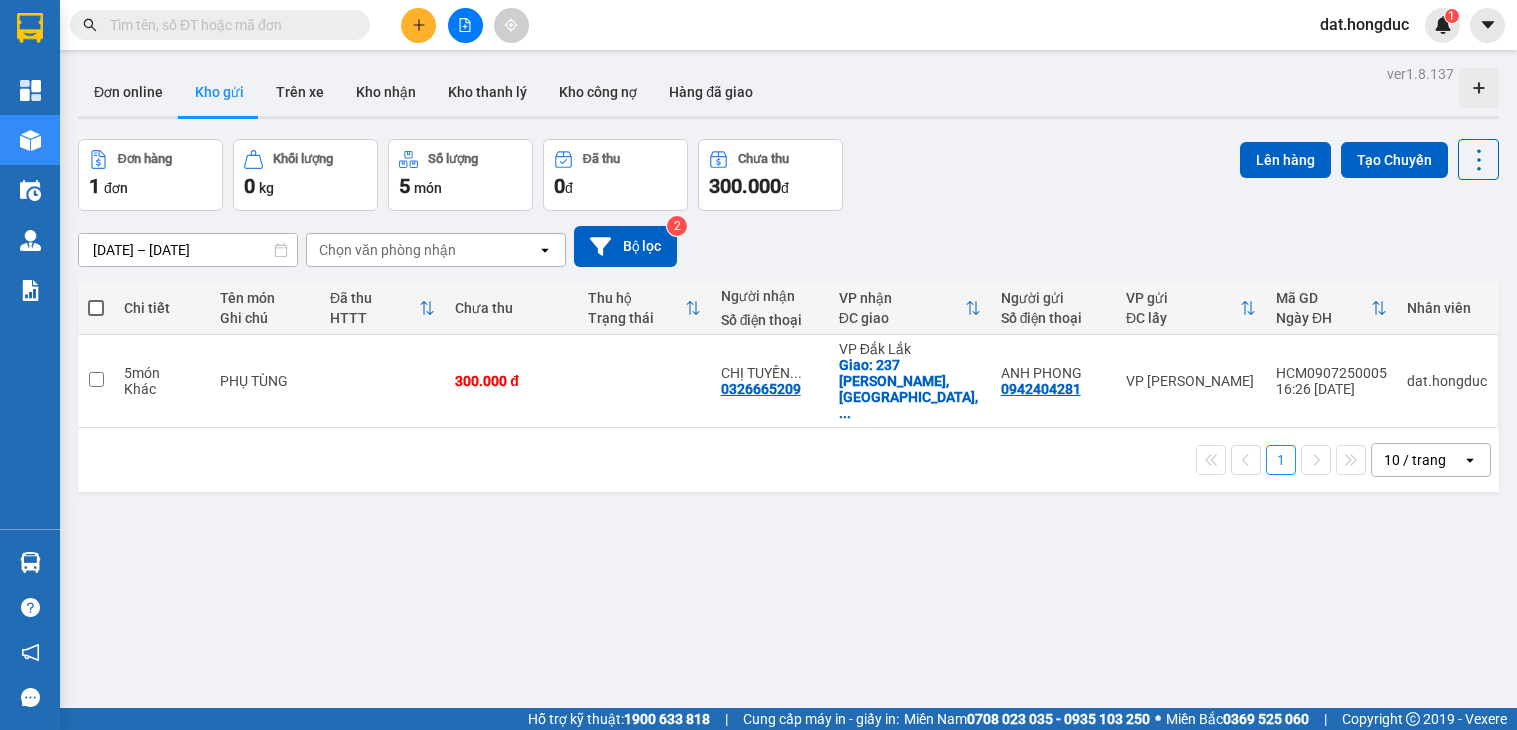 scroll, scrollTop: 0, scrollLeft: 0, axis: both 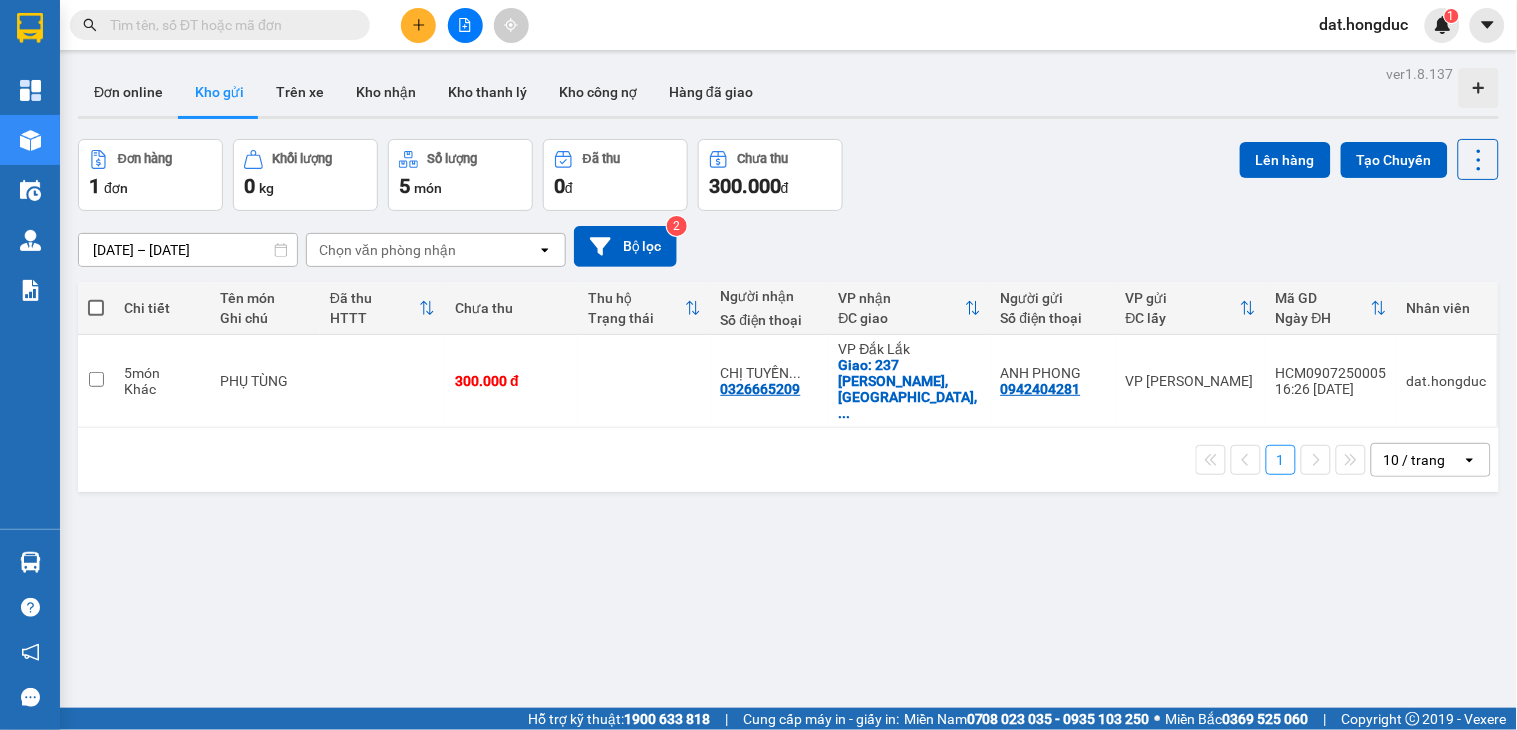 click at bounding box center [228, 25] 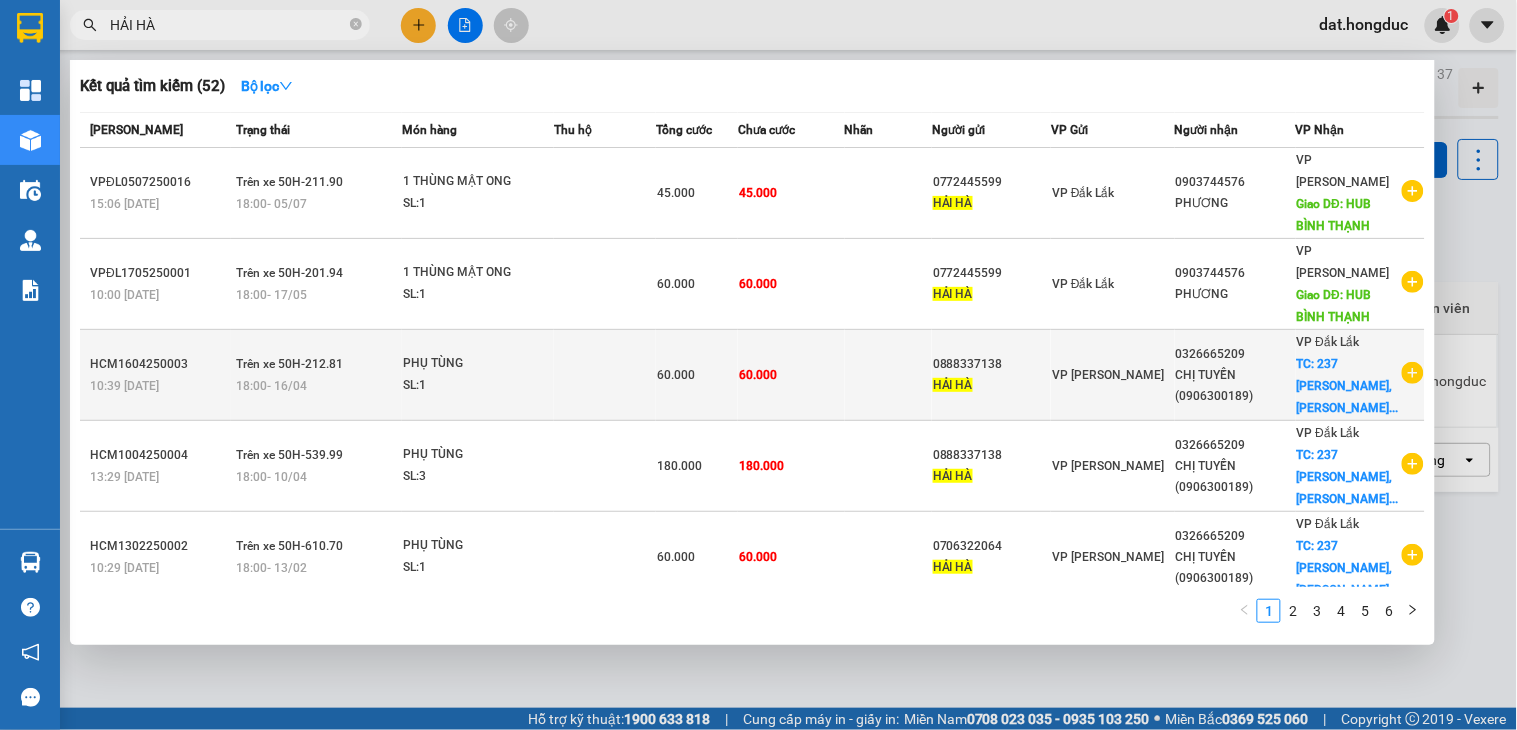 type on "HẢI HÀ" 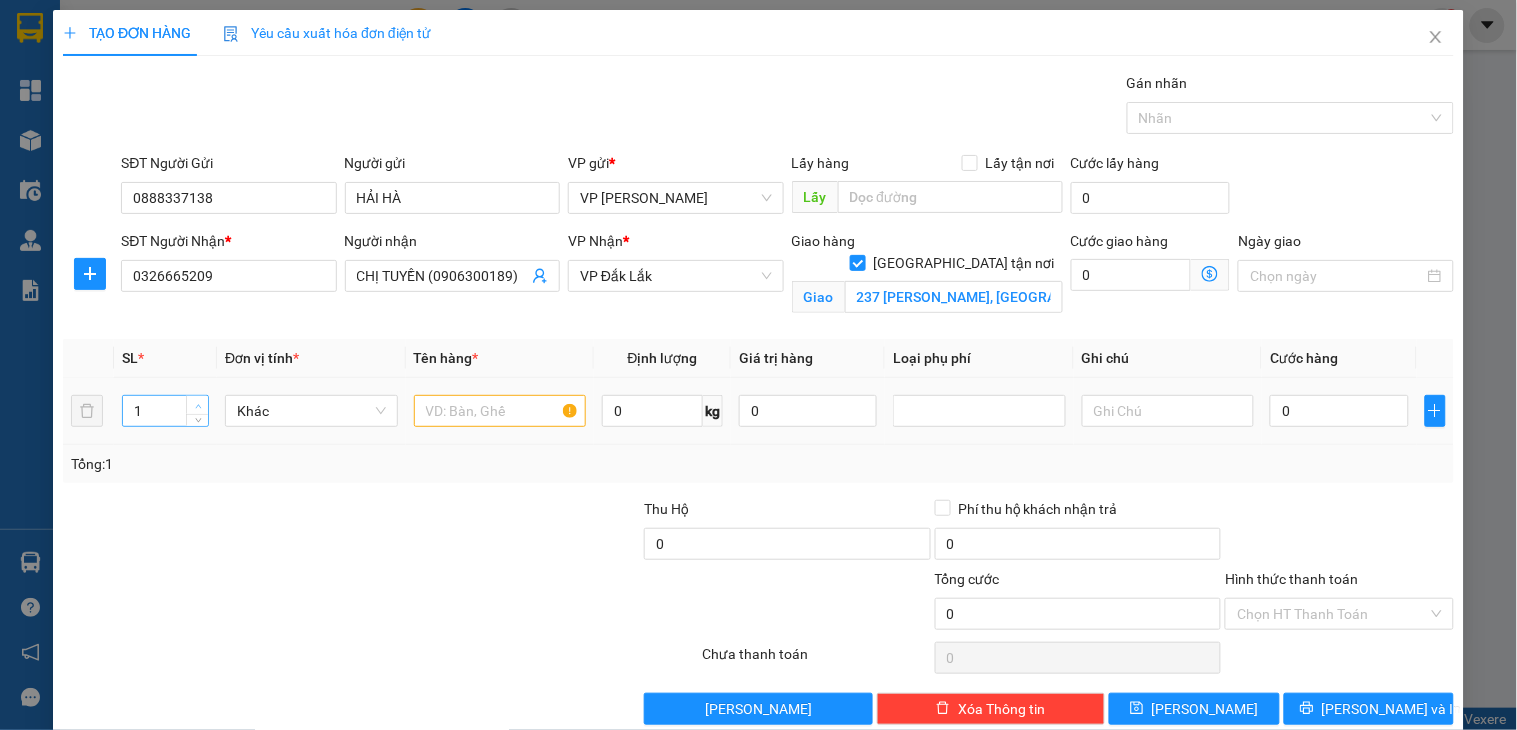 click 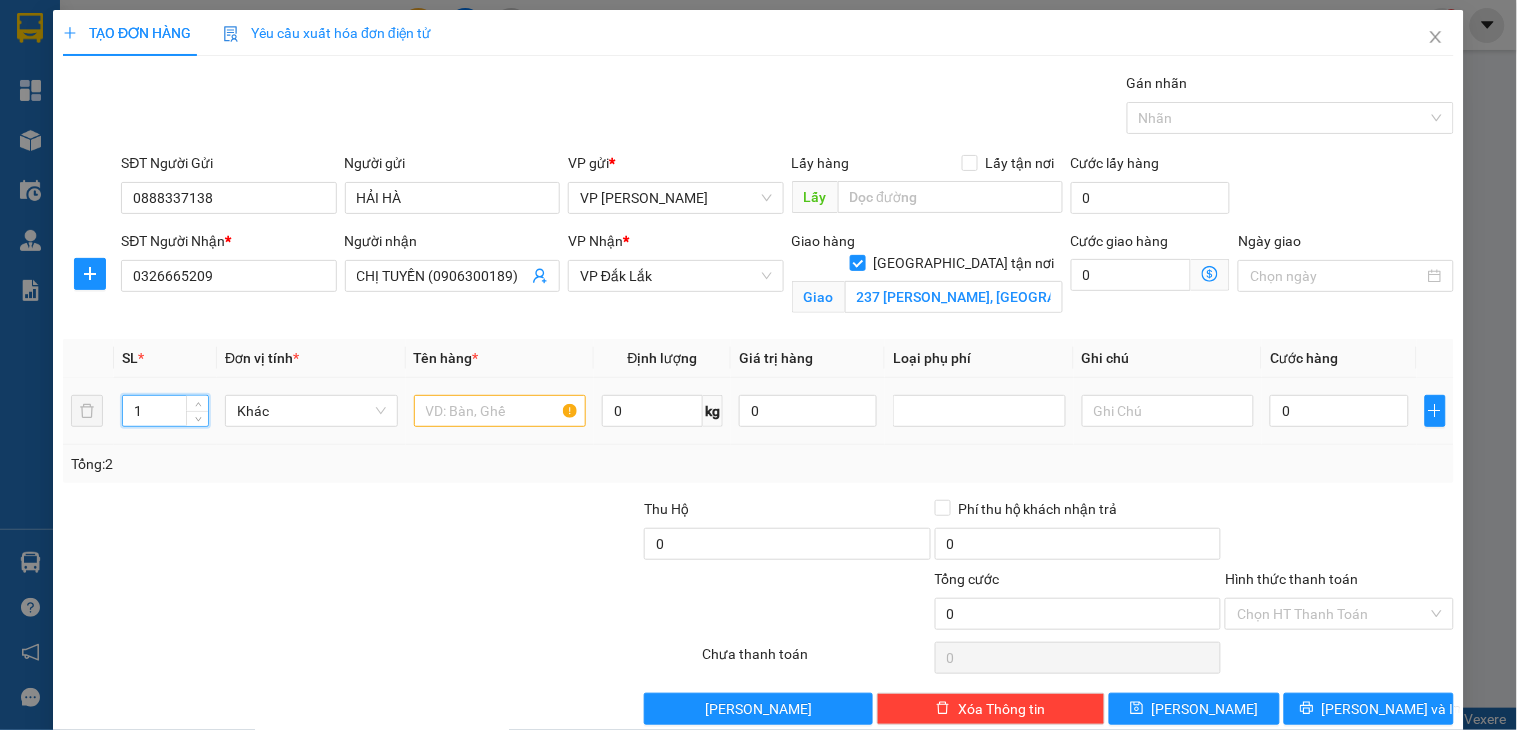 type on "2" 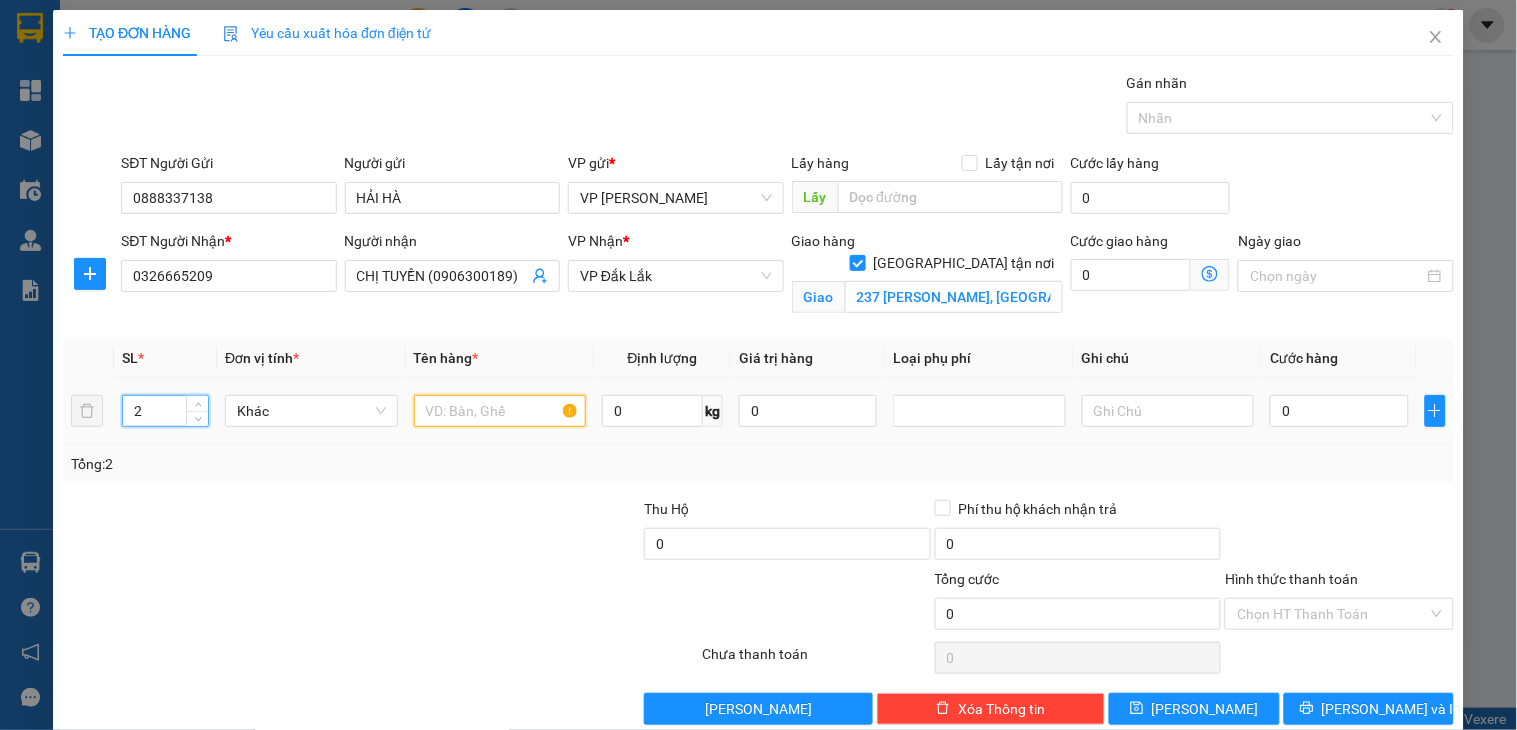 click at bounding box center [500, 411] 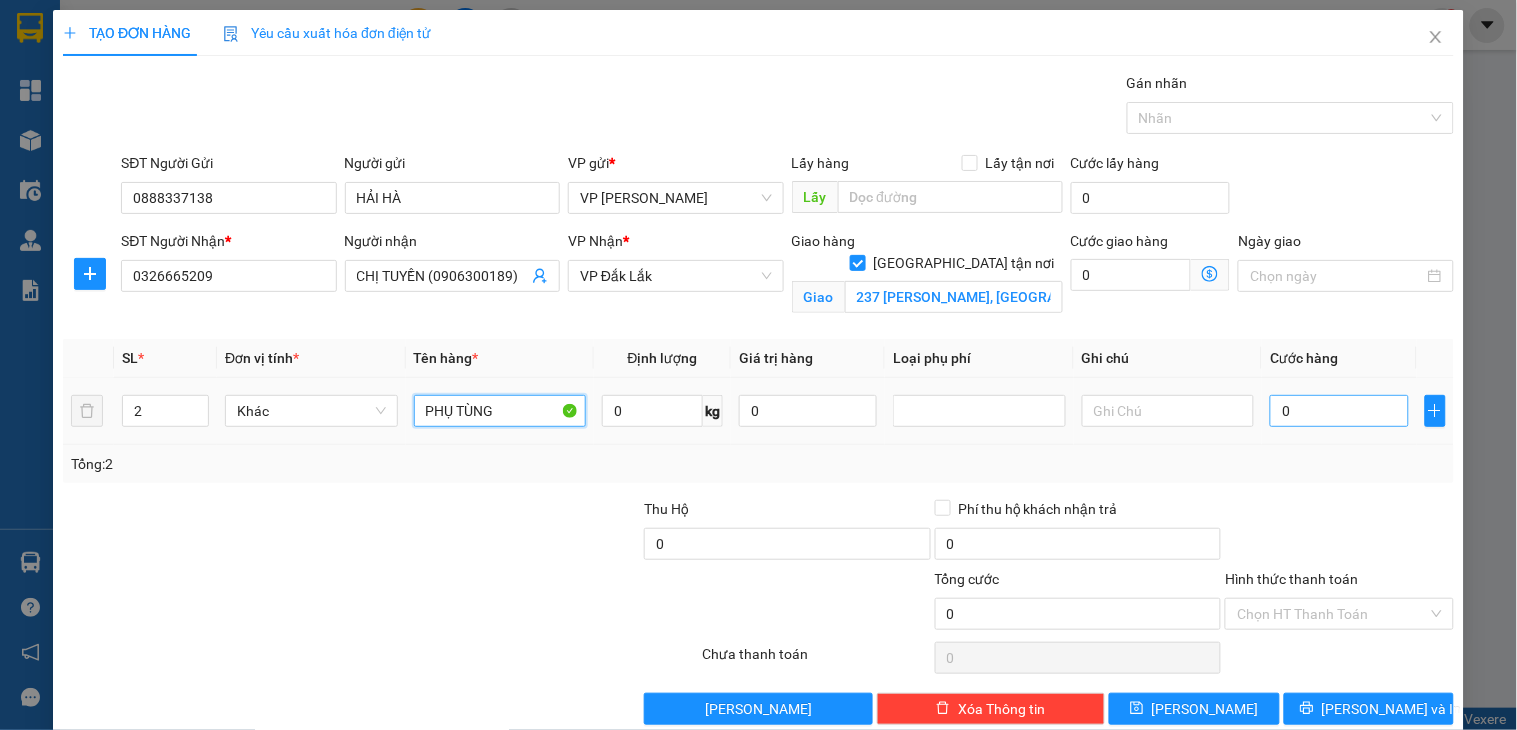 type on "PHỤ TÙNG" 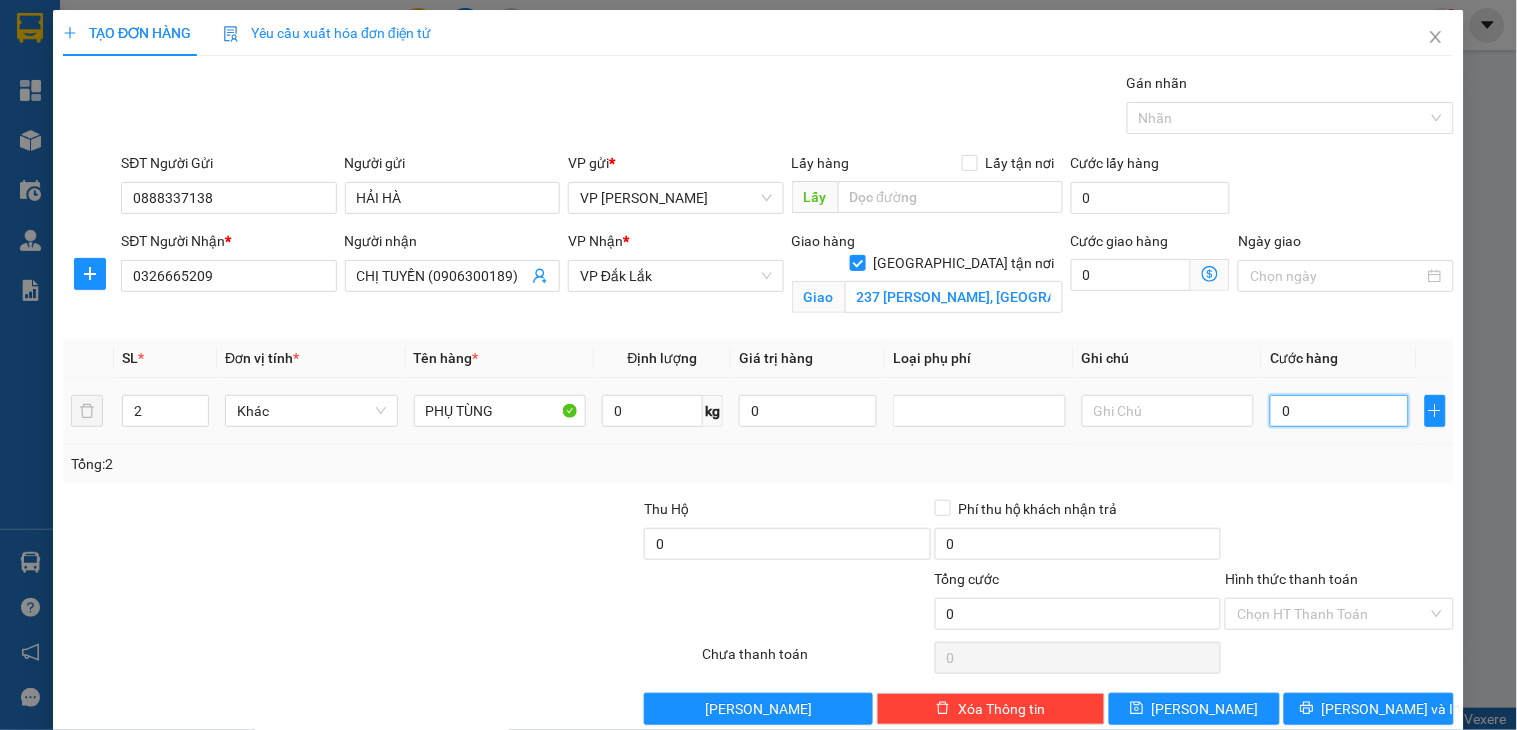 click on "0" at bounding box center (1339, 411) 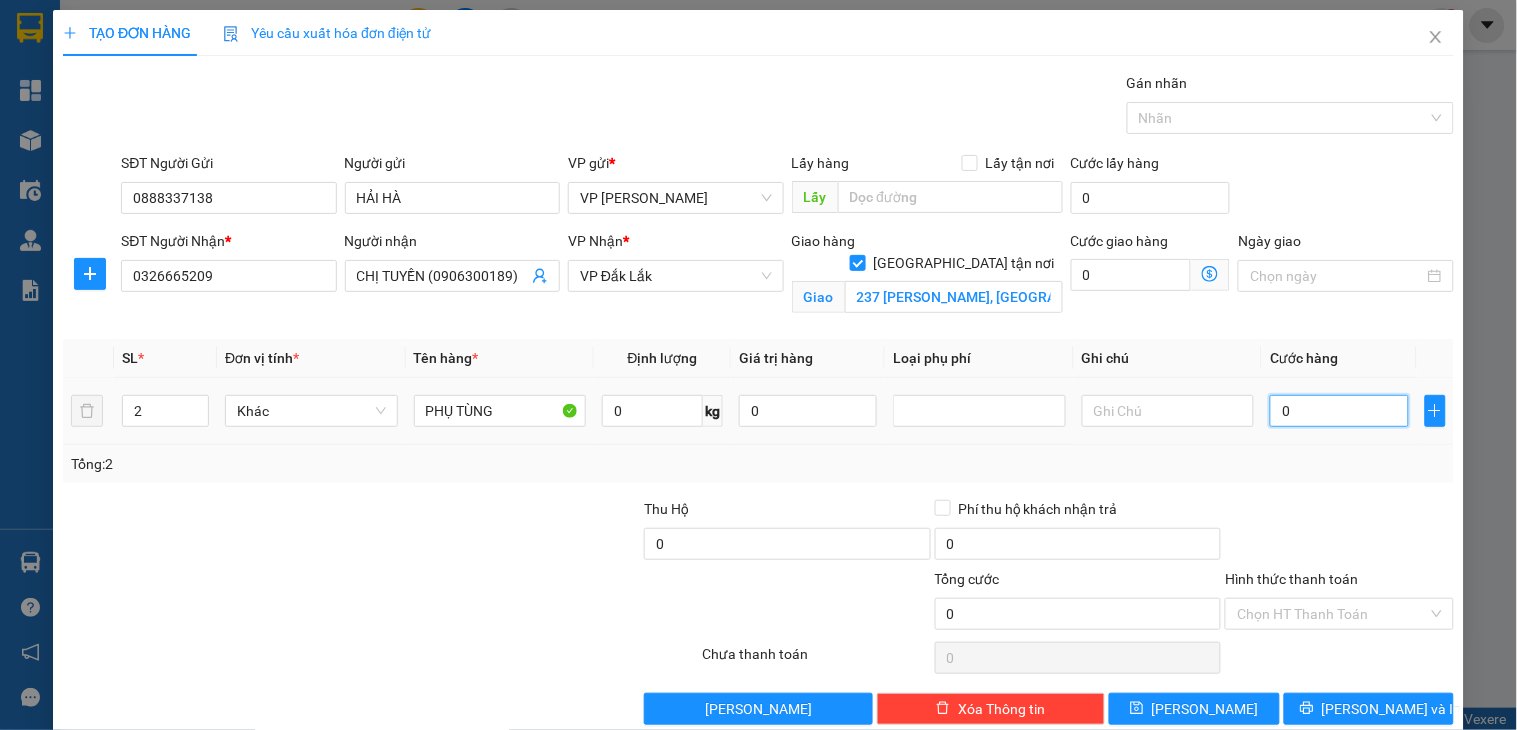type on "1" 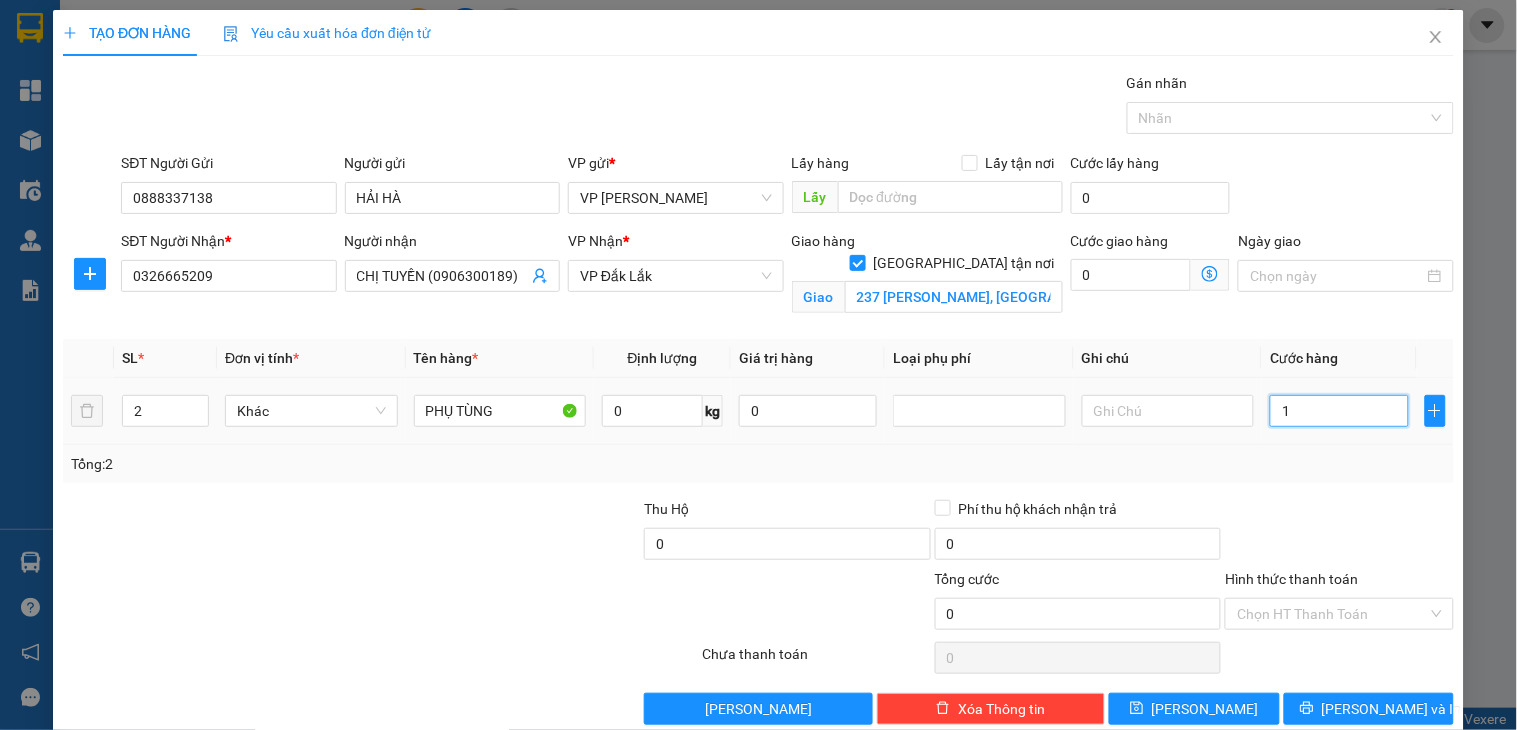 type on "1" 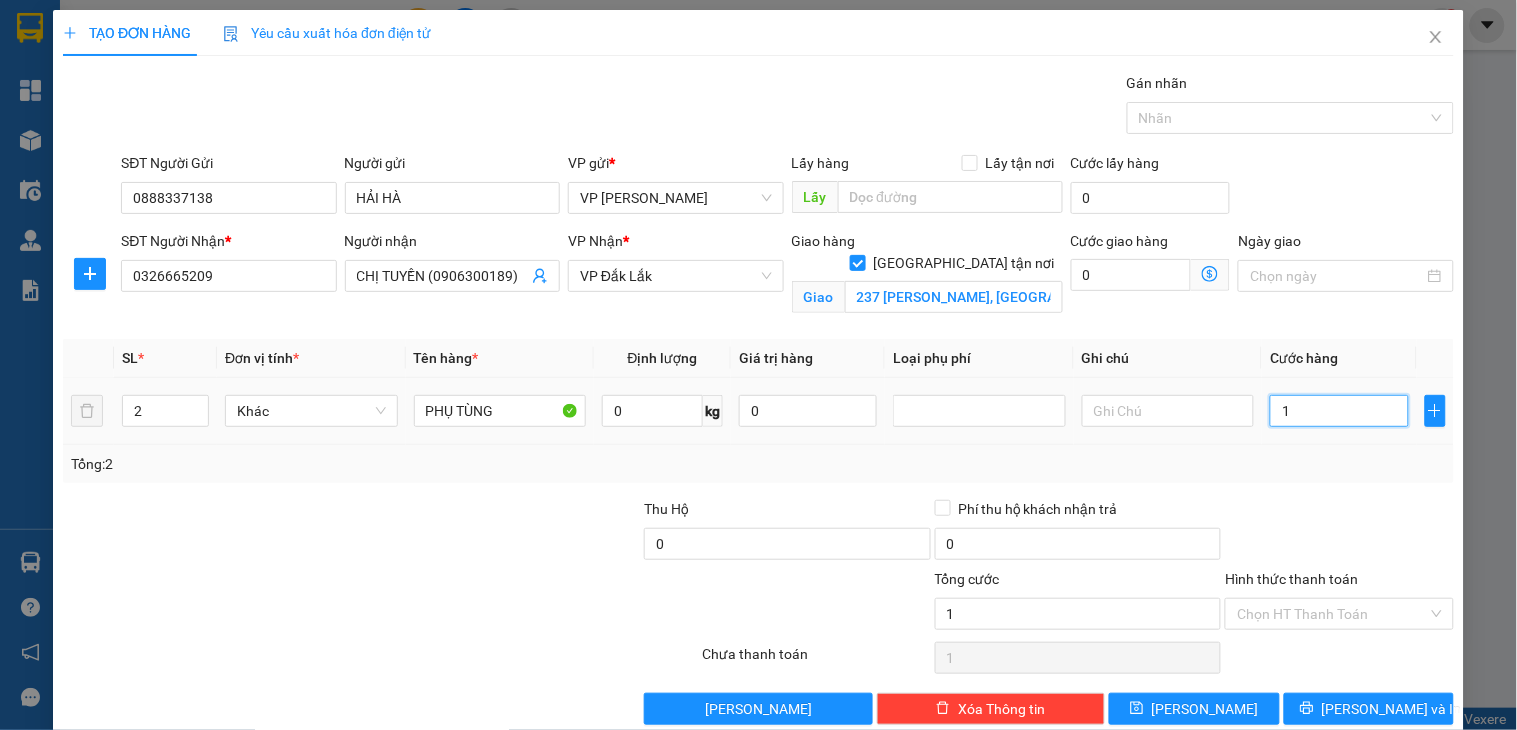 type on "12" 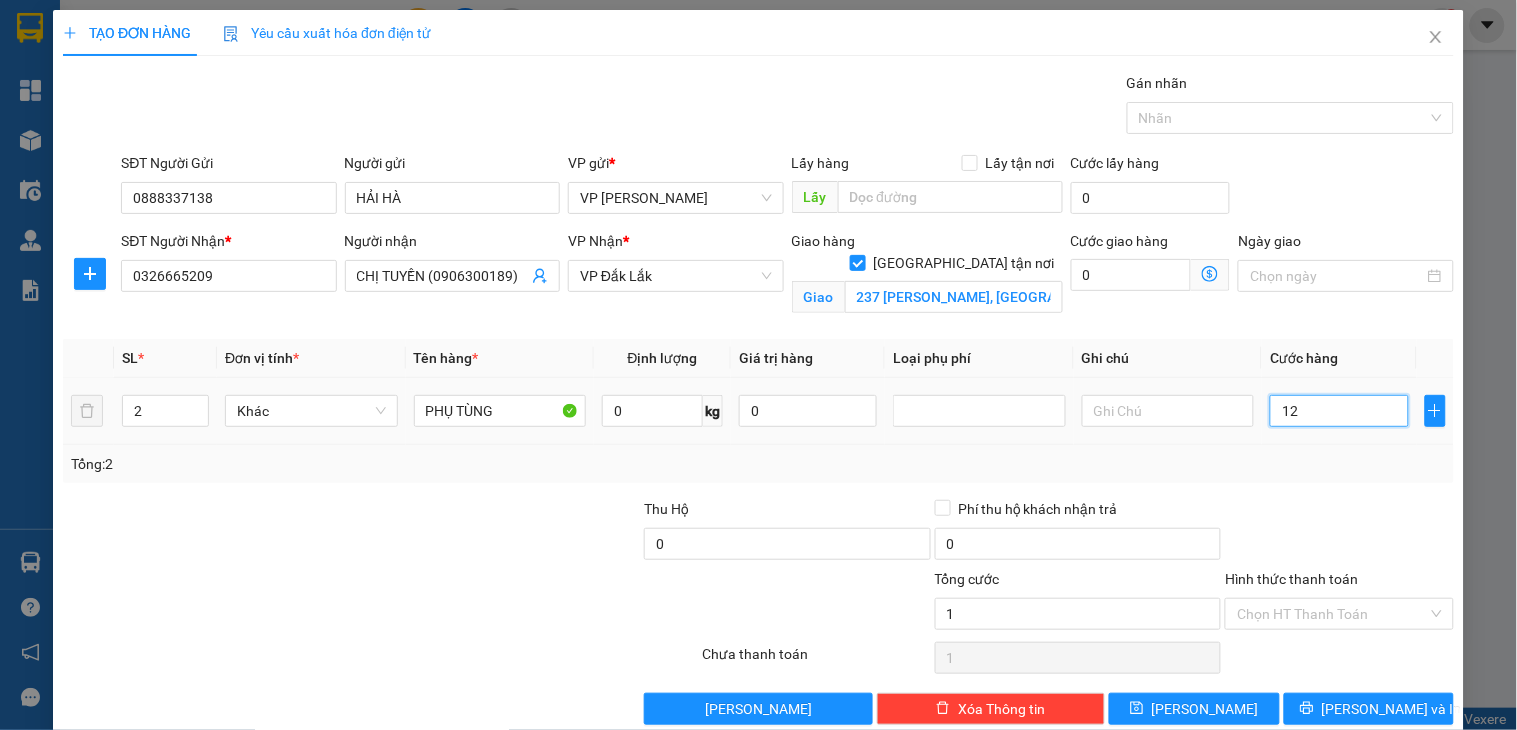 type on "12" 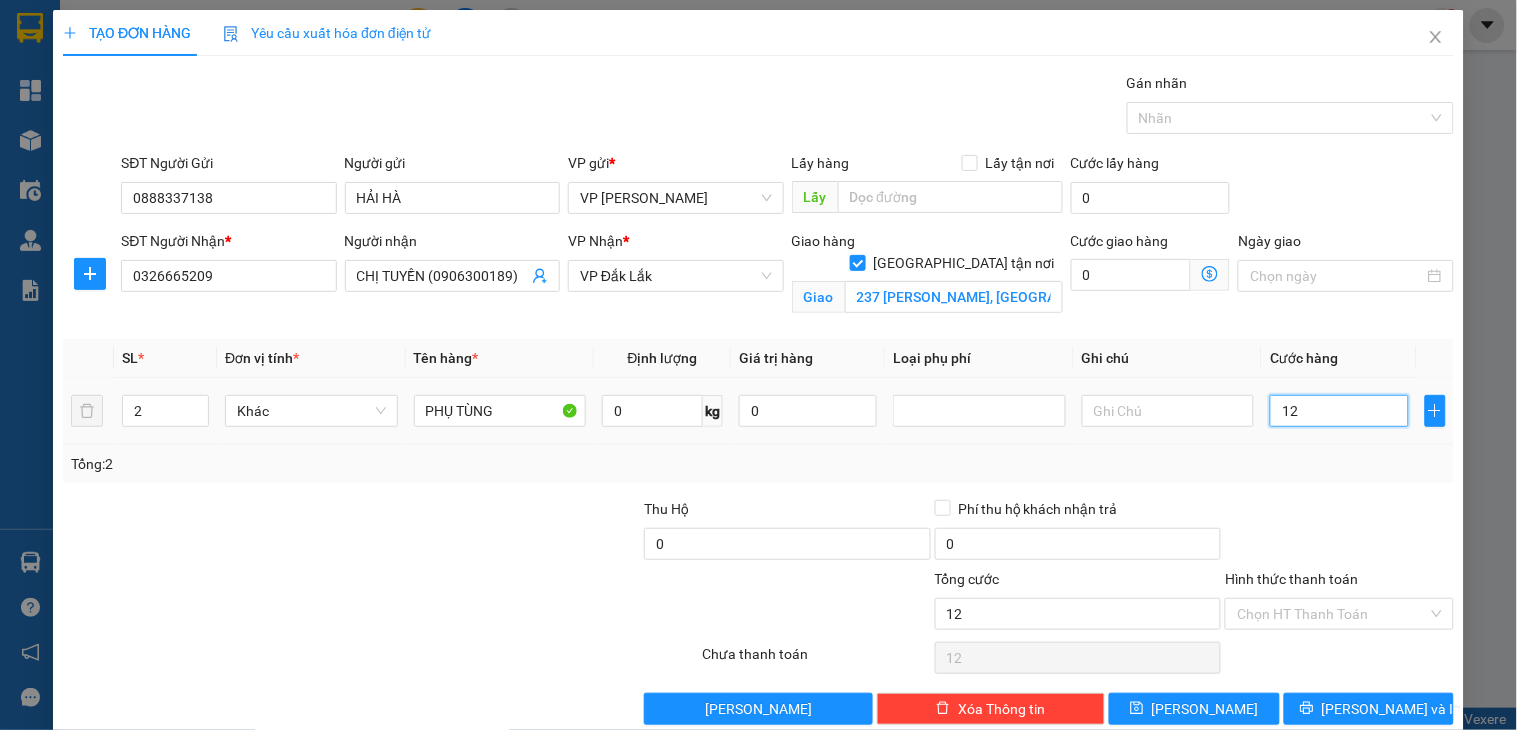 type on "120" 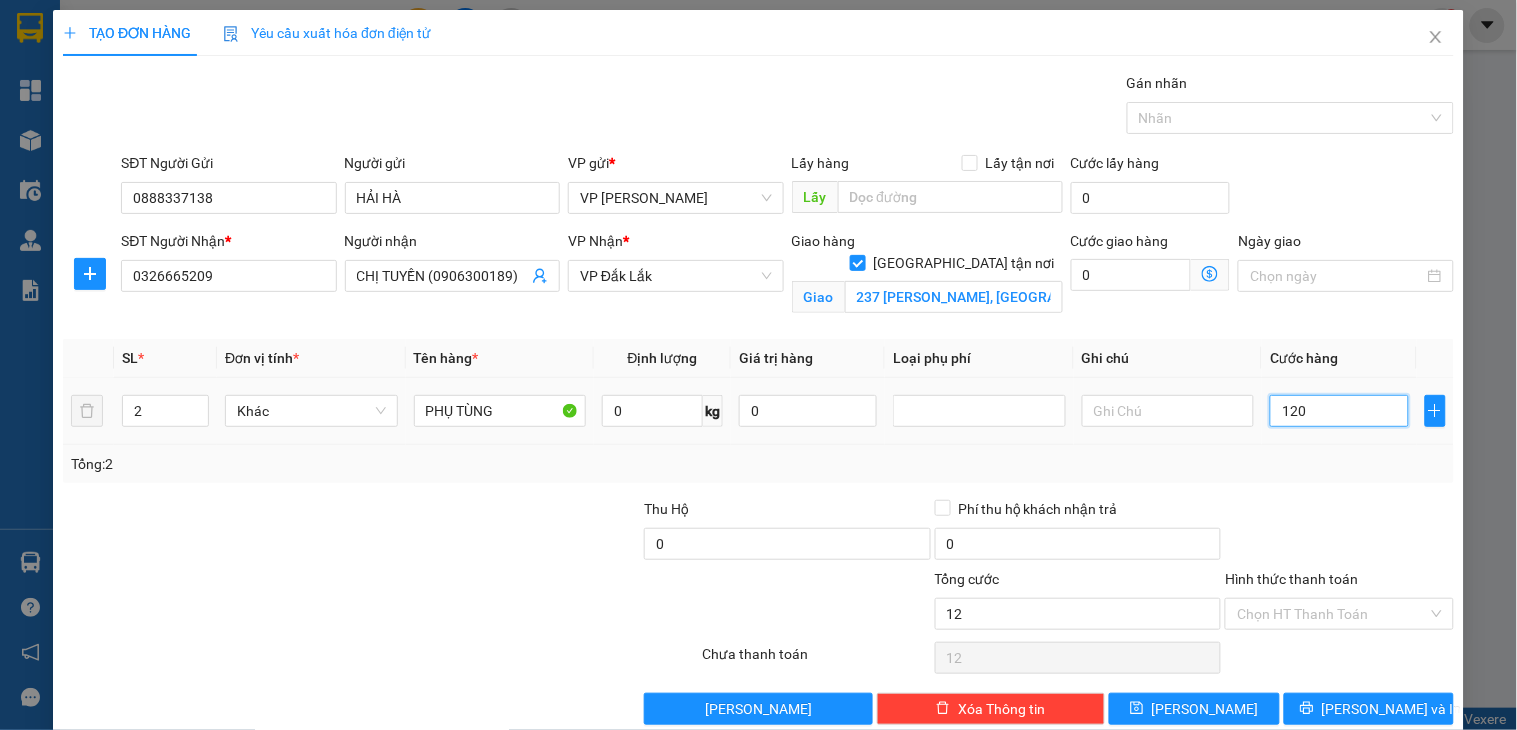 type on "120" 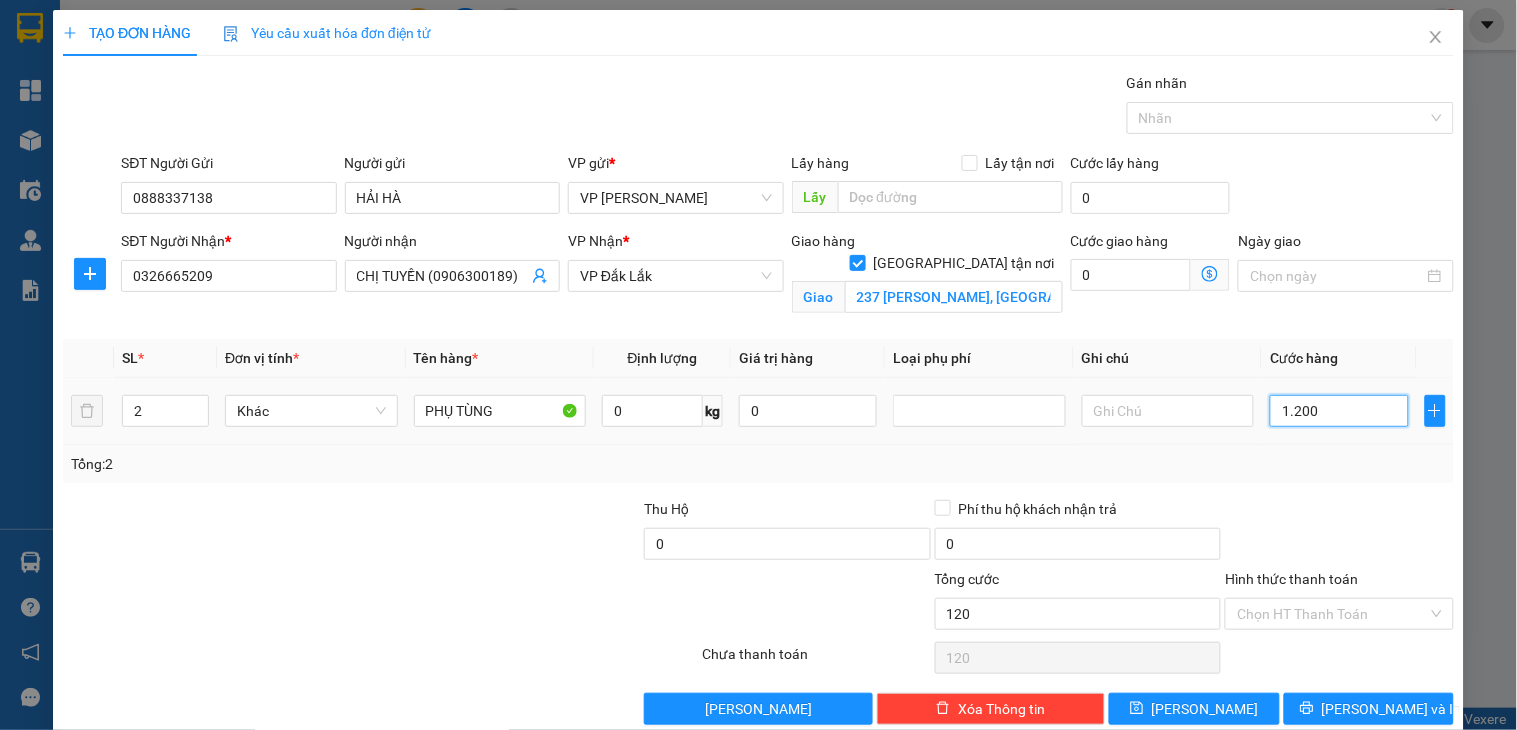 type on "12.000" 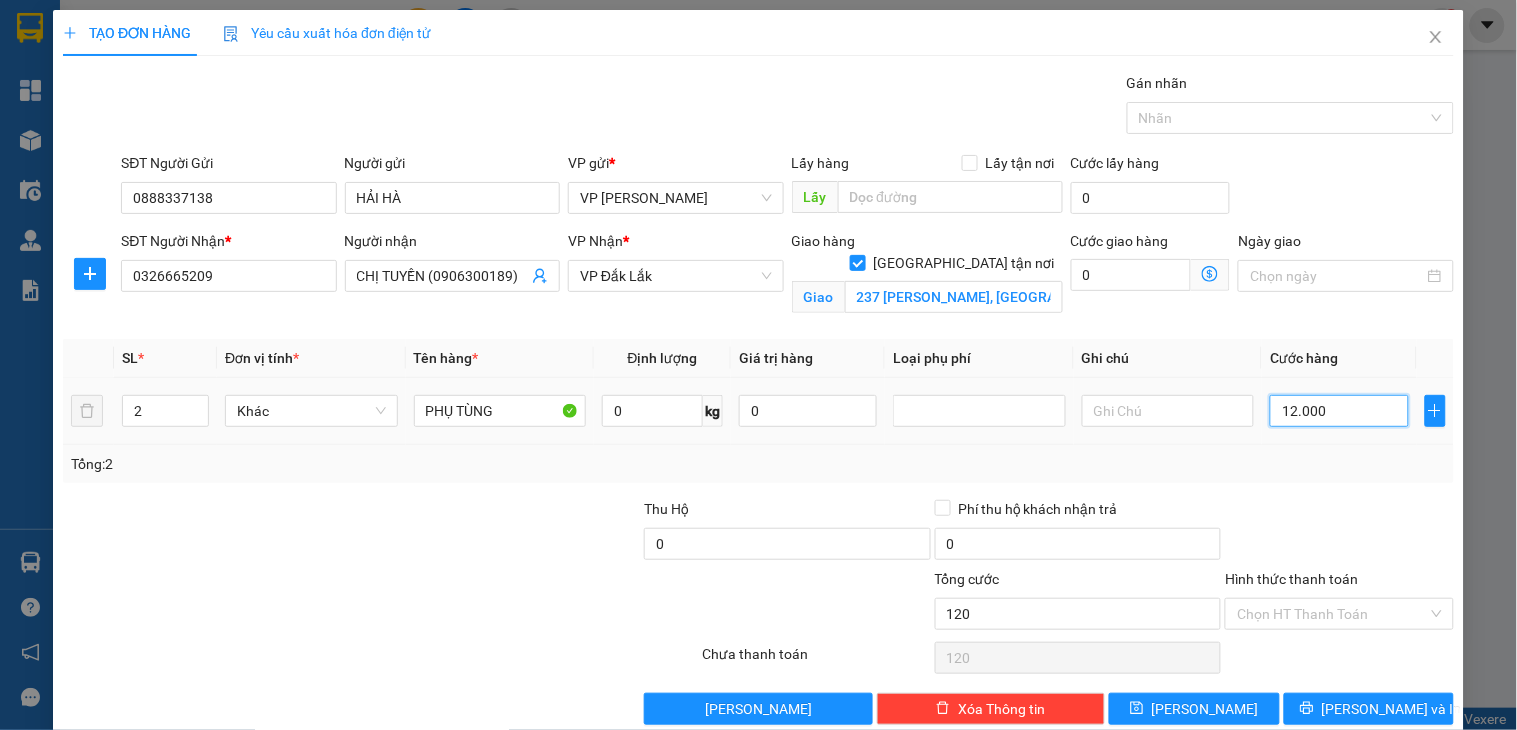 type on "12.000" 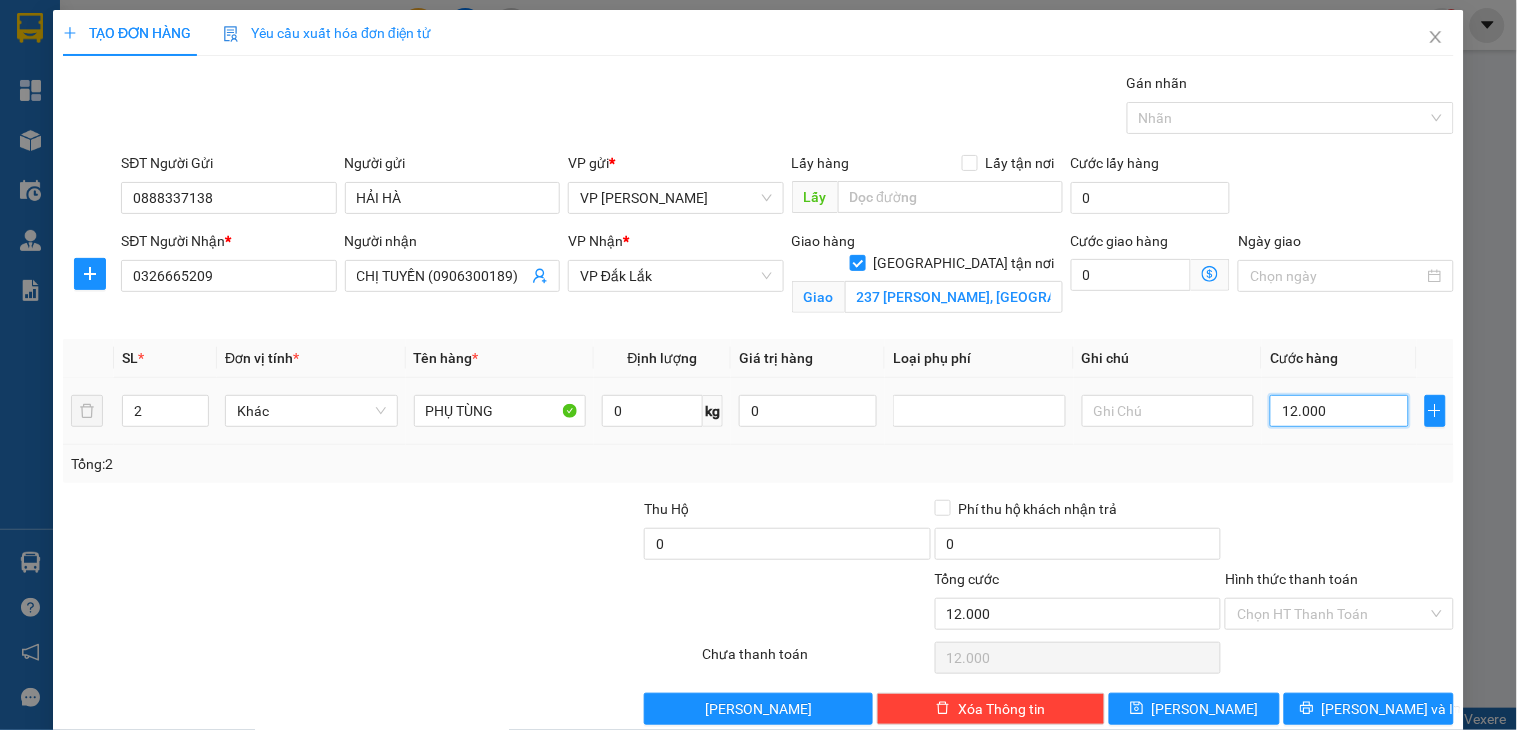 type on "120.000" 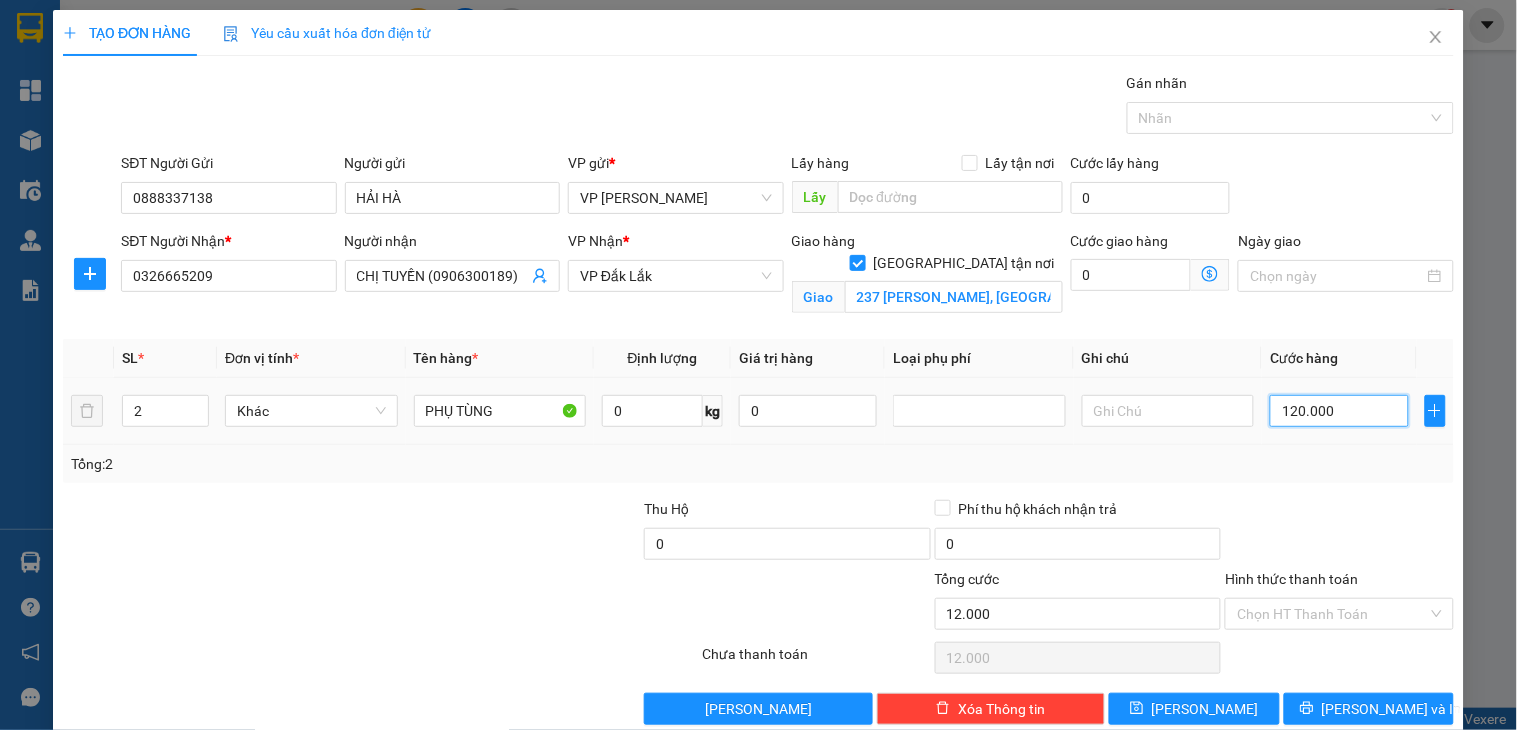 type on "120.000" 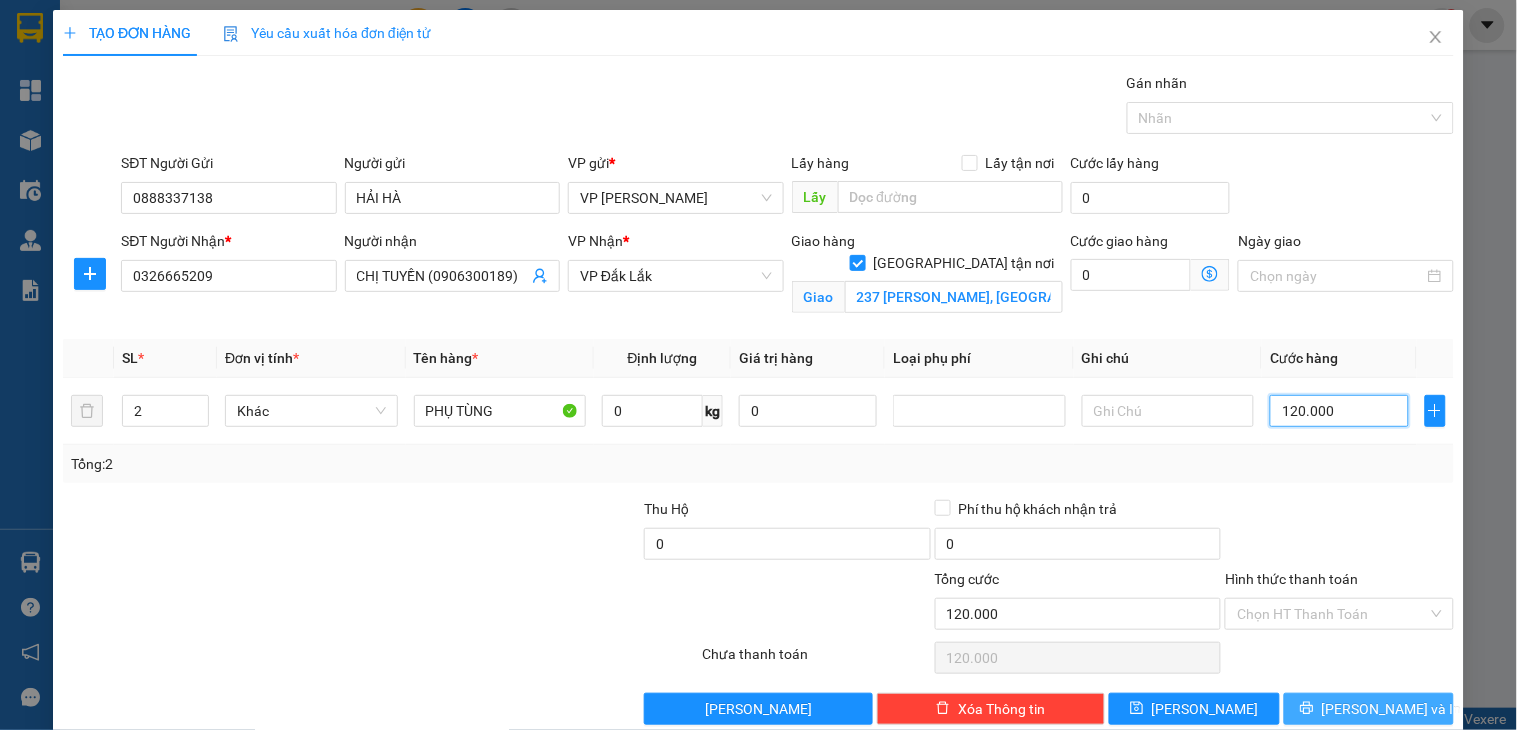 type on "120.000" 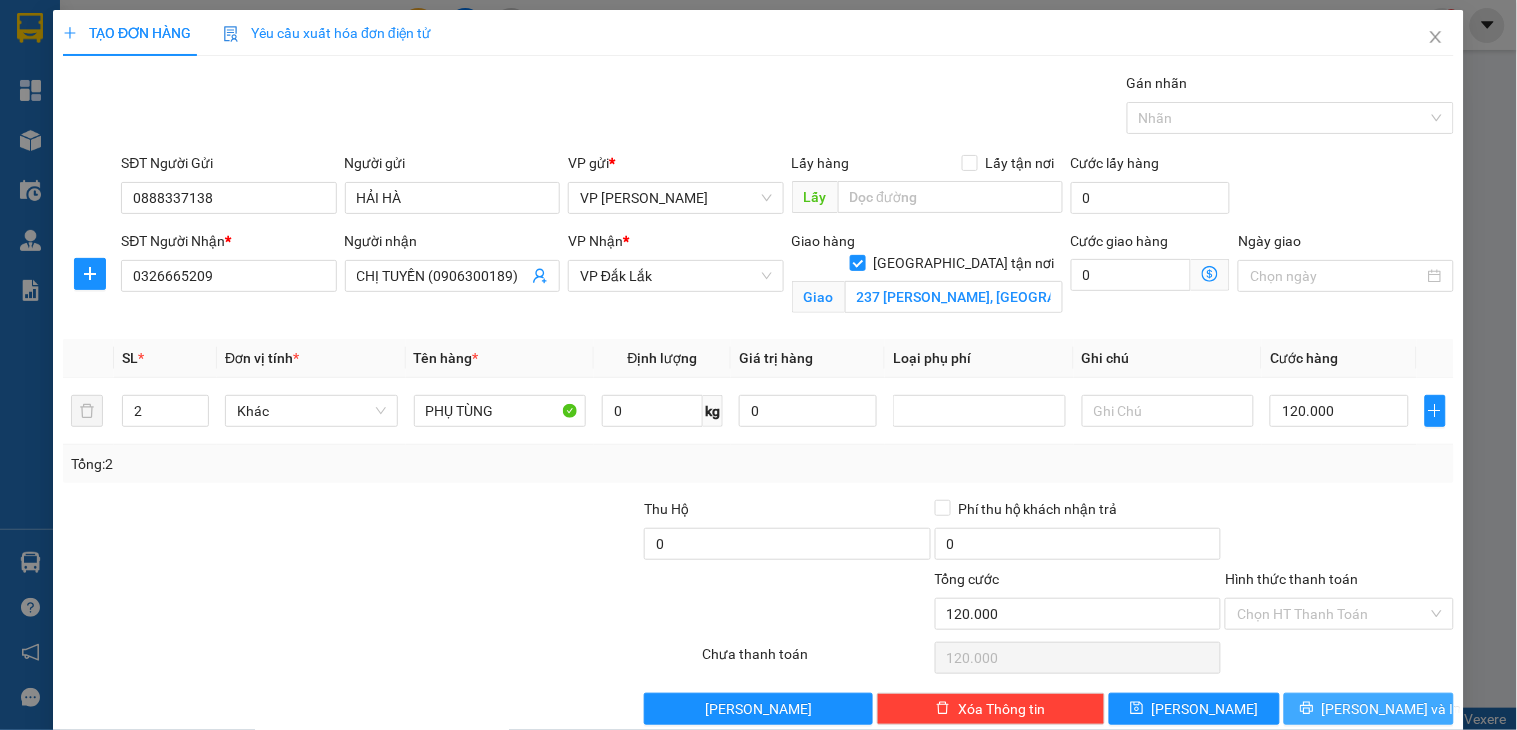 click on "[PERSON_NAME] và In" at bounding box center (1392, 709) 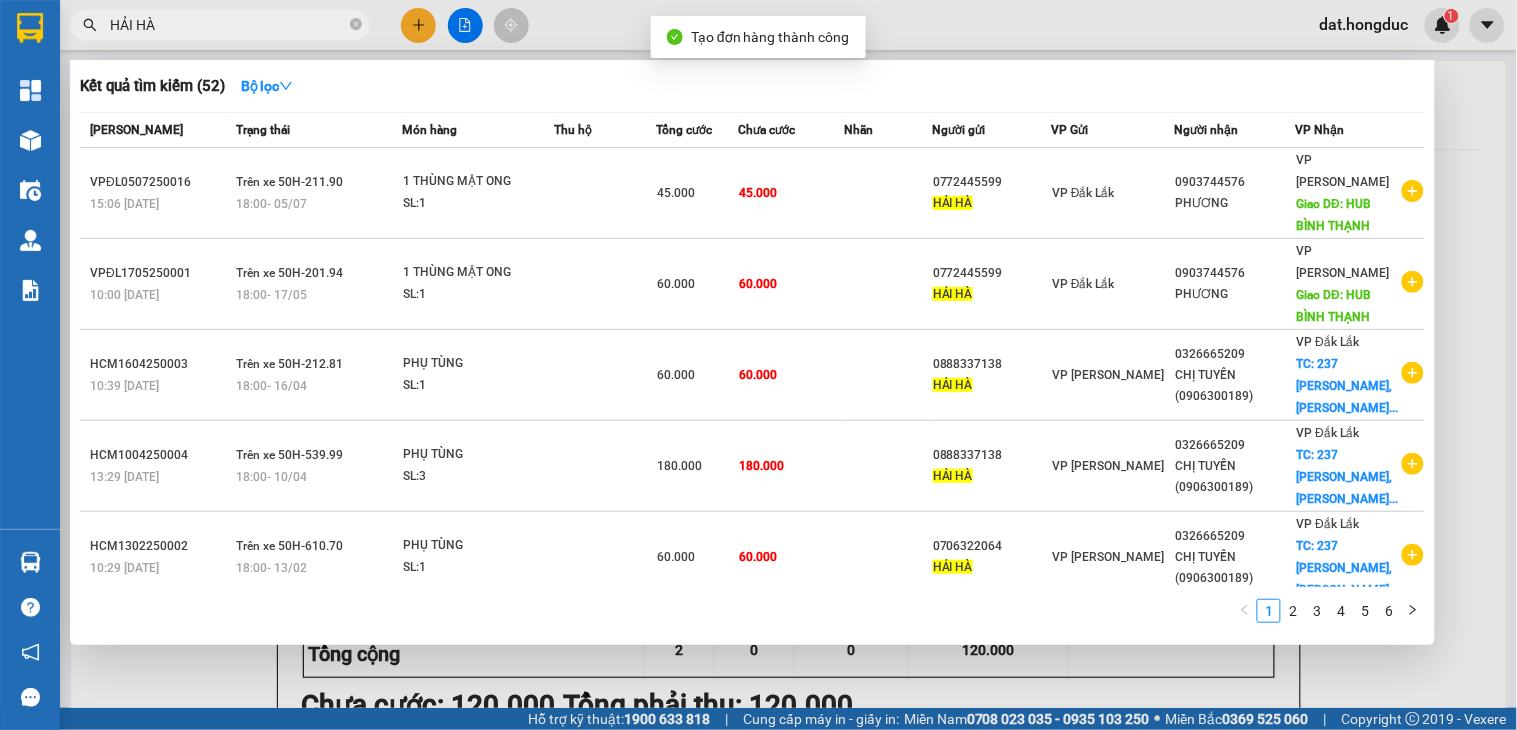 click at bounding box center (758, 365) 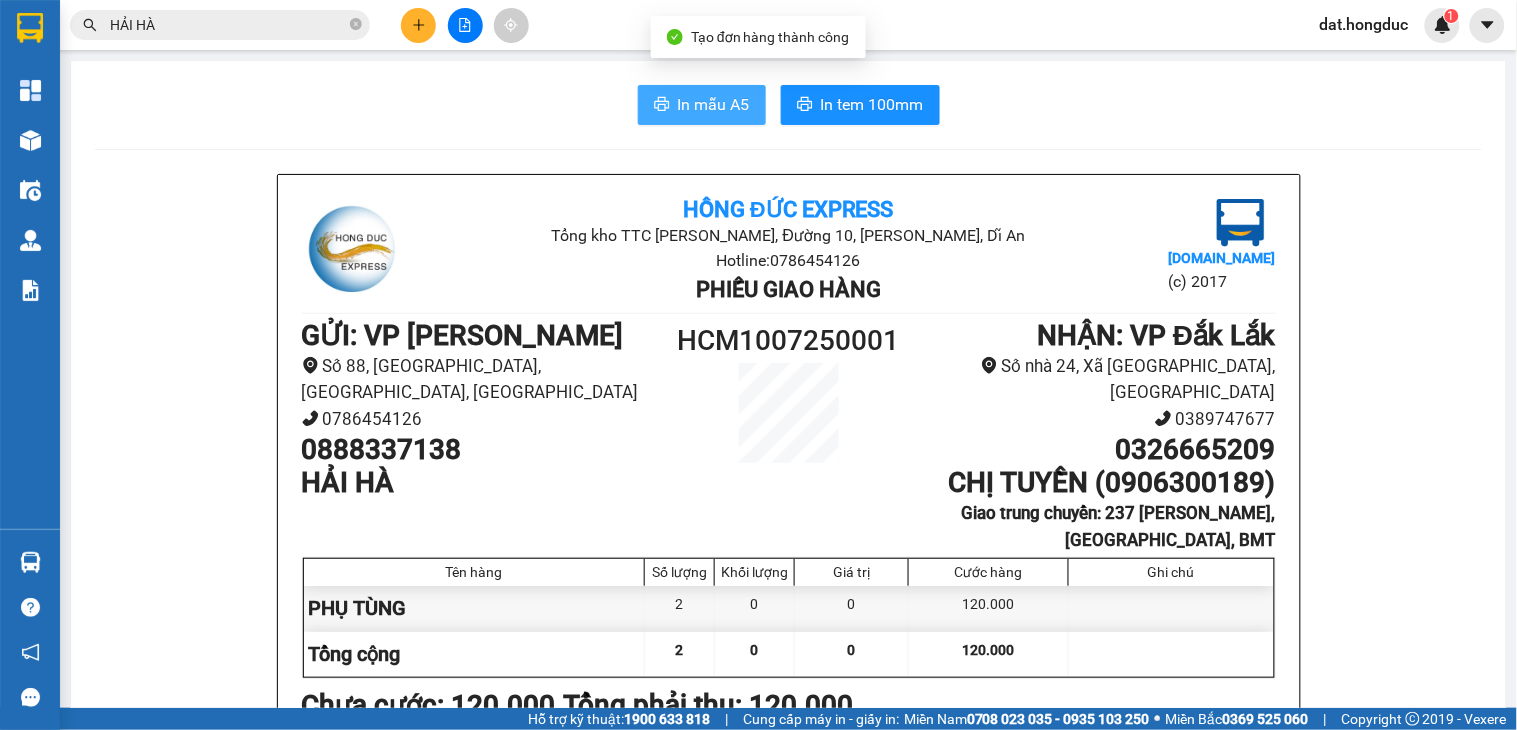 click on "In mẫu A5" at bounding box center [702, 105] 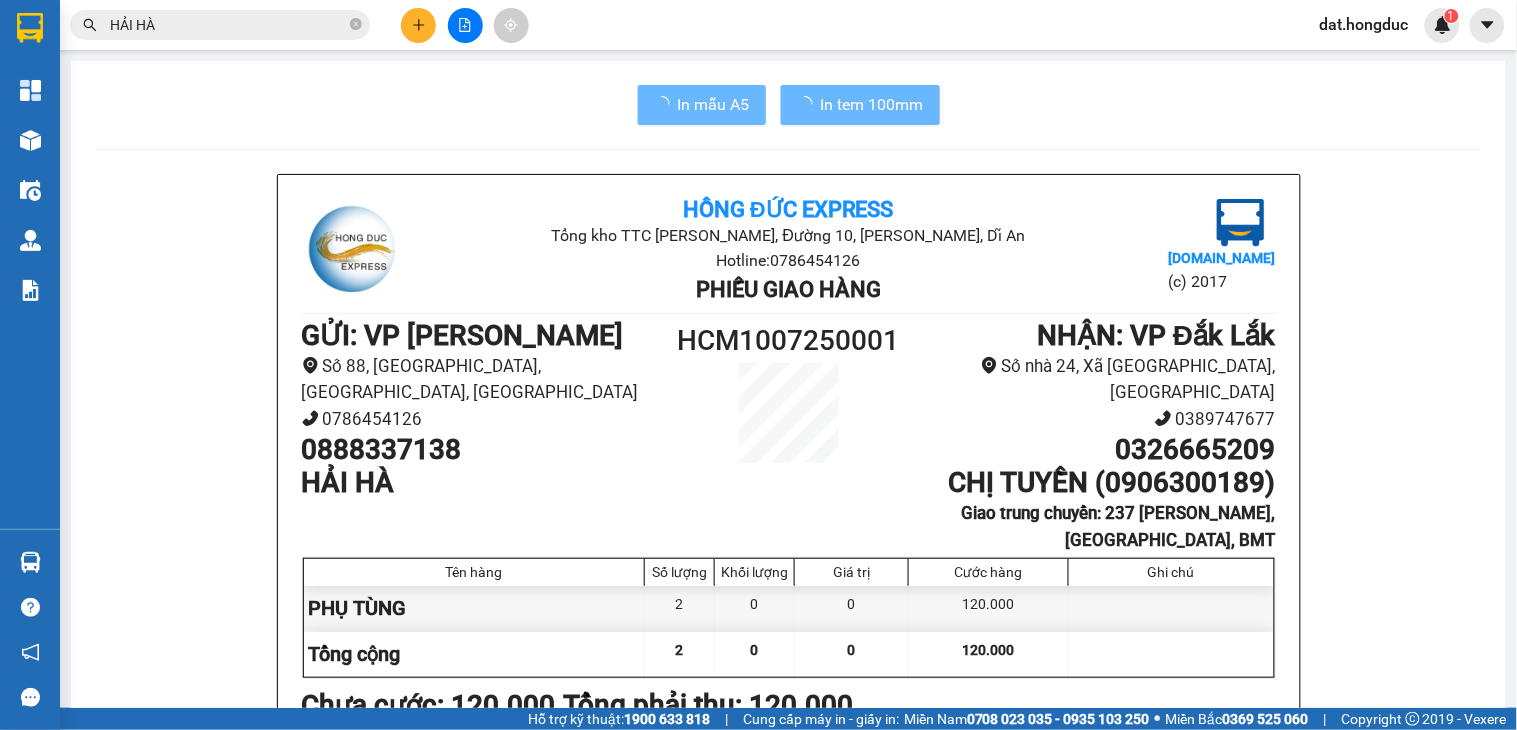 scroll, scrollTop: 0, scrollLeft: 0, axis: both 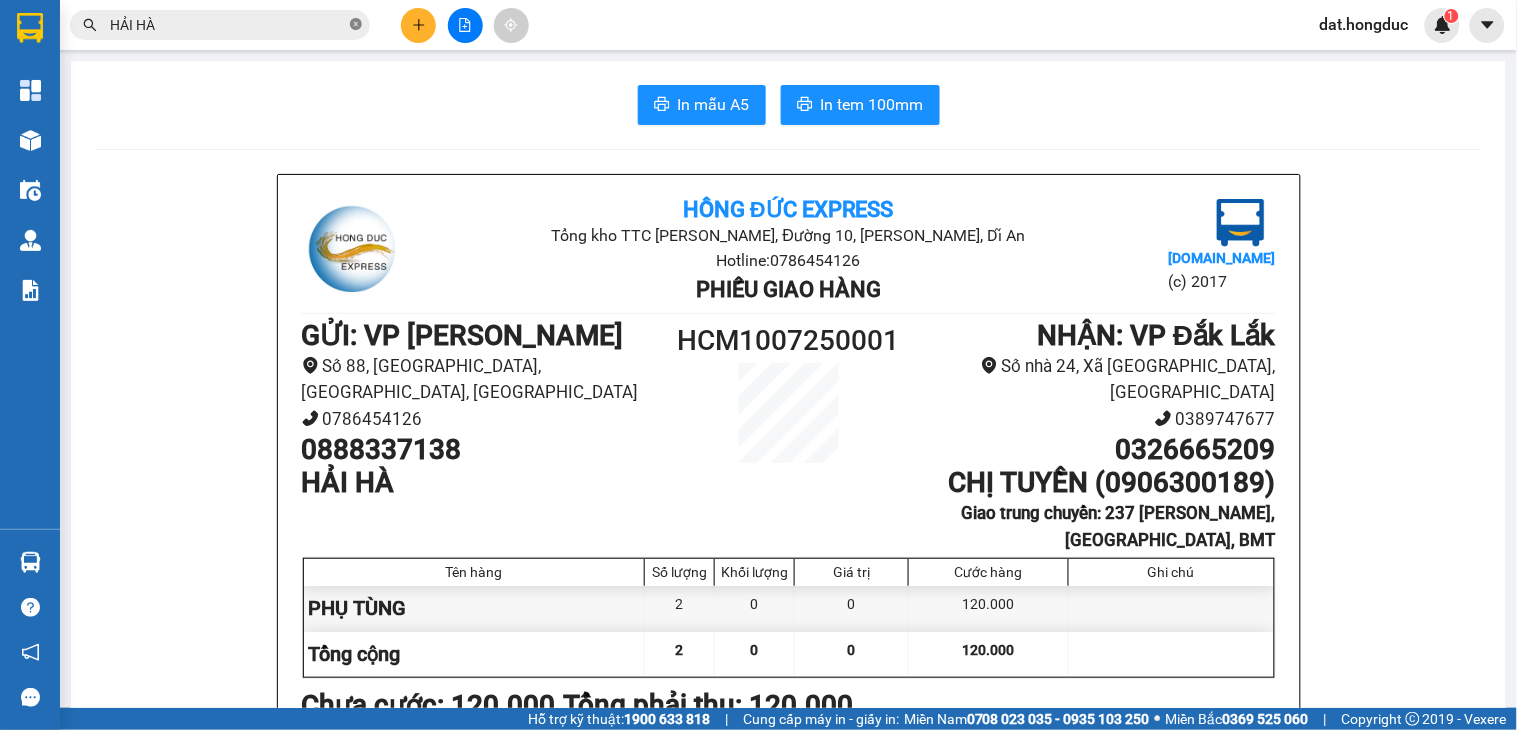 click 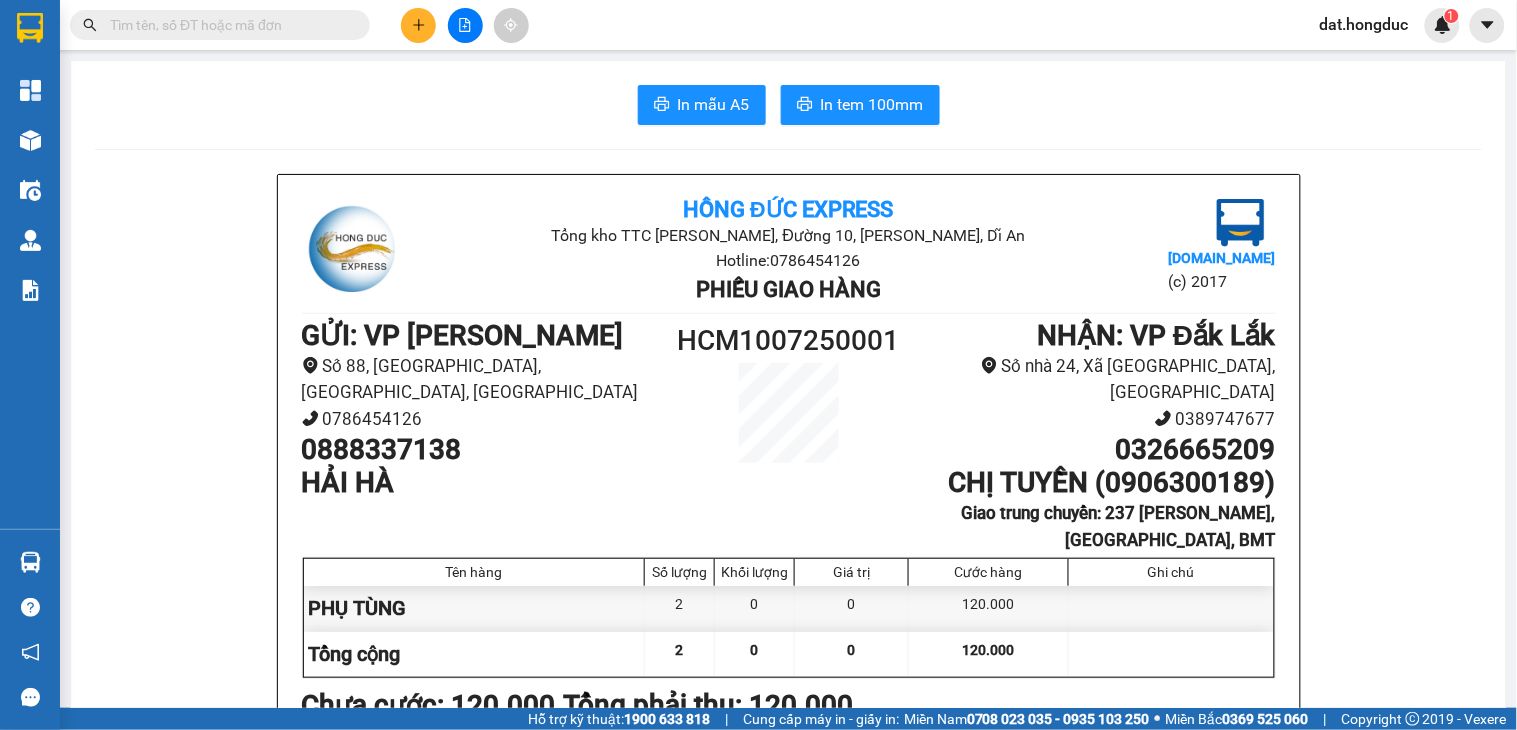 click at bounding box center [228, 25] 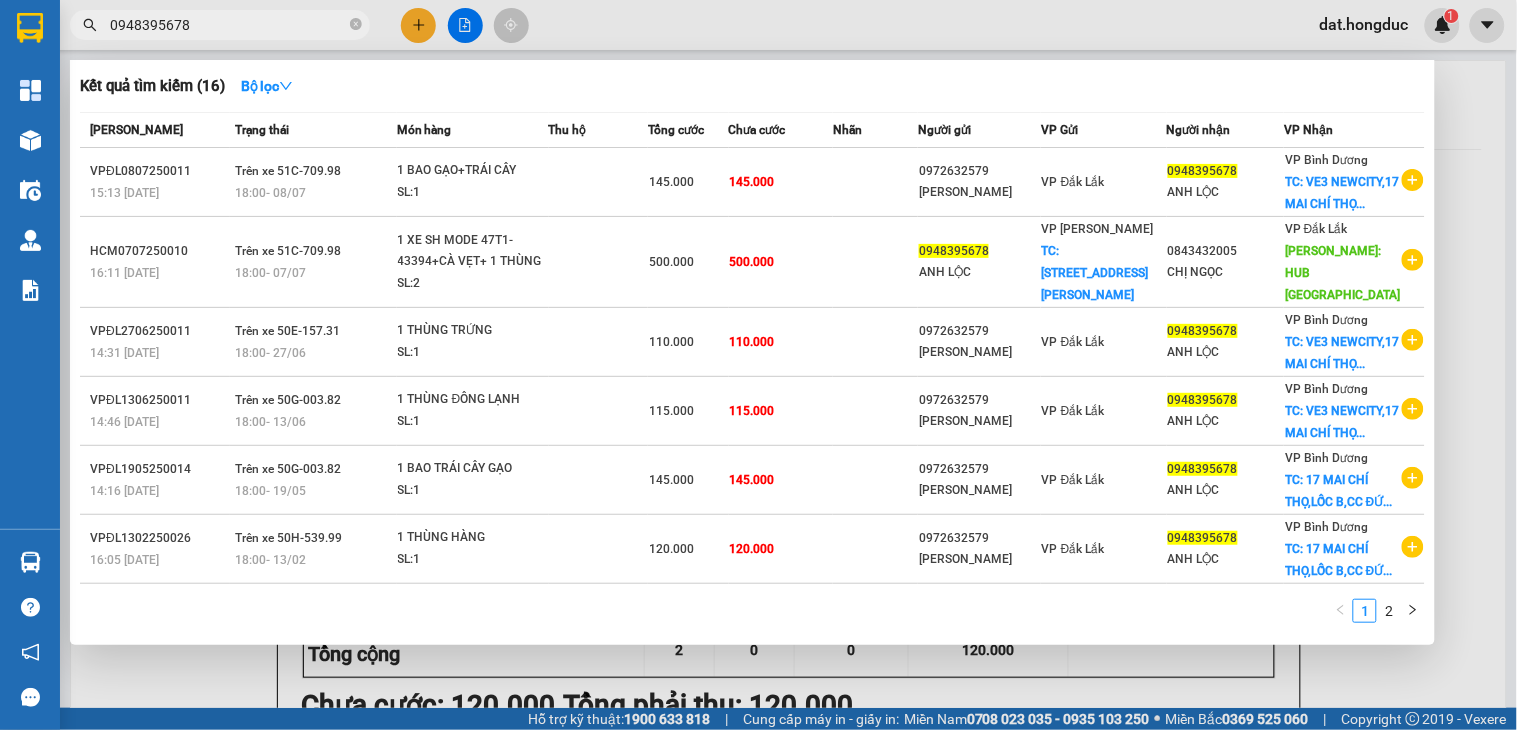 type on "0948395678" 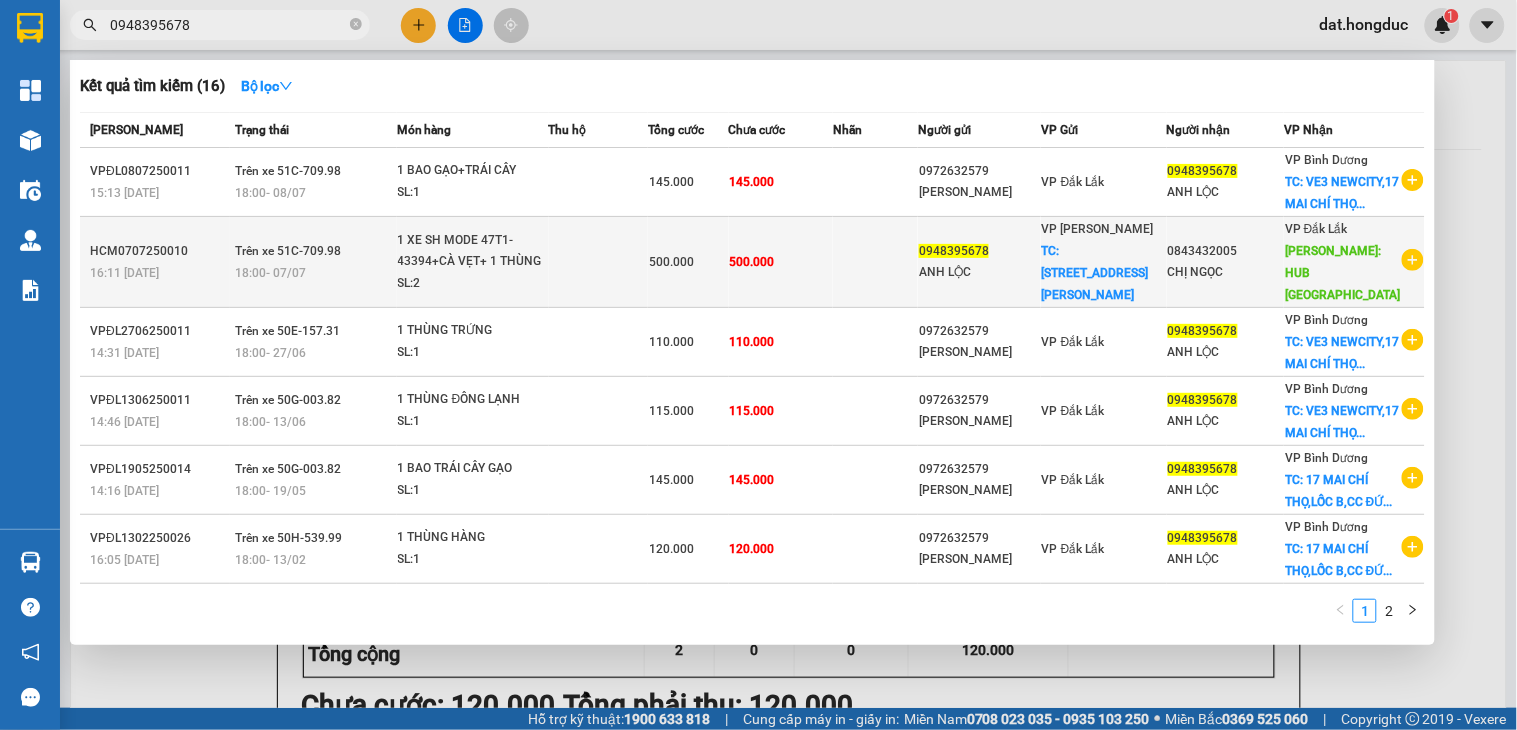 click on "500.000" at bounding box center [781, 262] 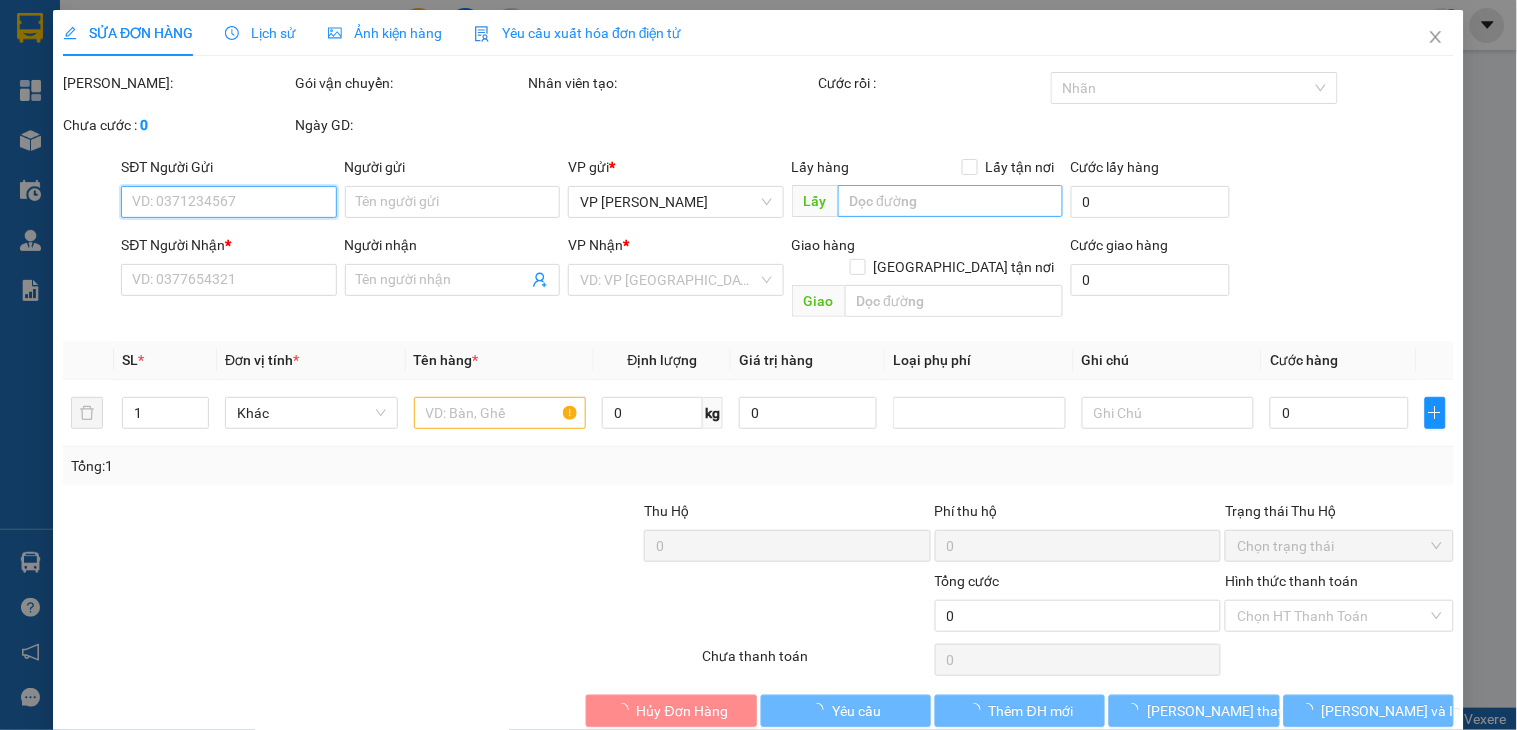 type on "0948395678" 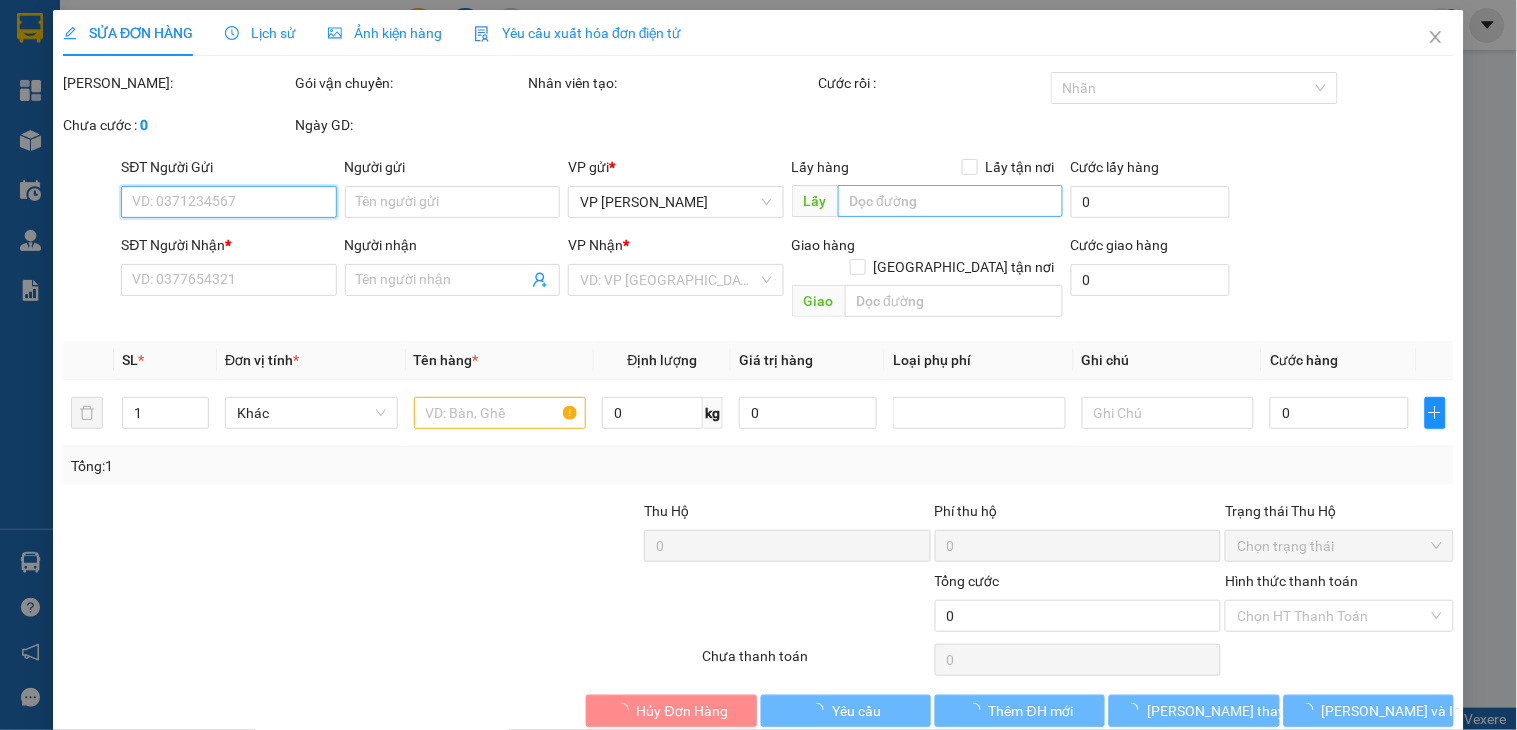 type on "ANH LỘC" 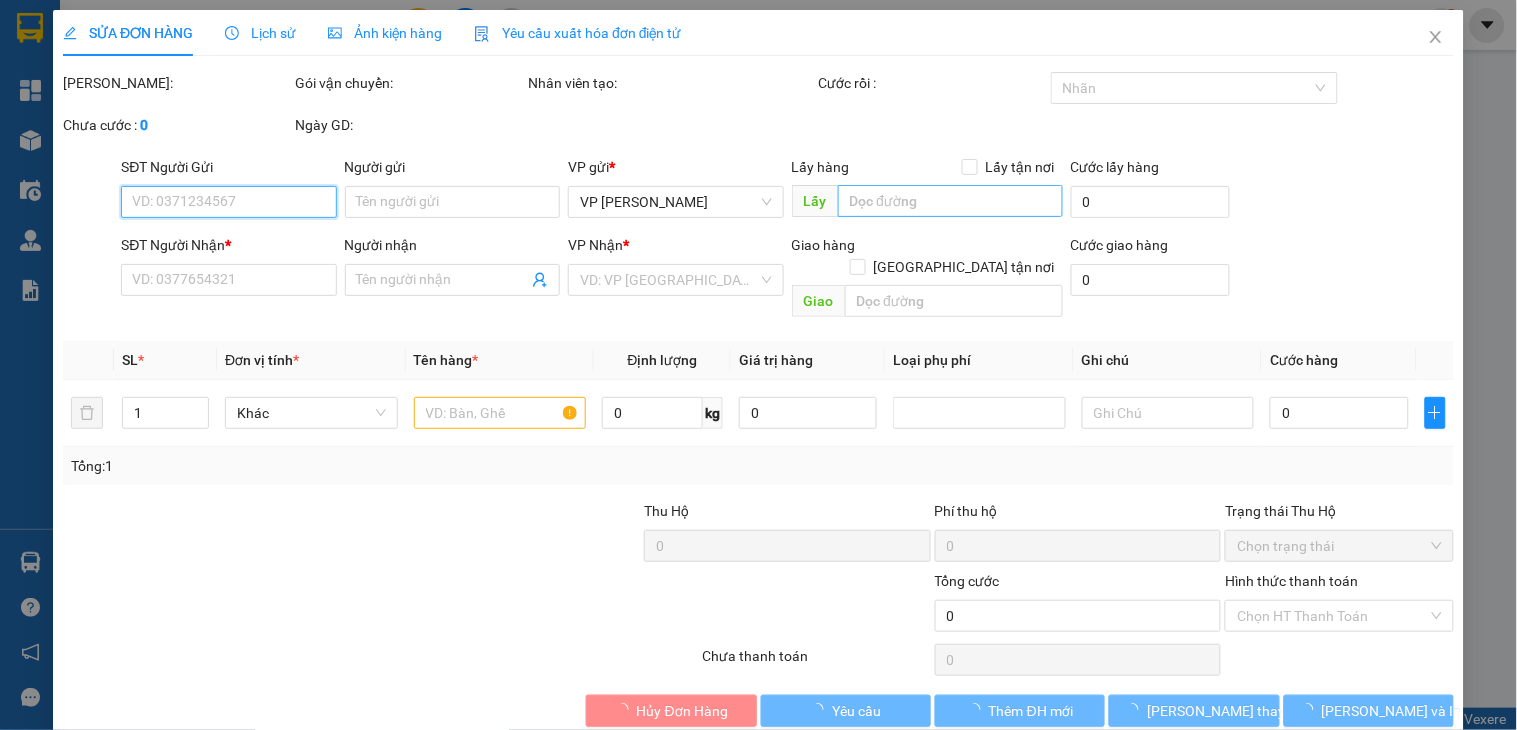 checkbox on "true" 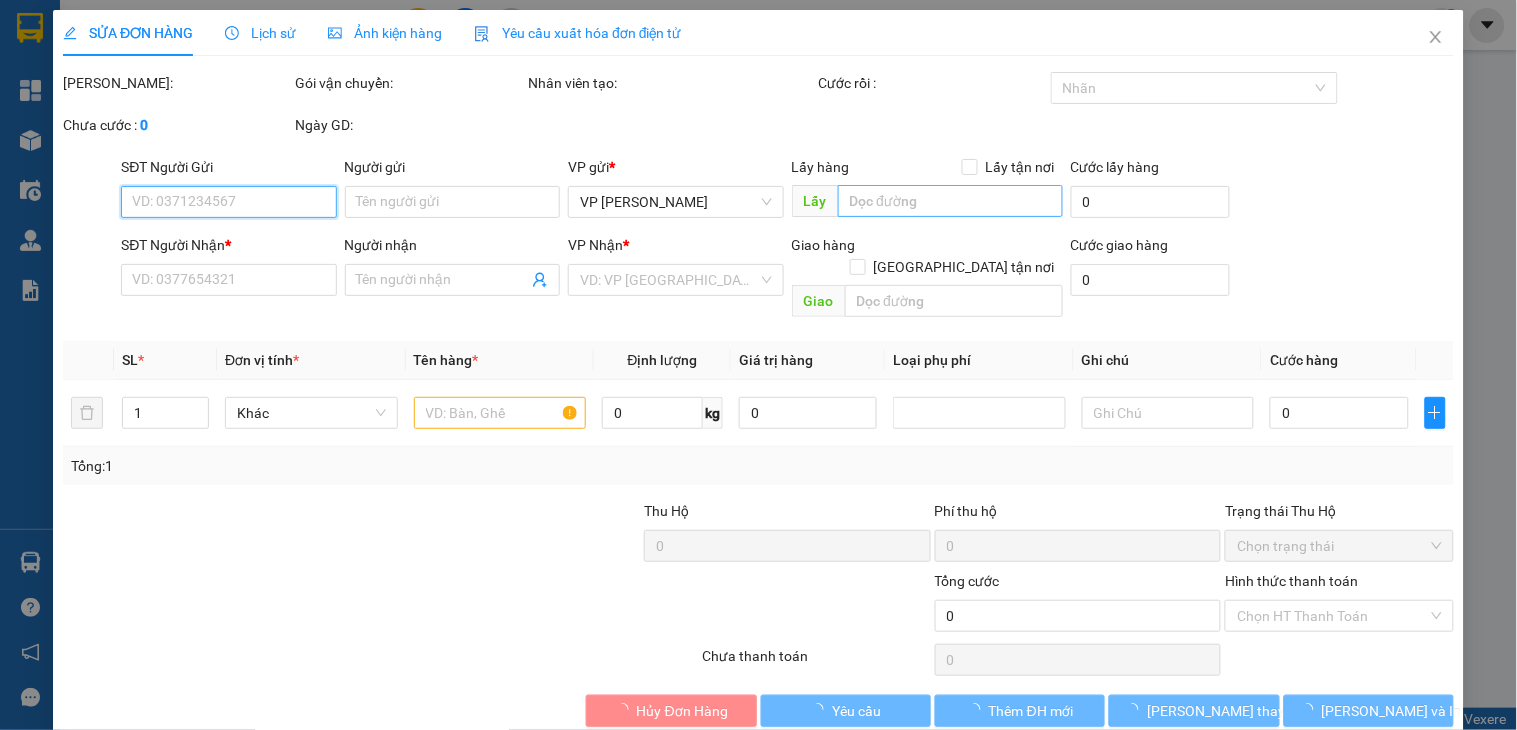 type on "[STREET_ADDRESS][PERSON_NAME]" 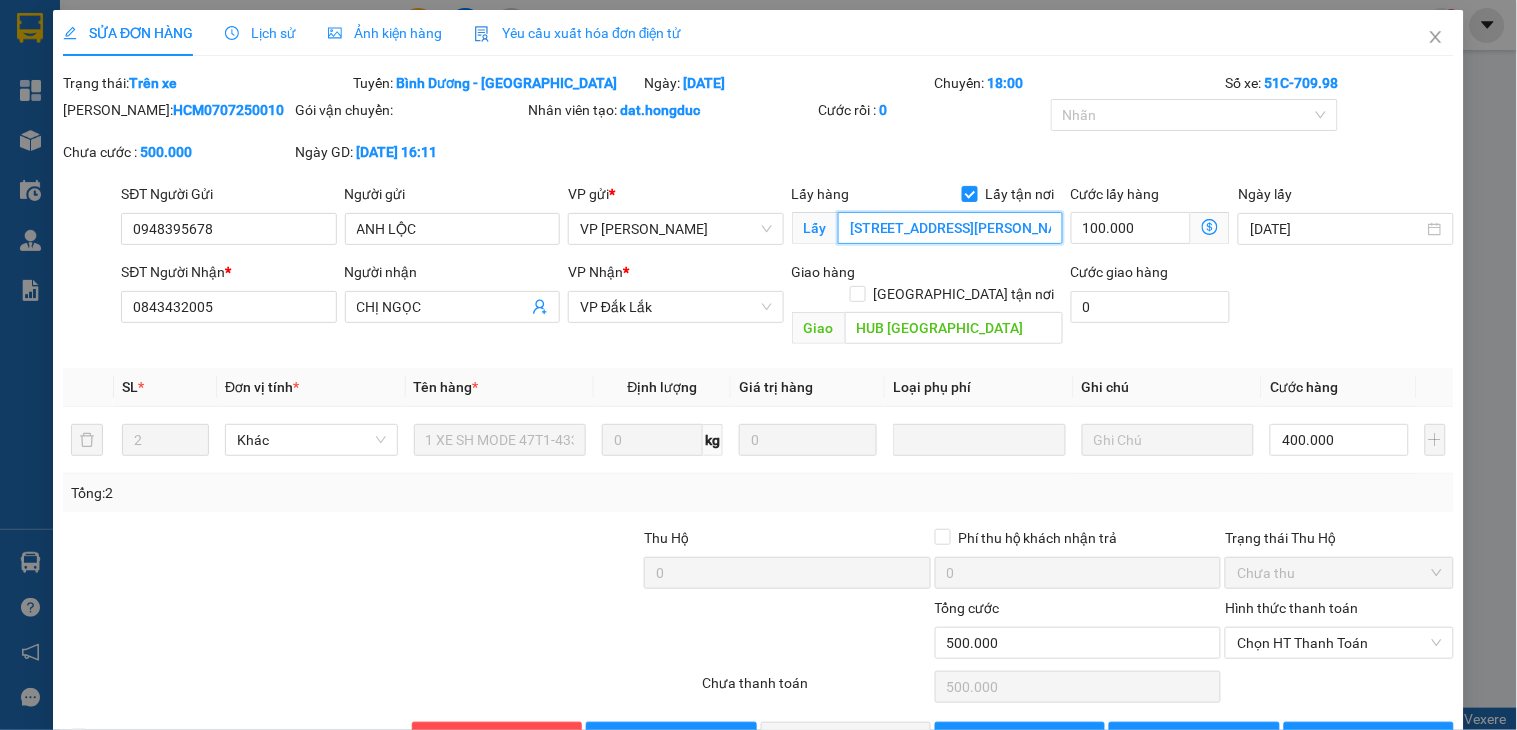 click on "[STREET_ADDRESS][PERSON_NAME]" at bounding box center [950, 228] 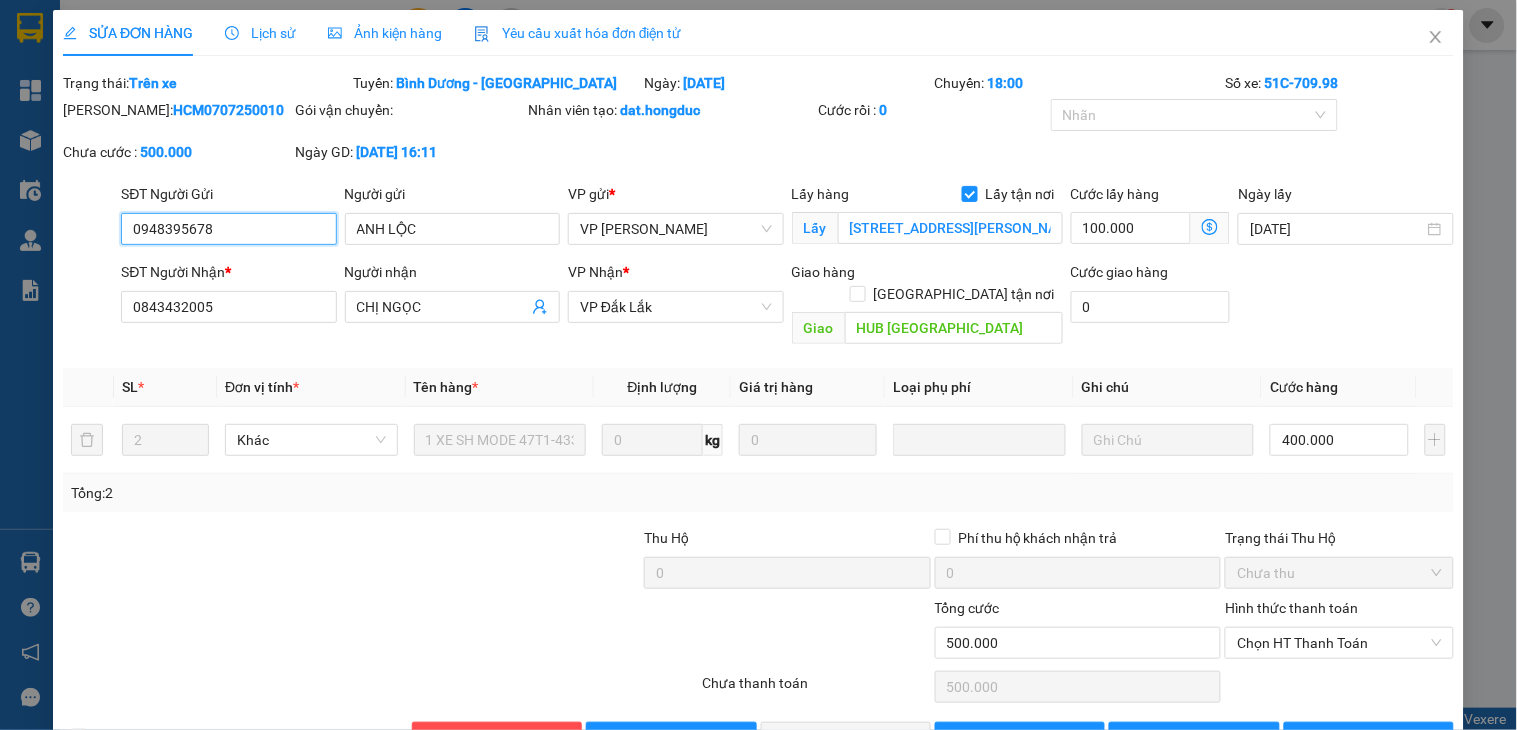 click on "0948395678" at bounding box center [228, 229] 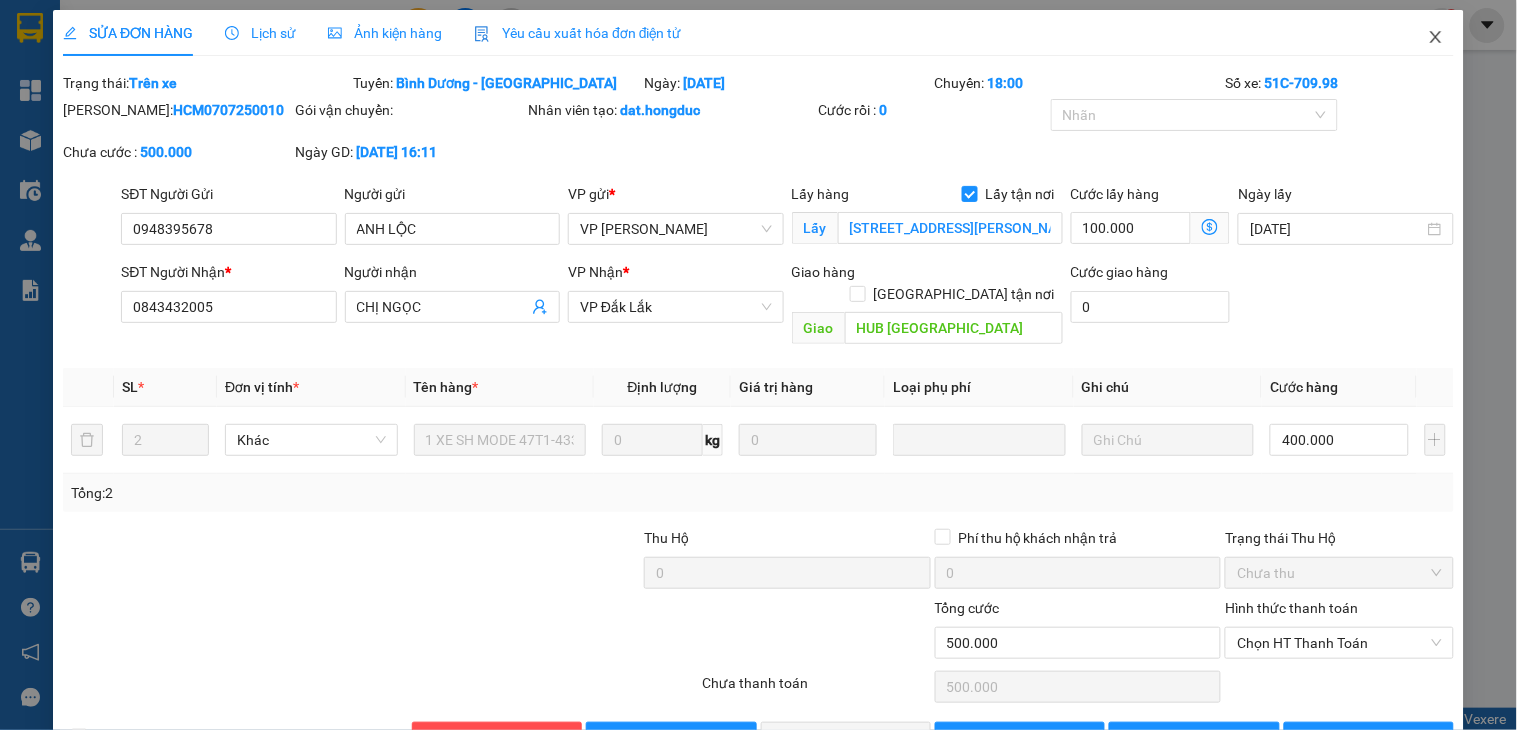click 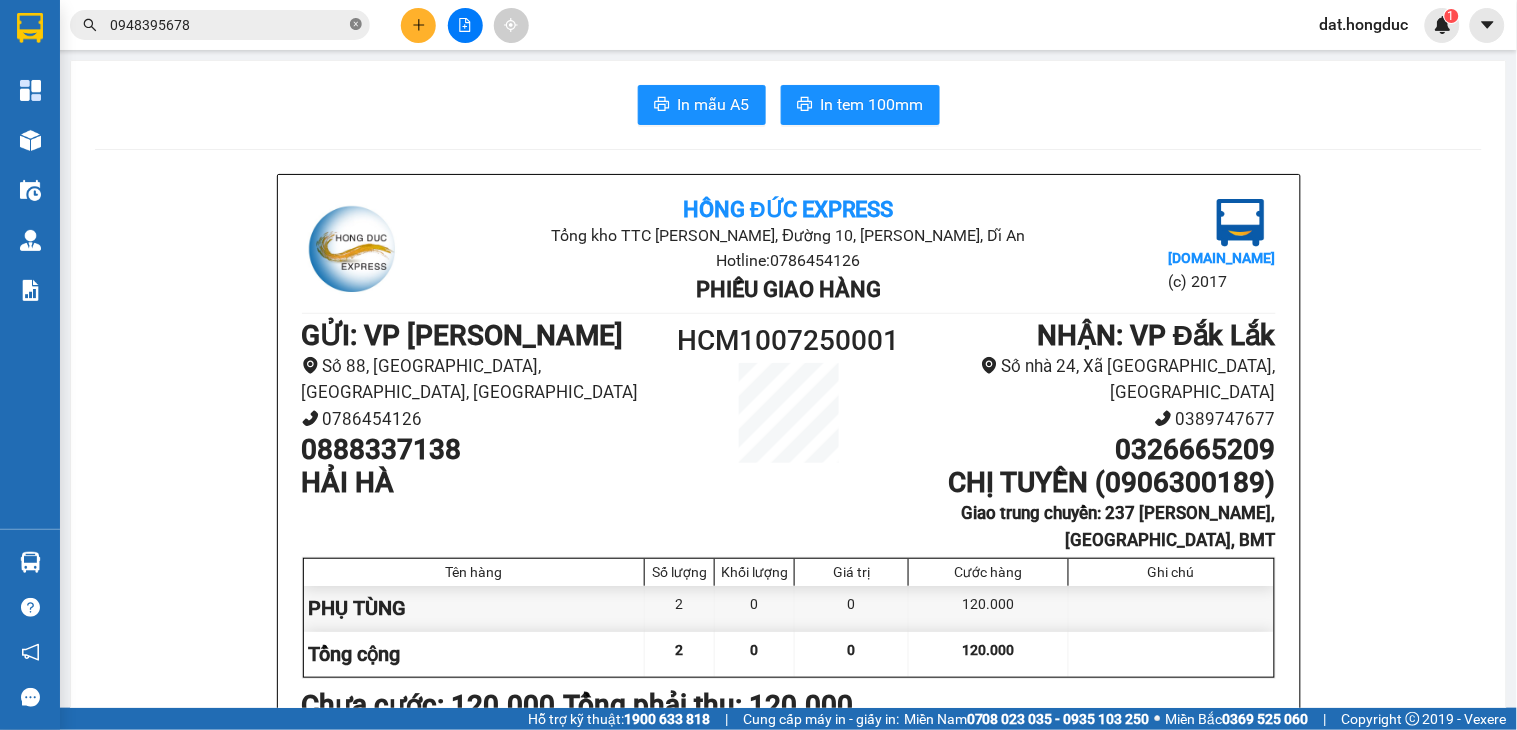 click at bounding box center [356, 25] 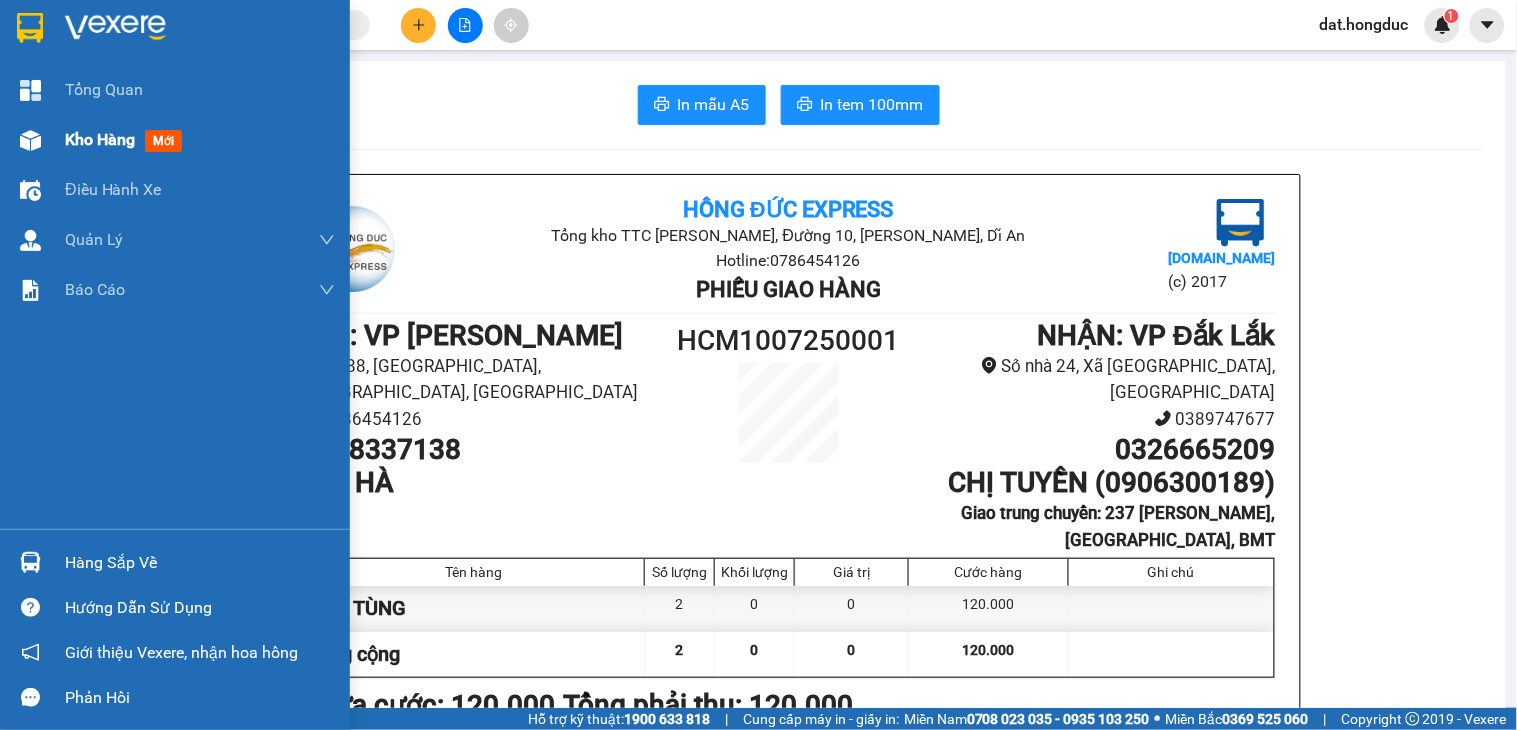 click on "Kho hàng" at bounding box center (100, 139) 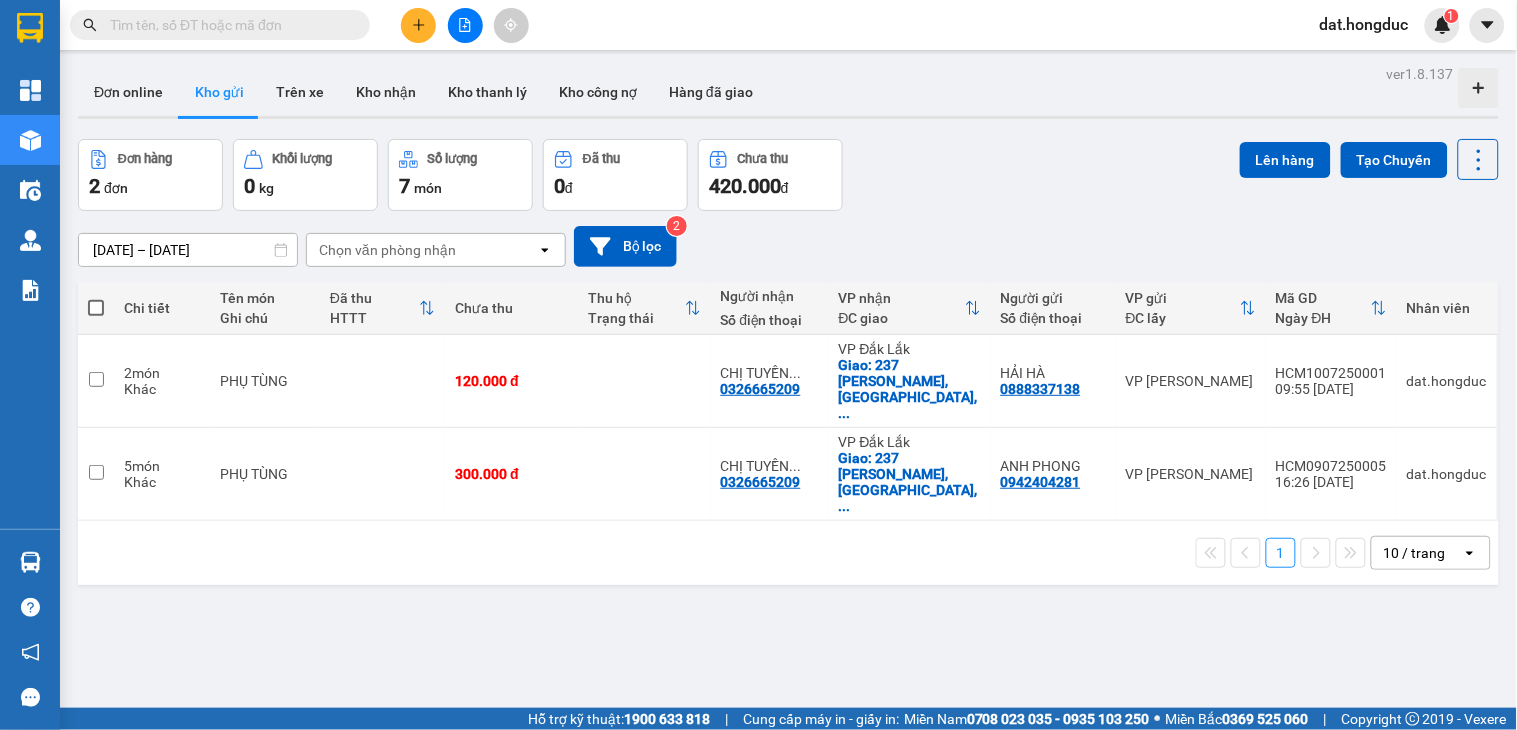 click at bounding box center [228, 25] 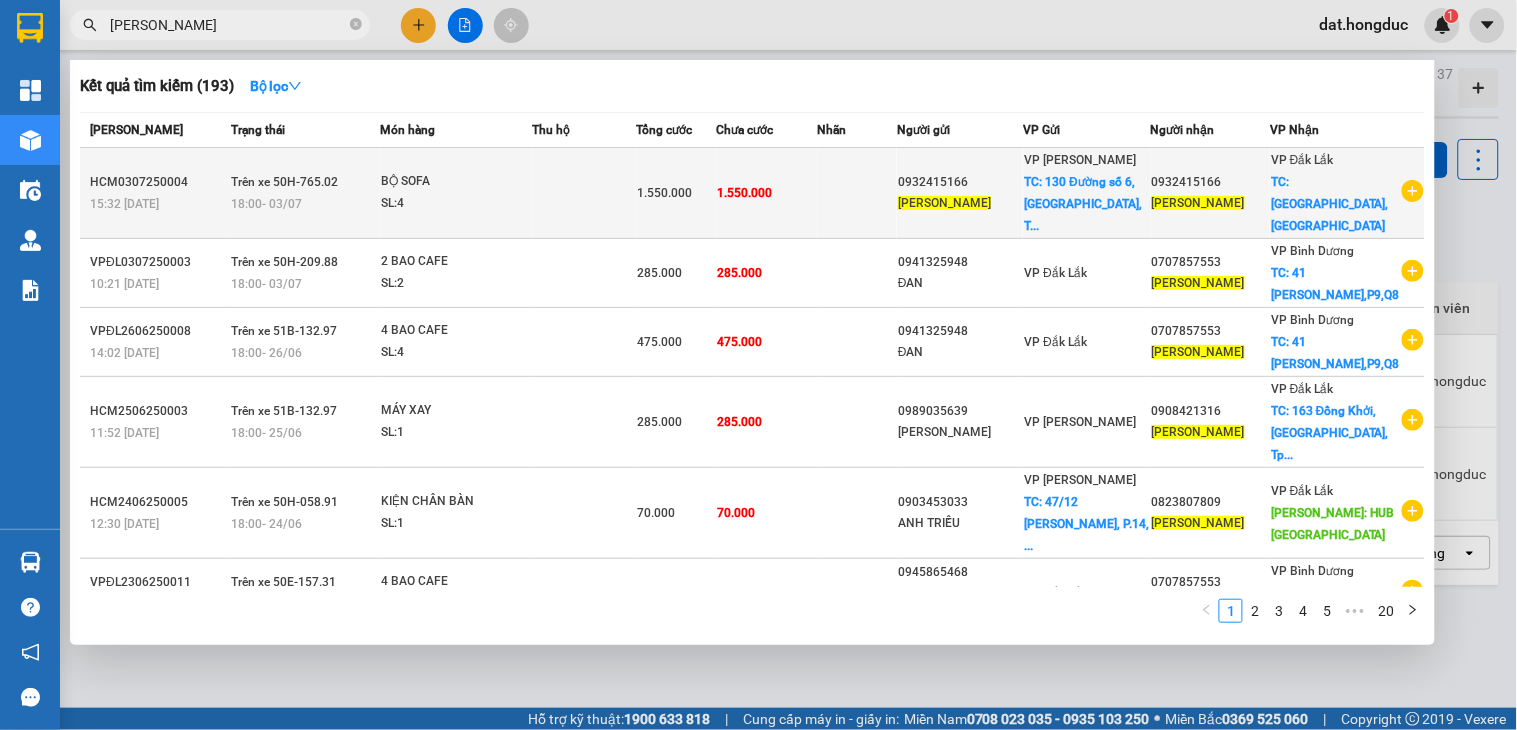 type on "[PERSON_NAME]" 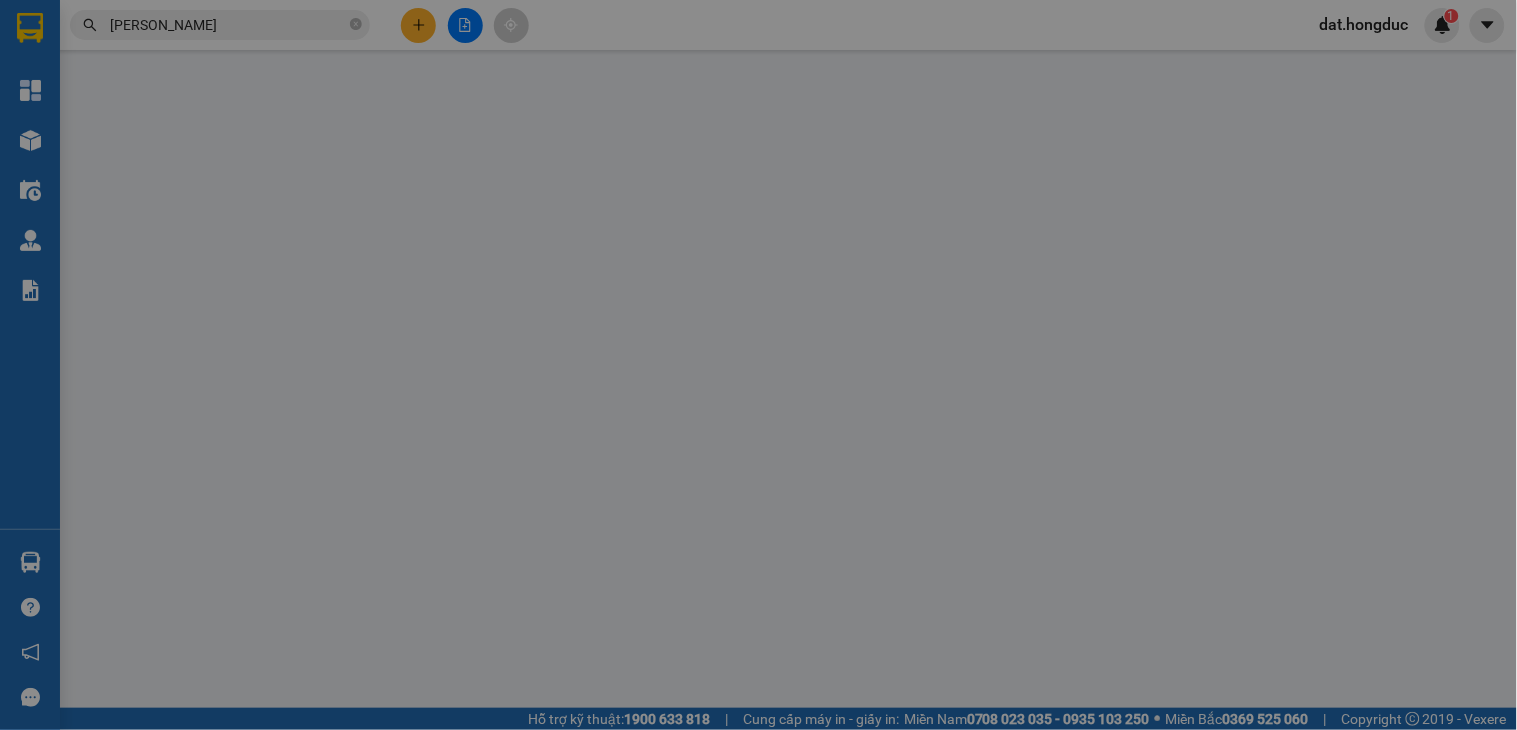 type on "0932415166" 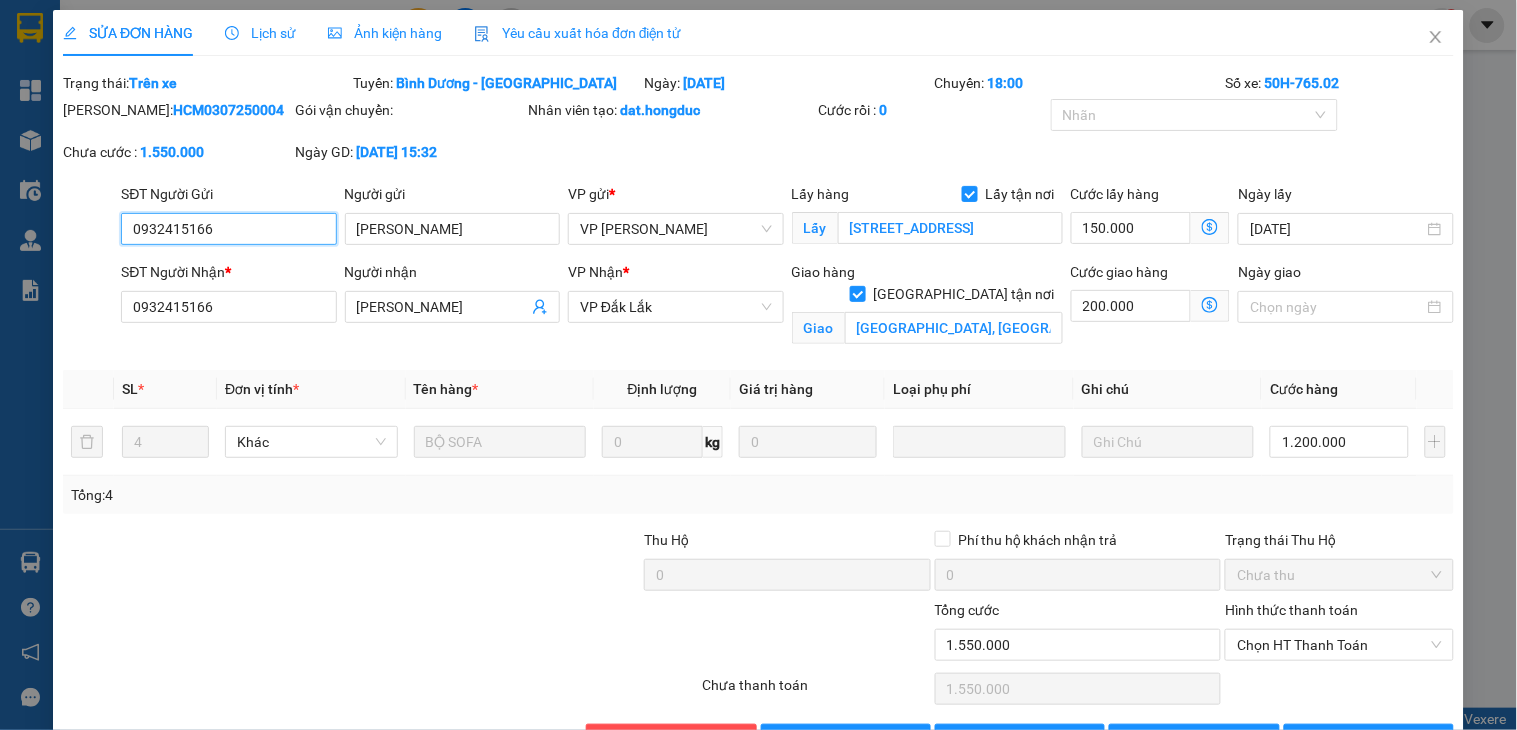 scroll, scrollTop: 65, scrollLeft: 0, axis: vertical 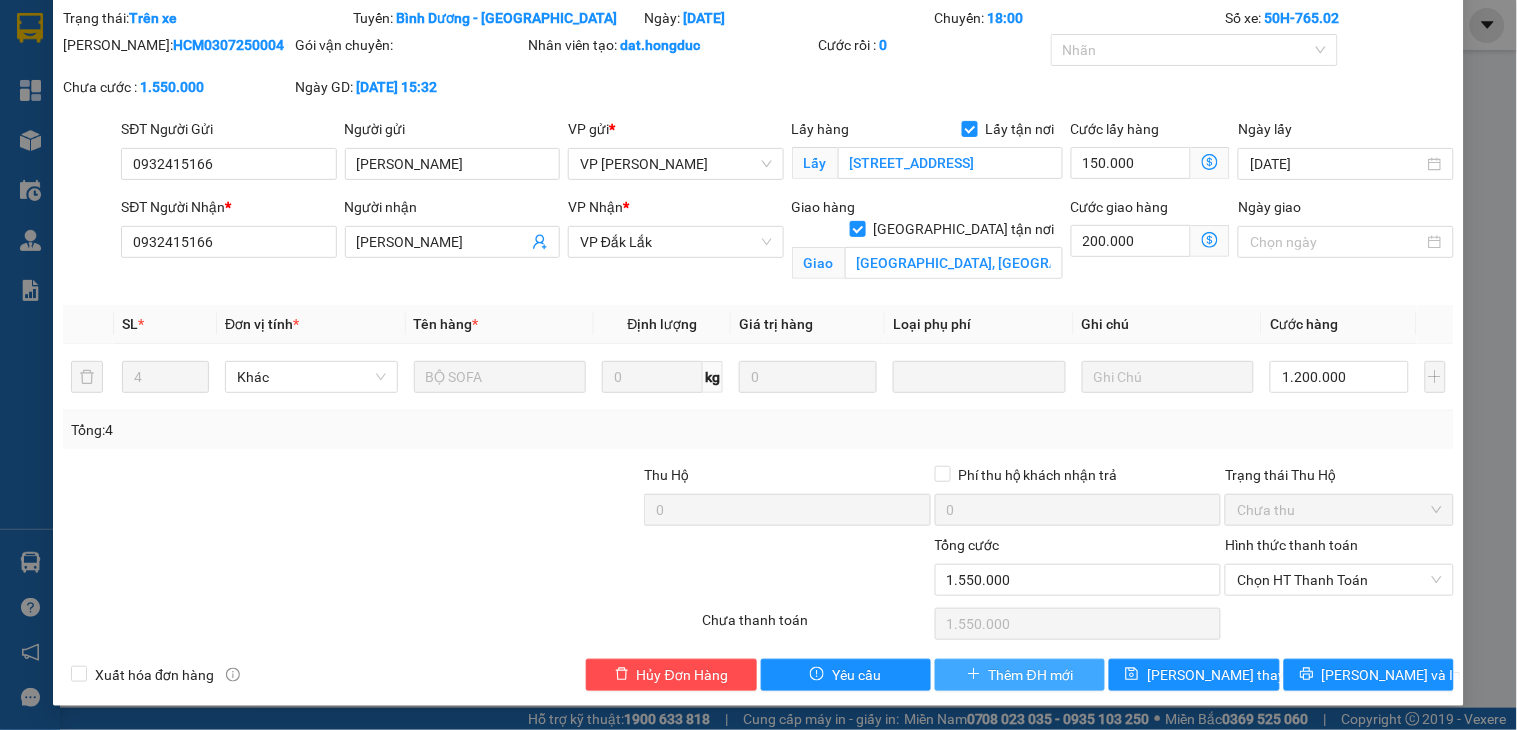 click on "Thêm ĐH mới" at bounding box center [1031, 675] 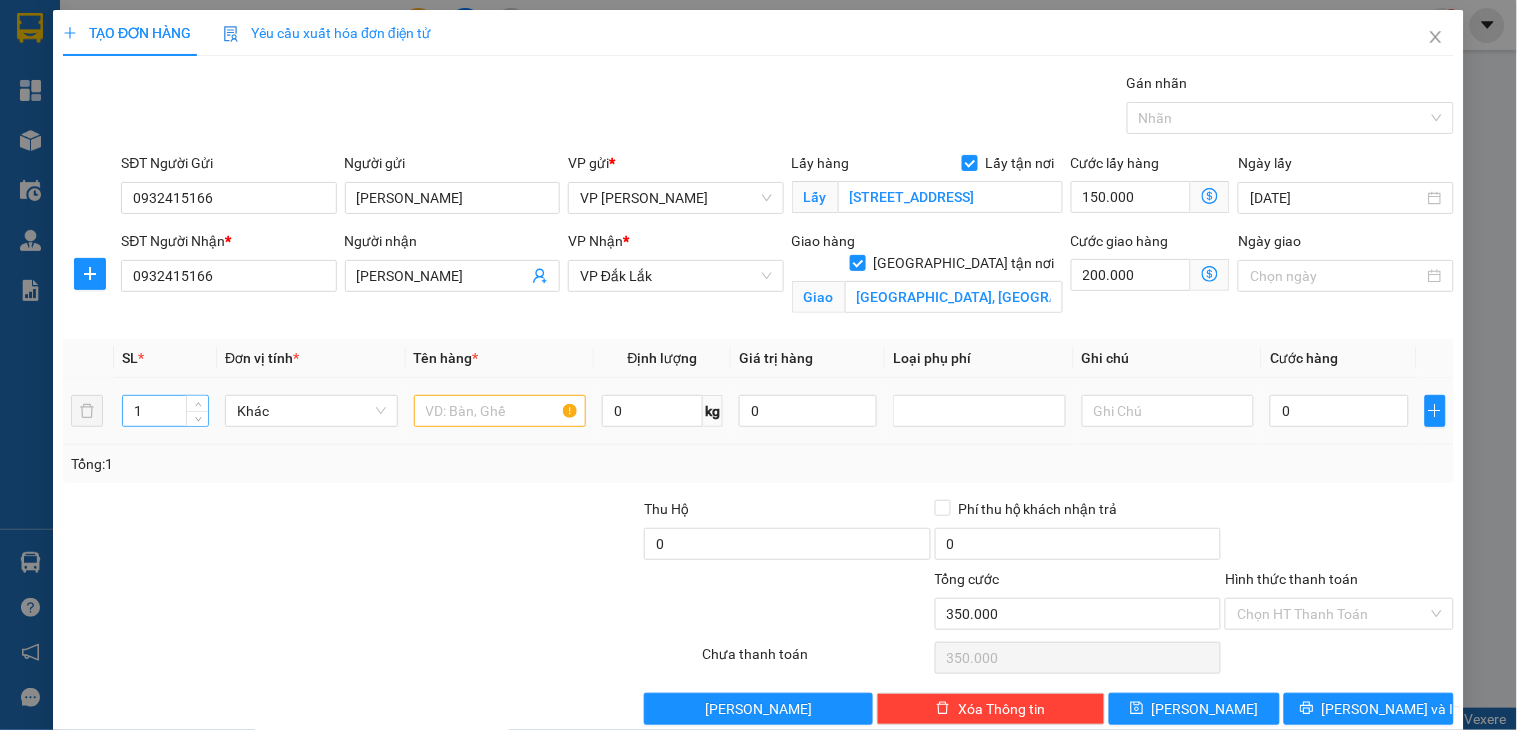 click on "1" at bounding box center [165, 411] 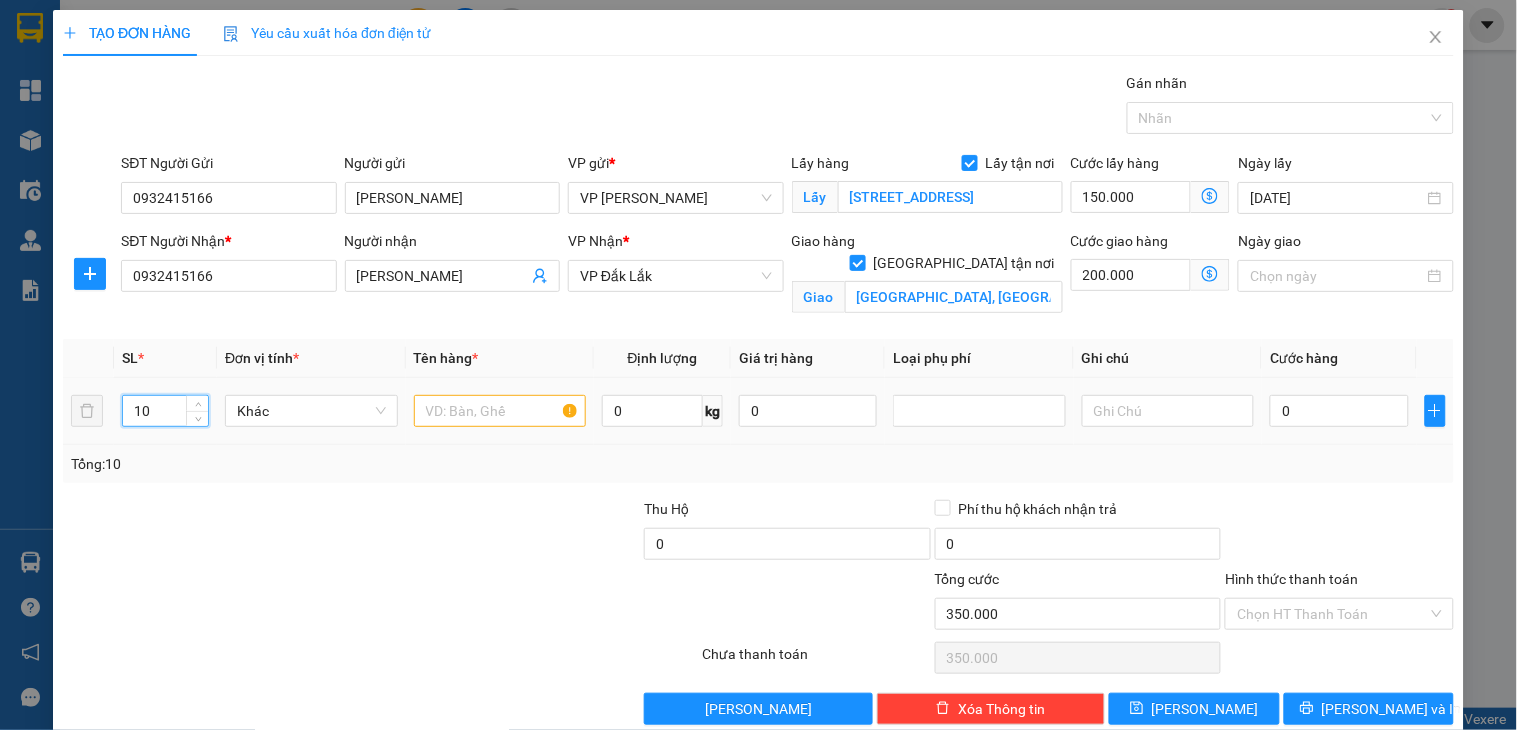 type on "10" 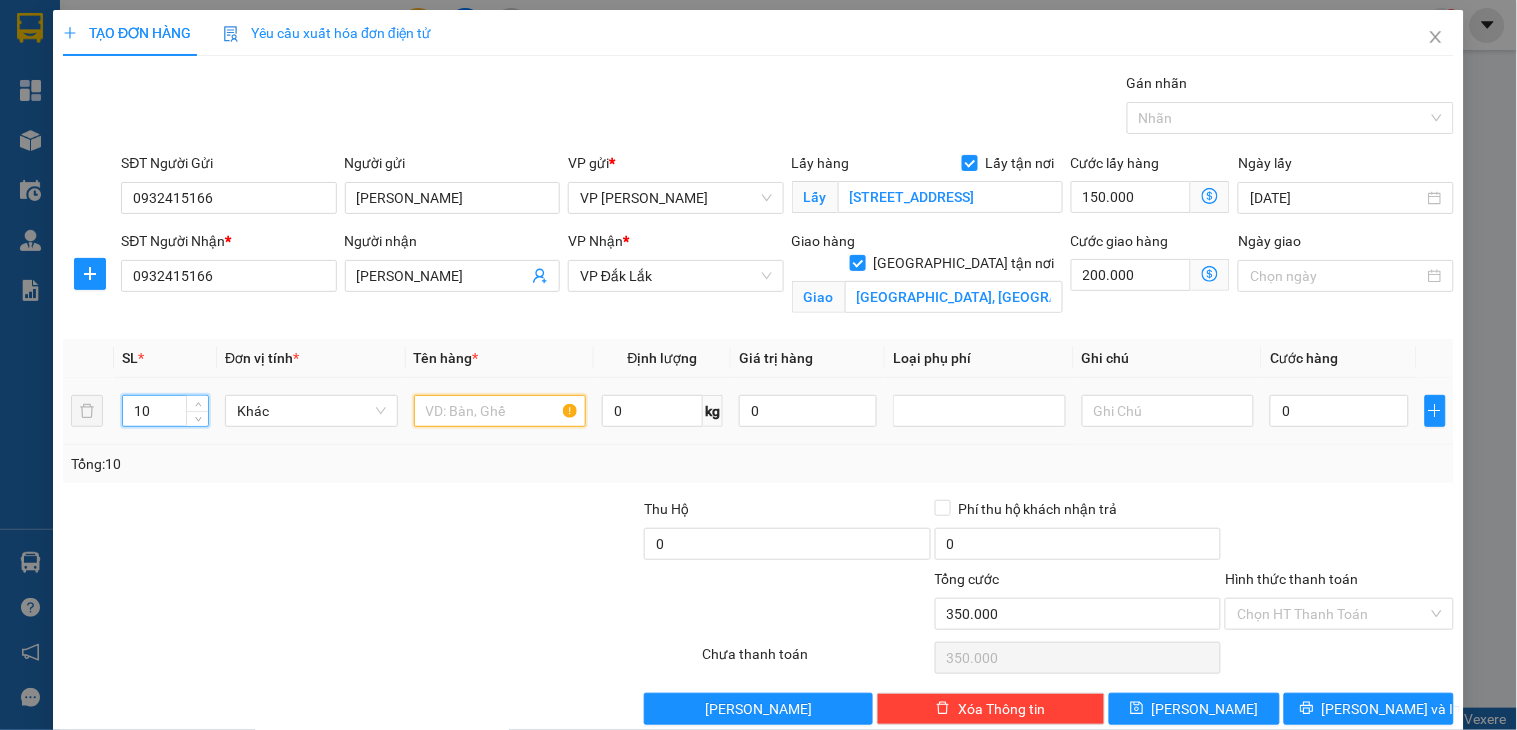click at bounding box center [500, 411] 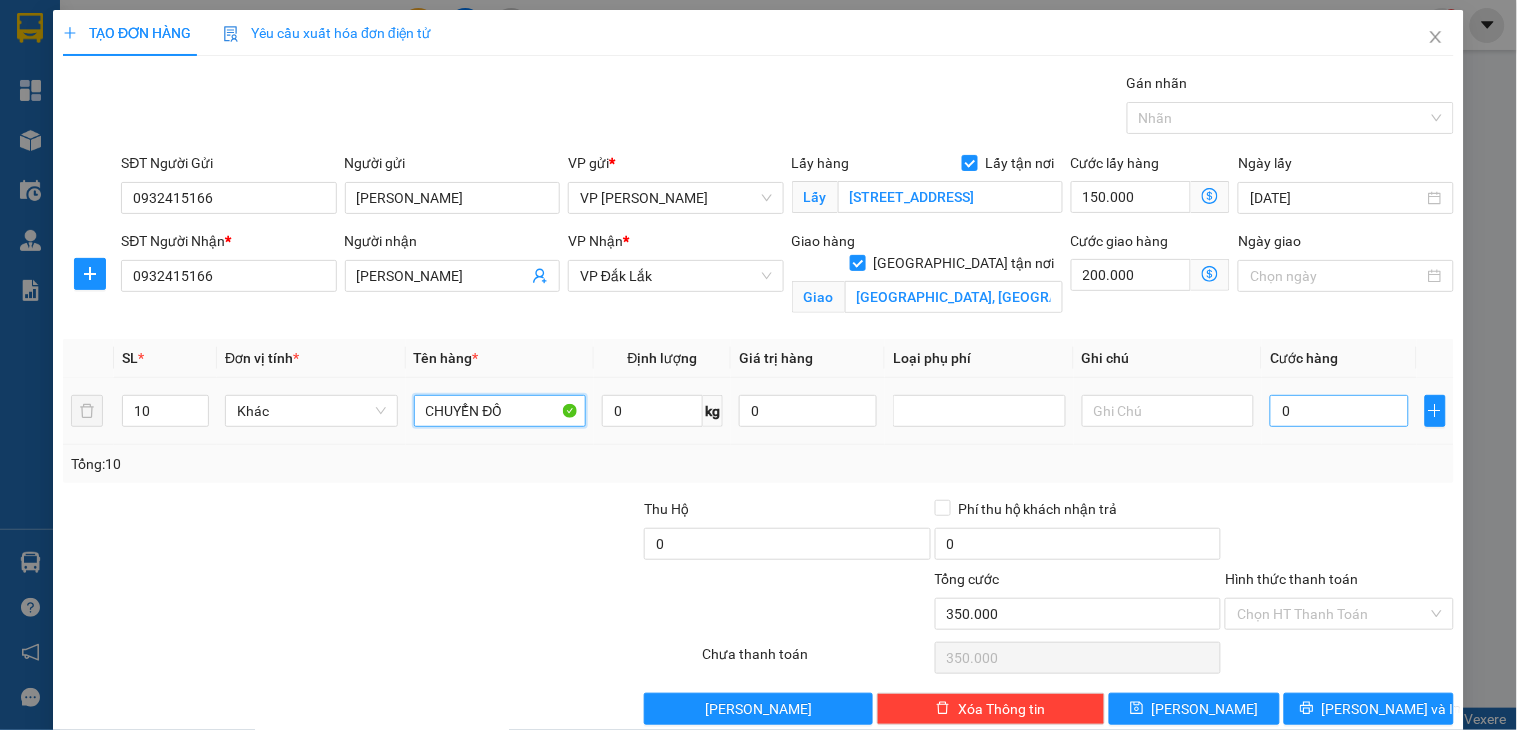 type on "CHUYỂN ĐỒ" 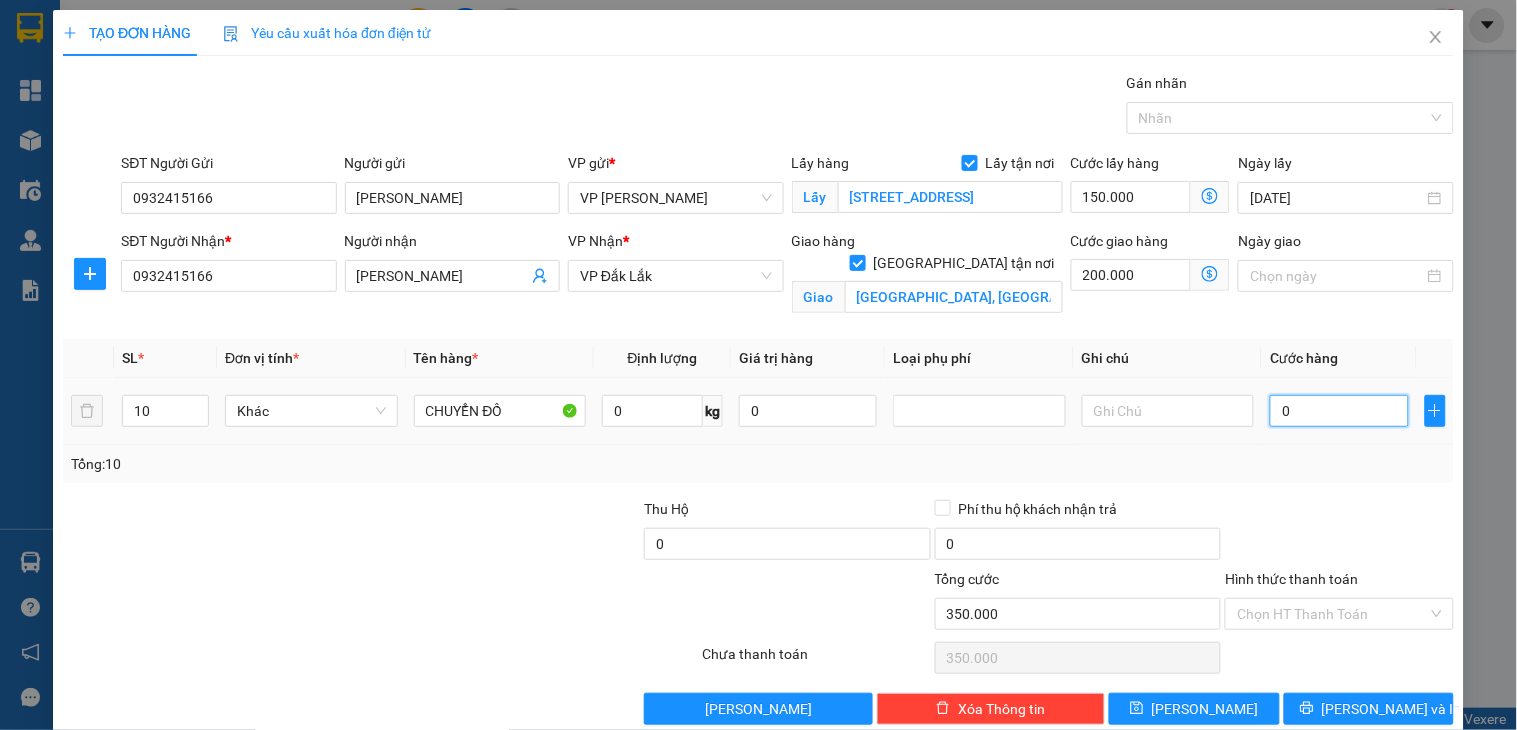 click on "0" at bounding box center (1339, 411) 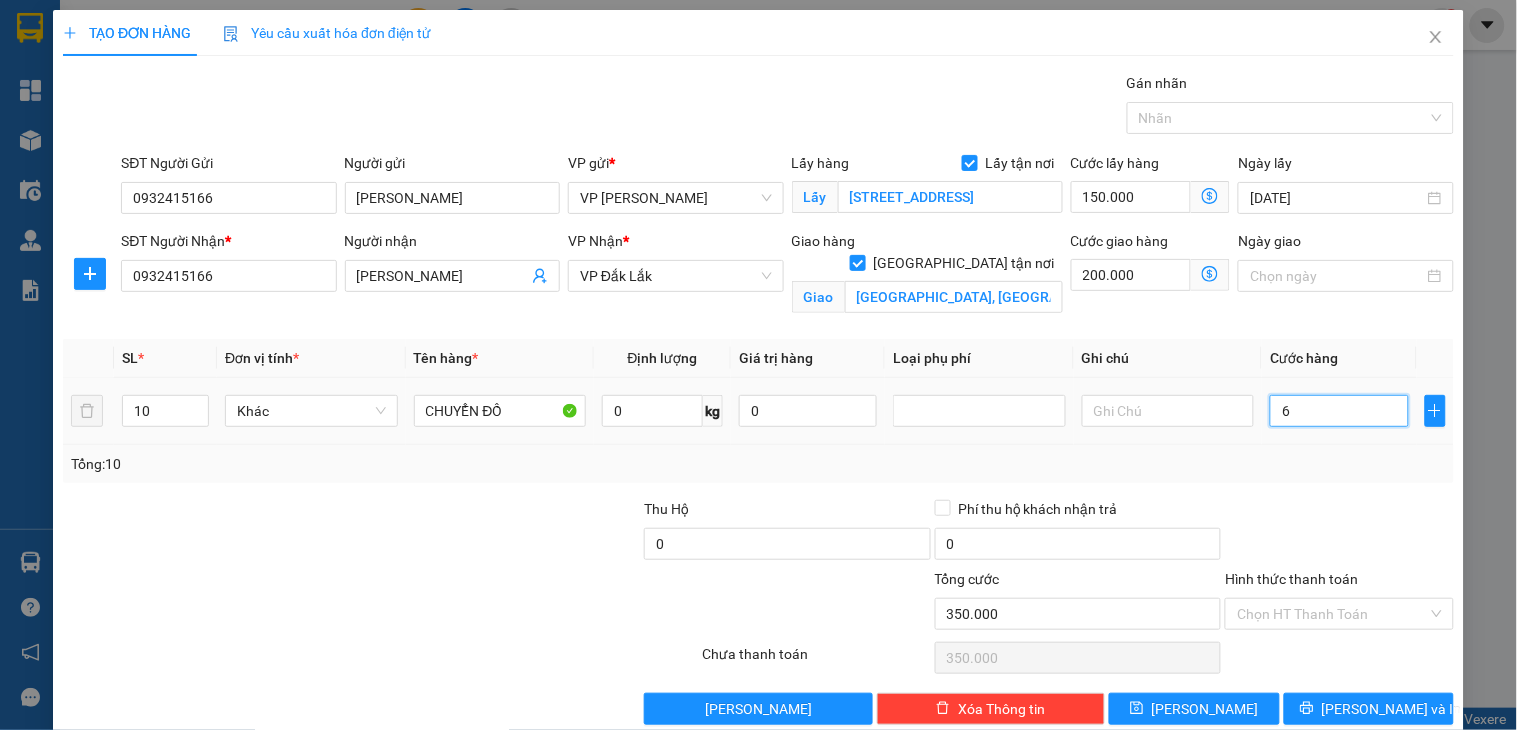 type on "67" 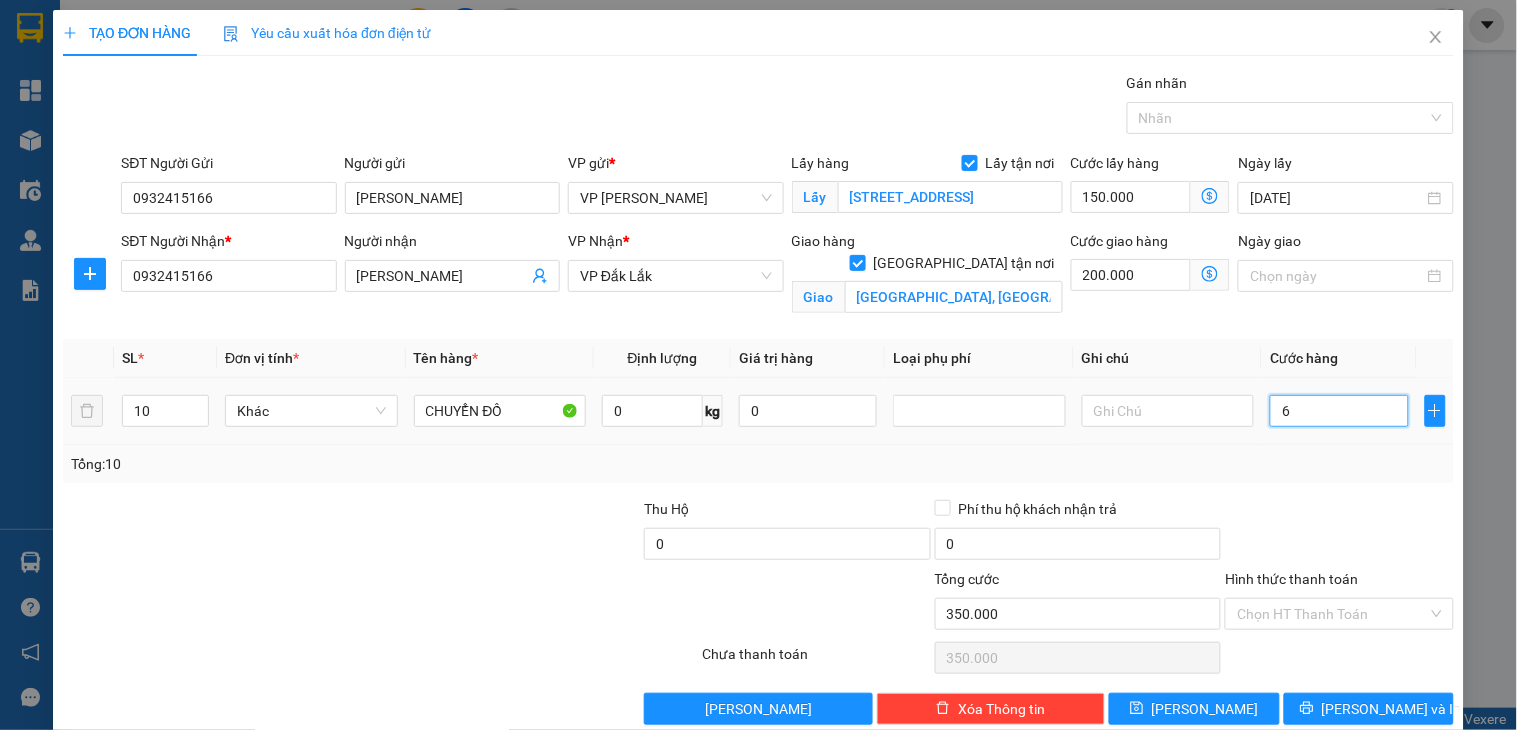 type on "350.067" 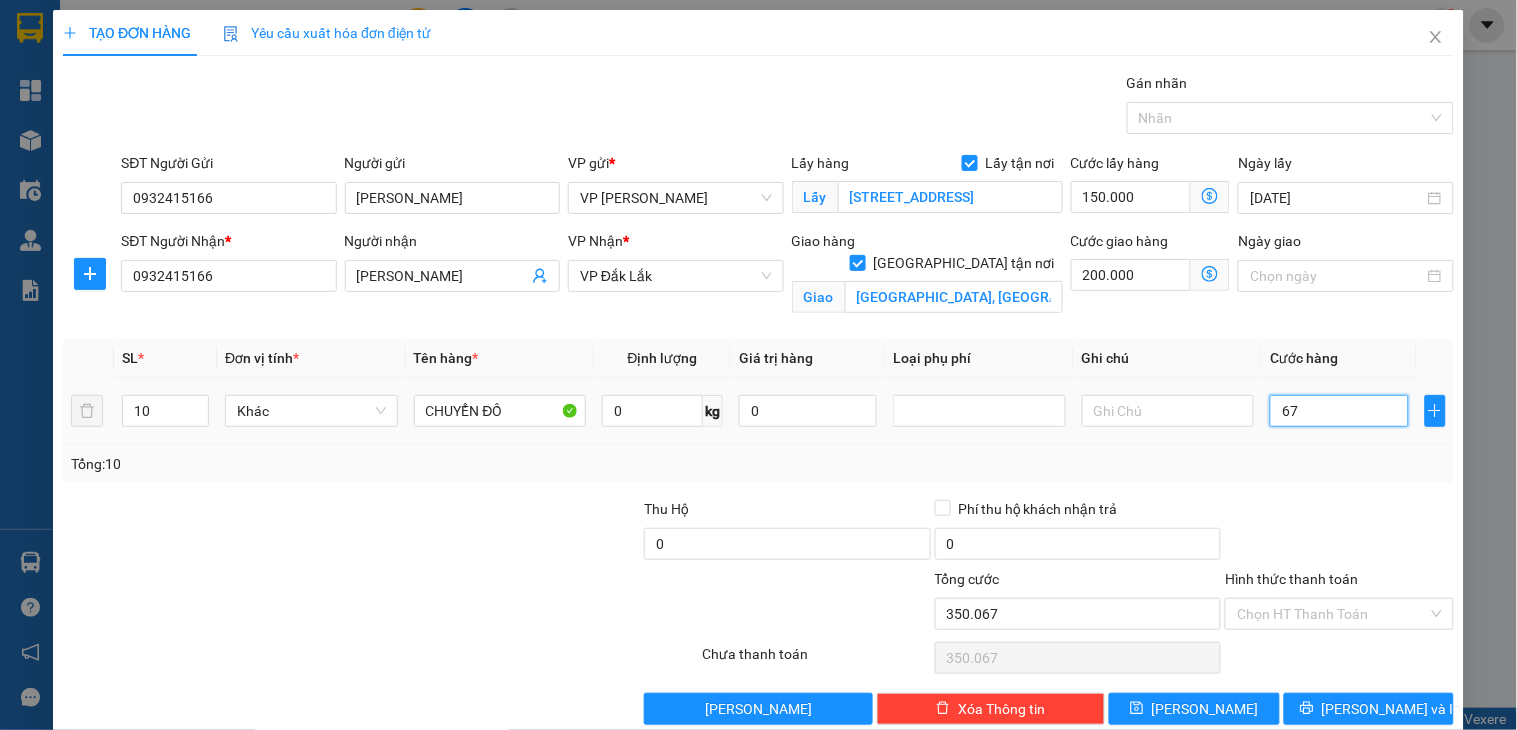 type on "670" 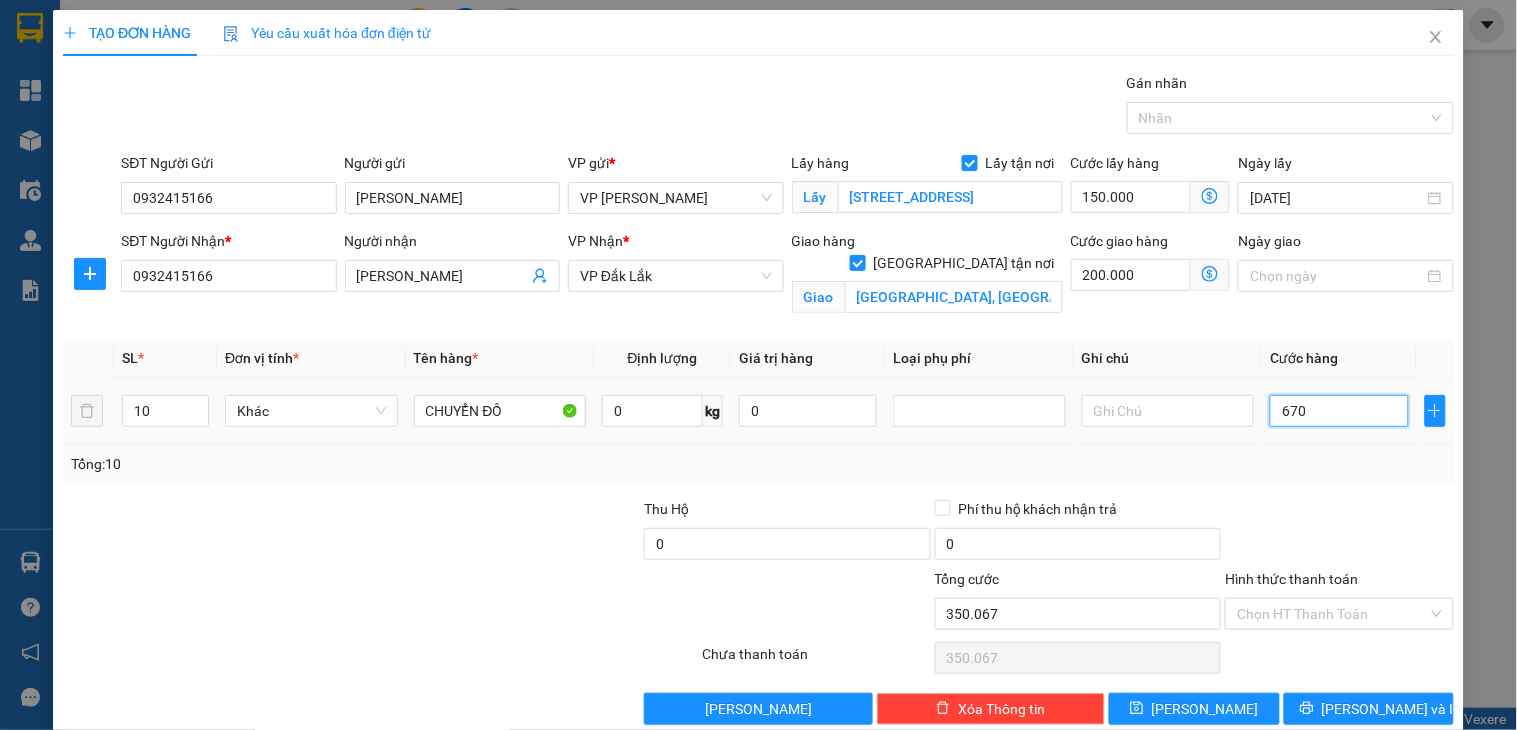 type on "350.670" 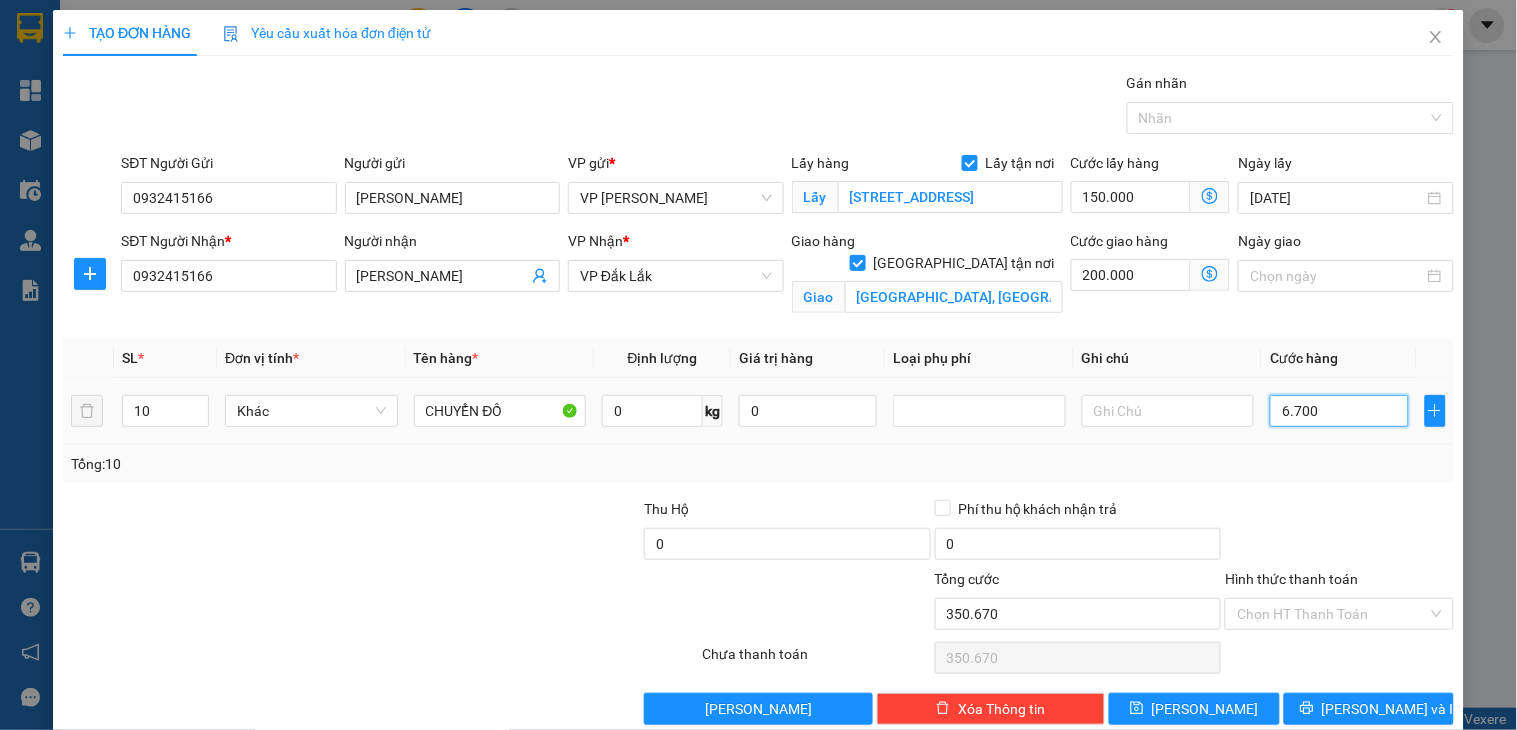 type on "67.000" 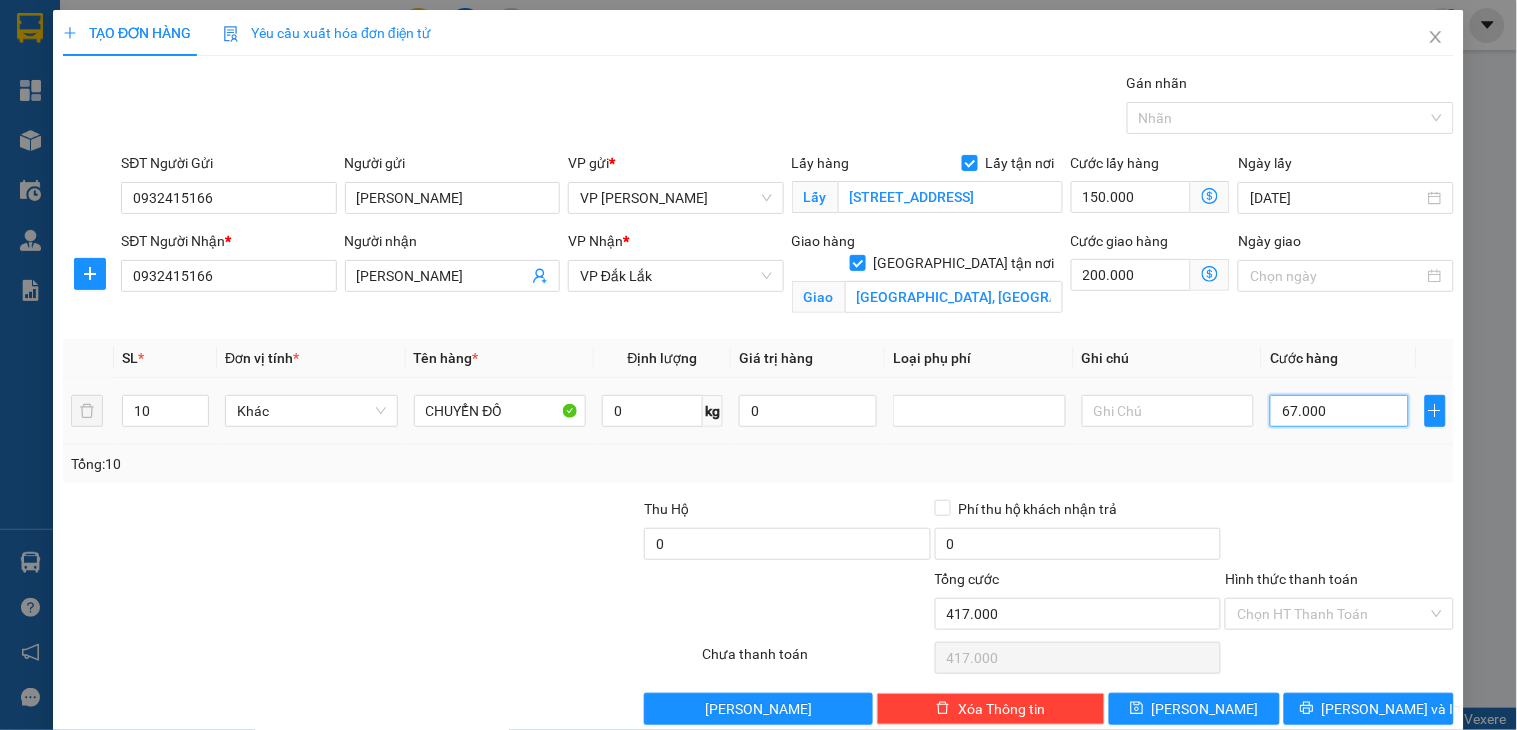 type on "670.000" 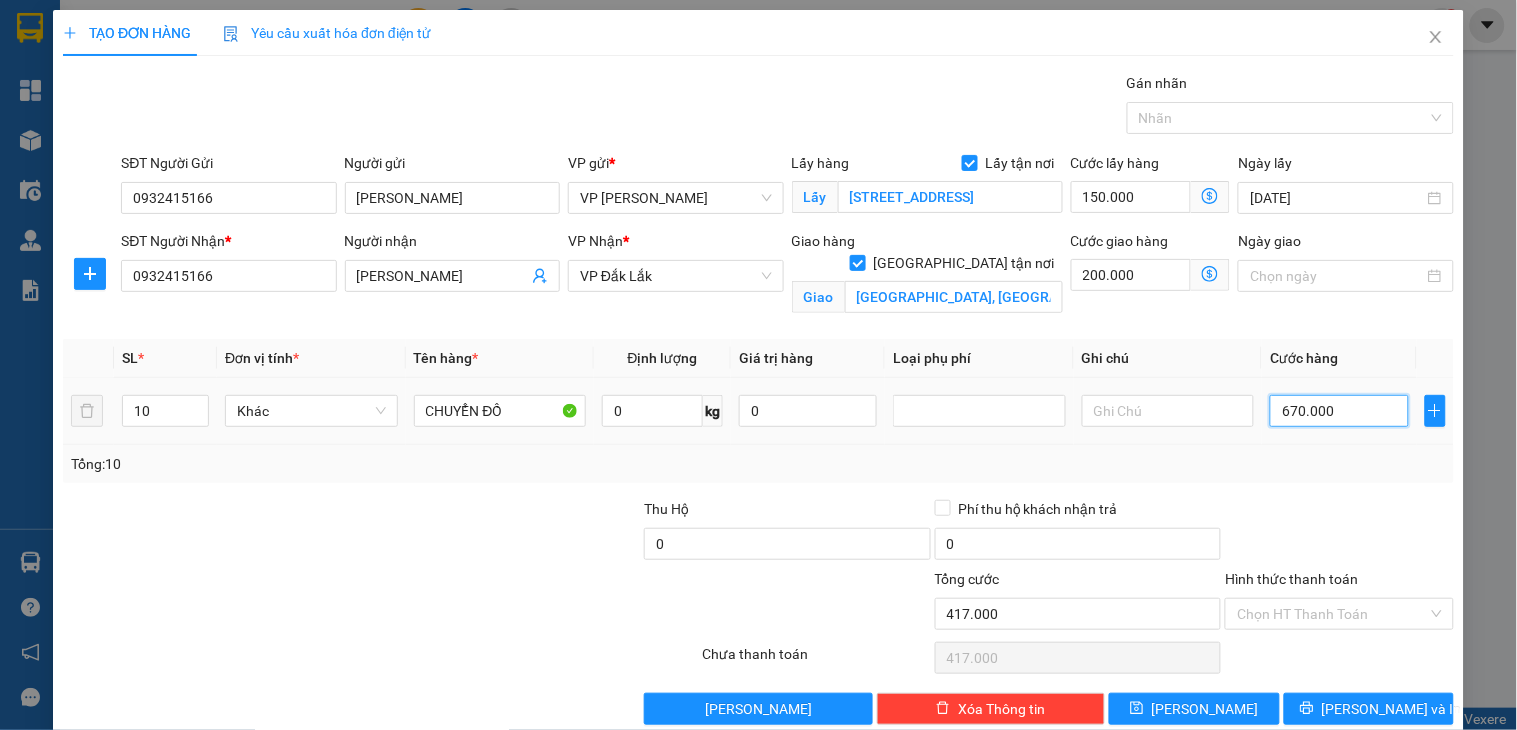 type on "1.020.000" 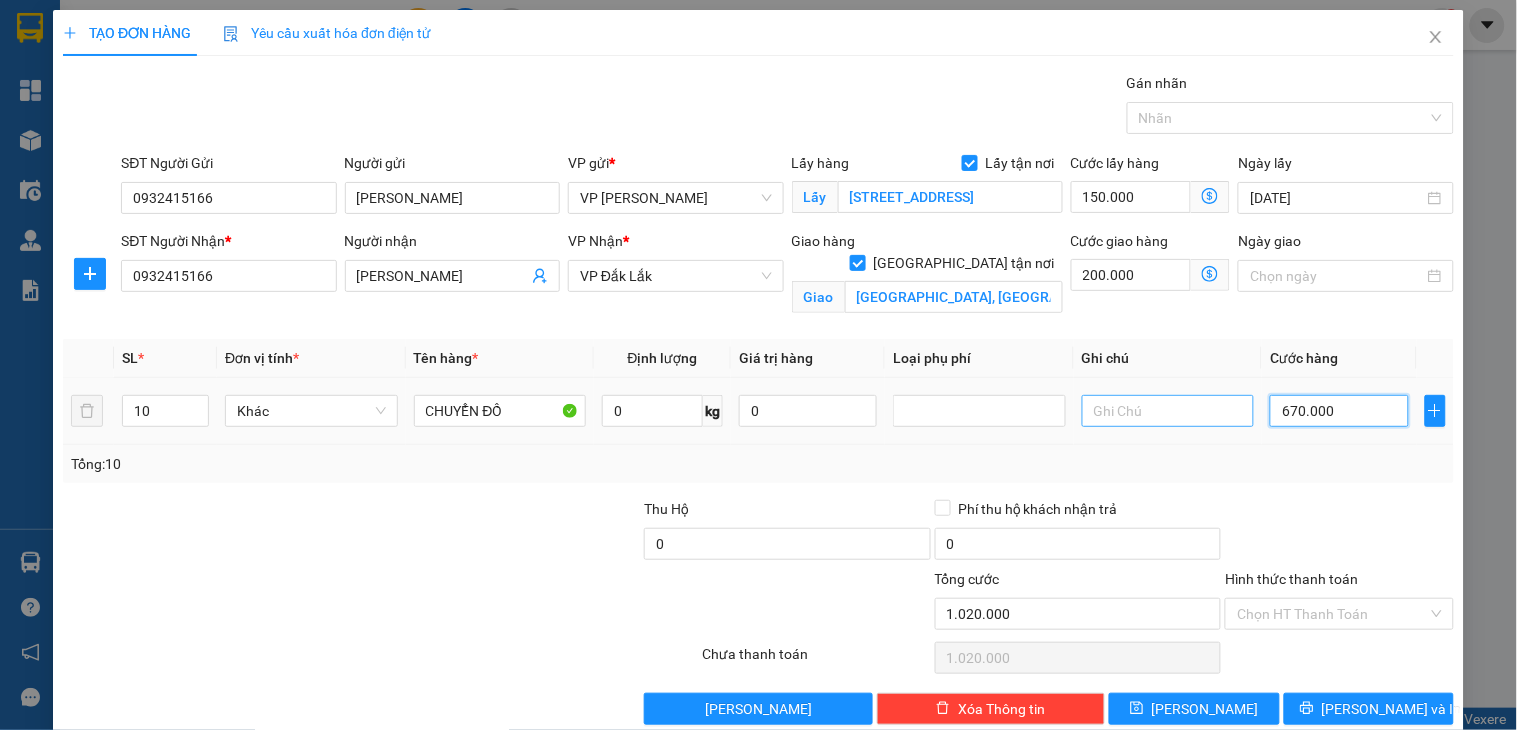 drag, startPoint x: 1324, startPoint y: 407, endPoint x: 1237, endPoint y: 423, distance: 88.45903 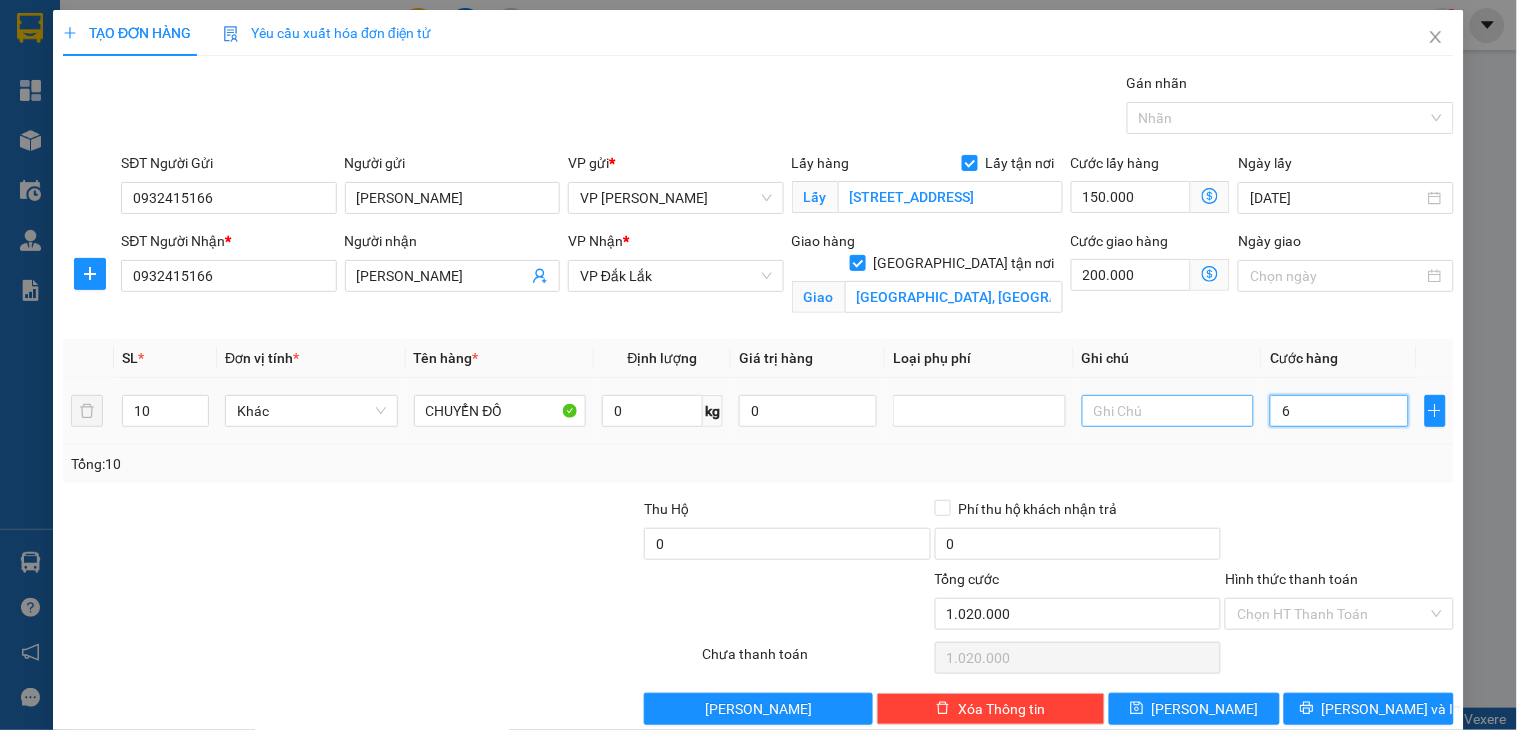 type on "350.006" 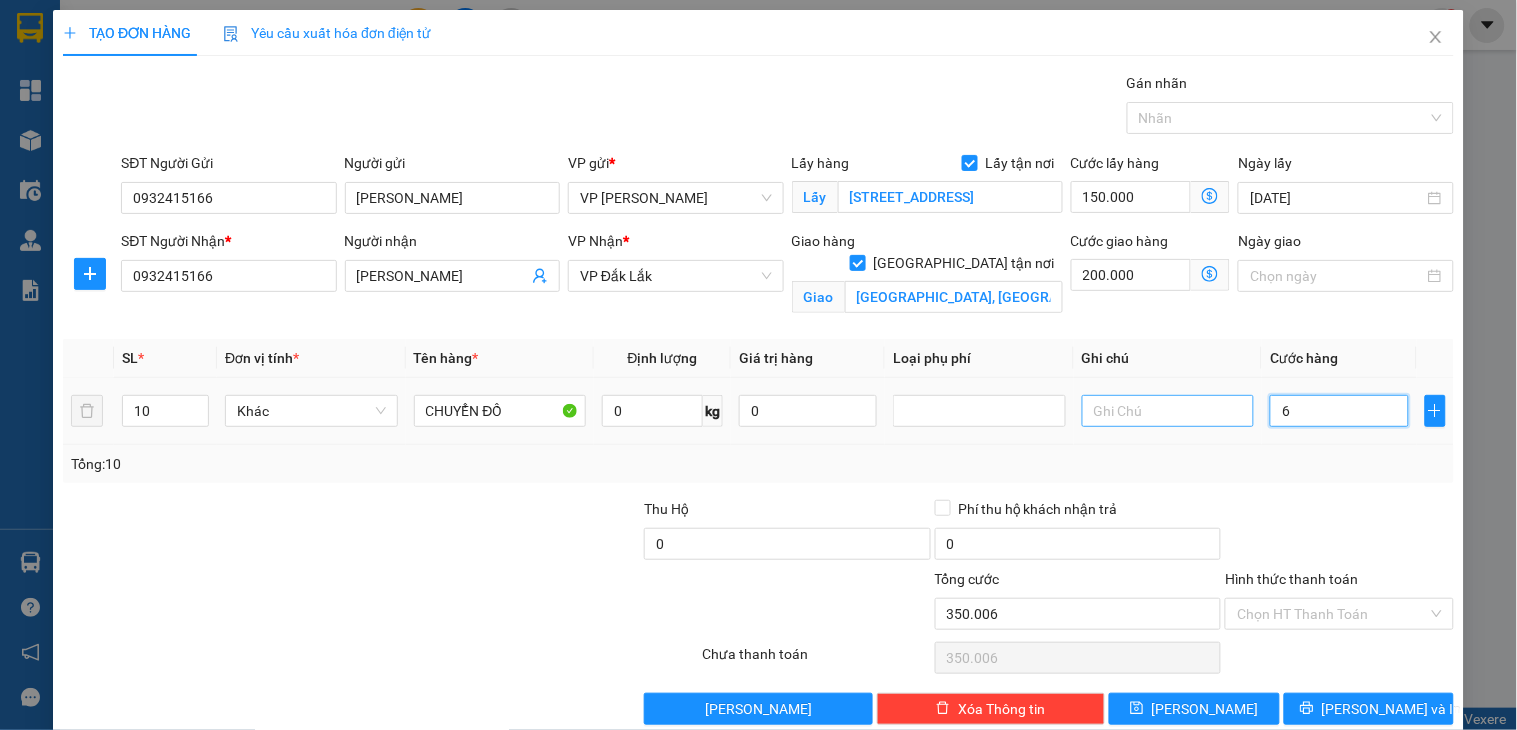 type on "62" 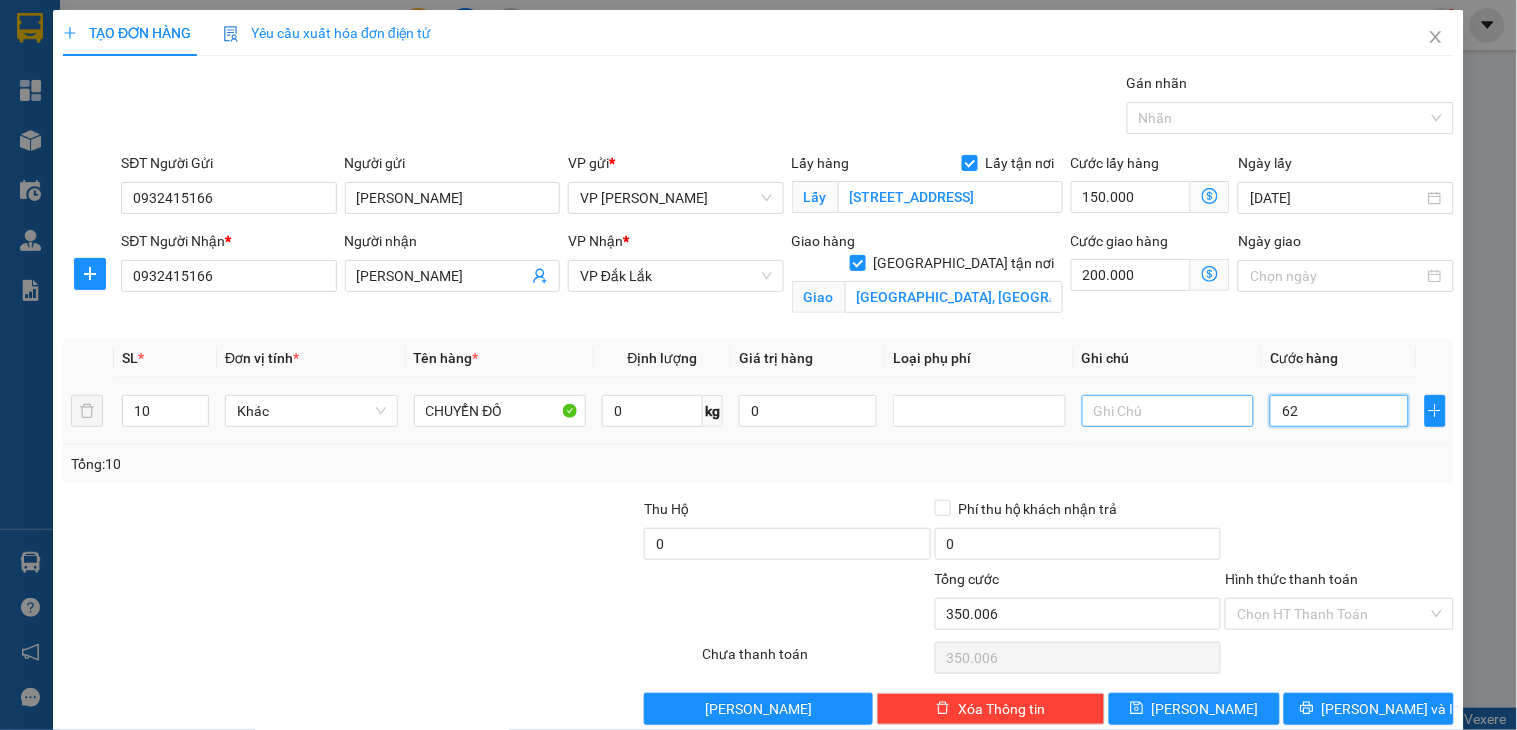 type on "350.062" 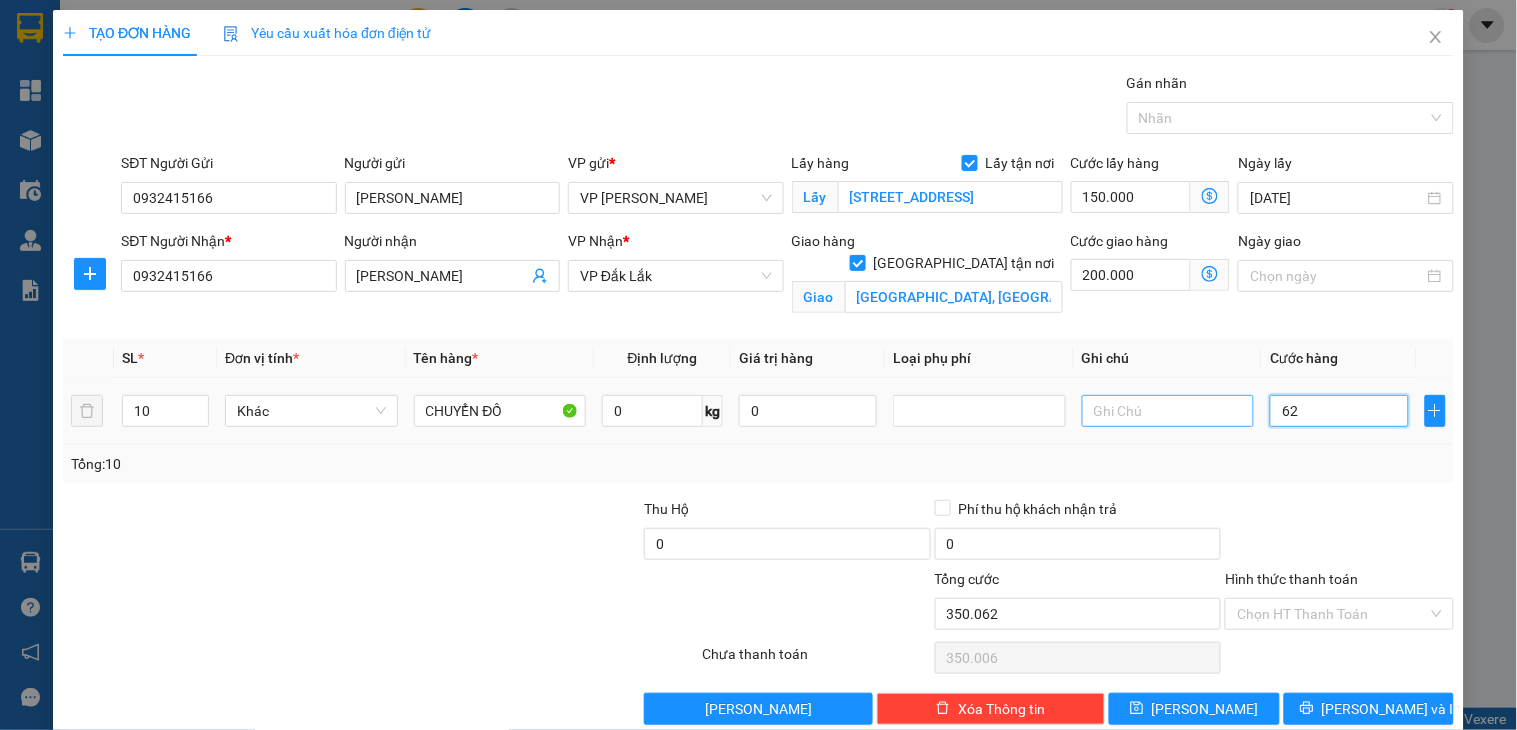 type on "350.062" 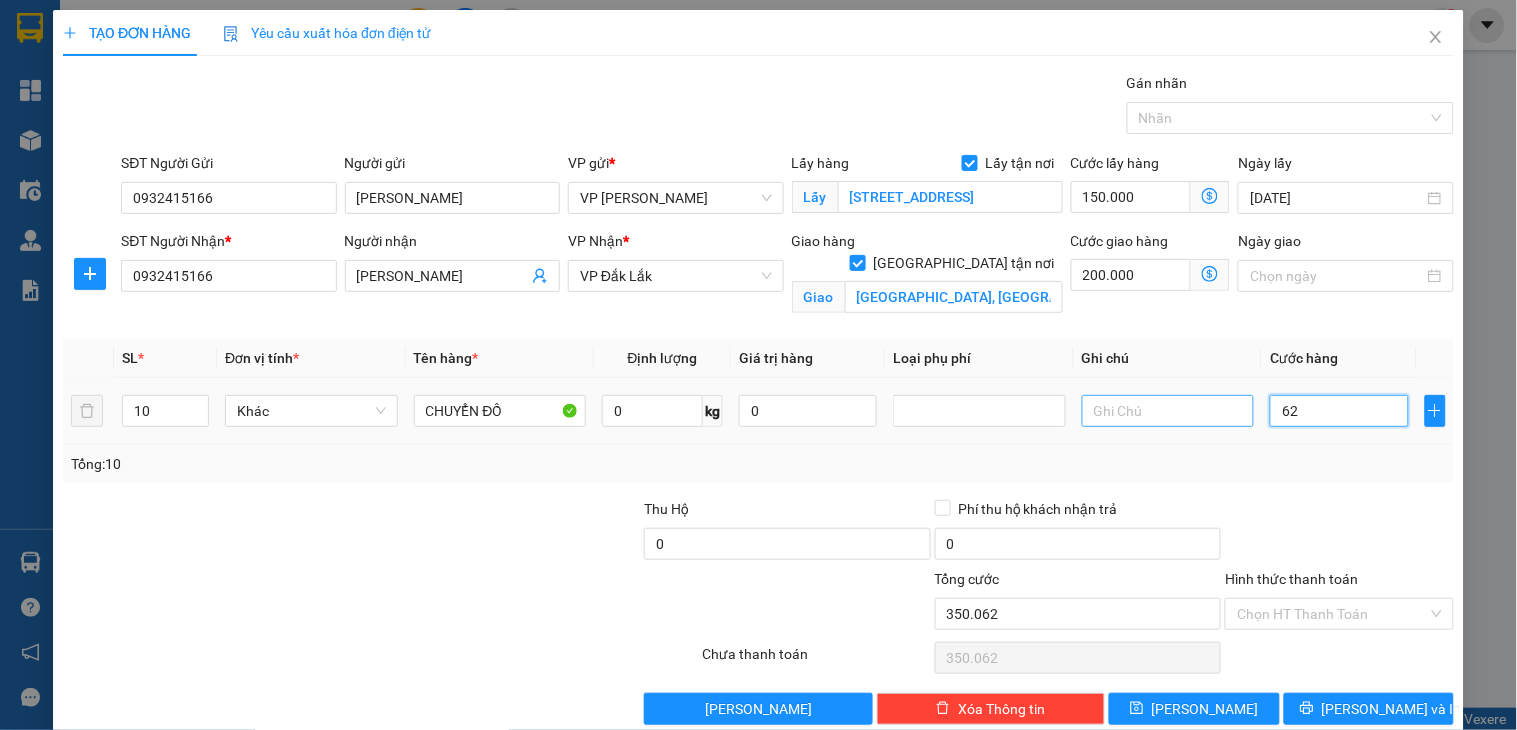 type on "620" 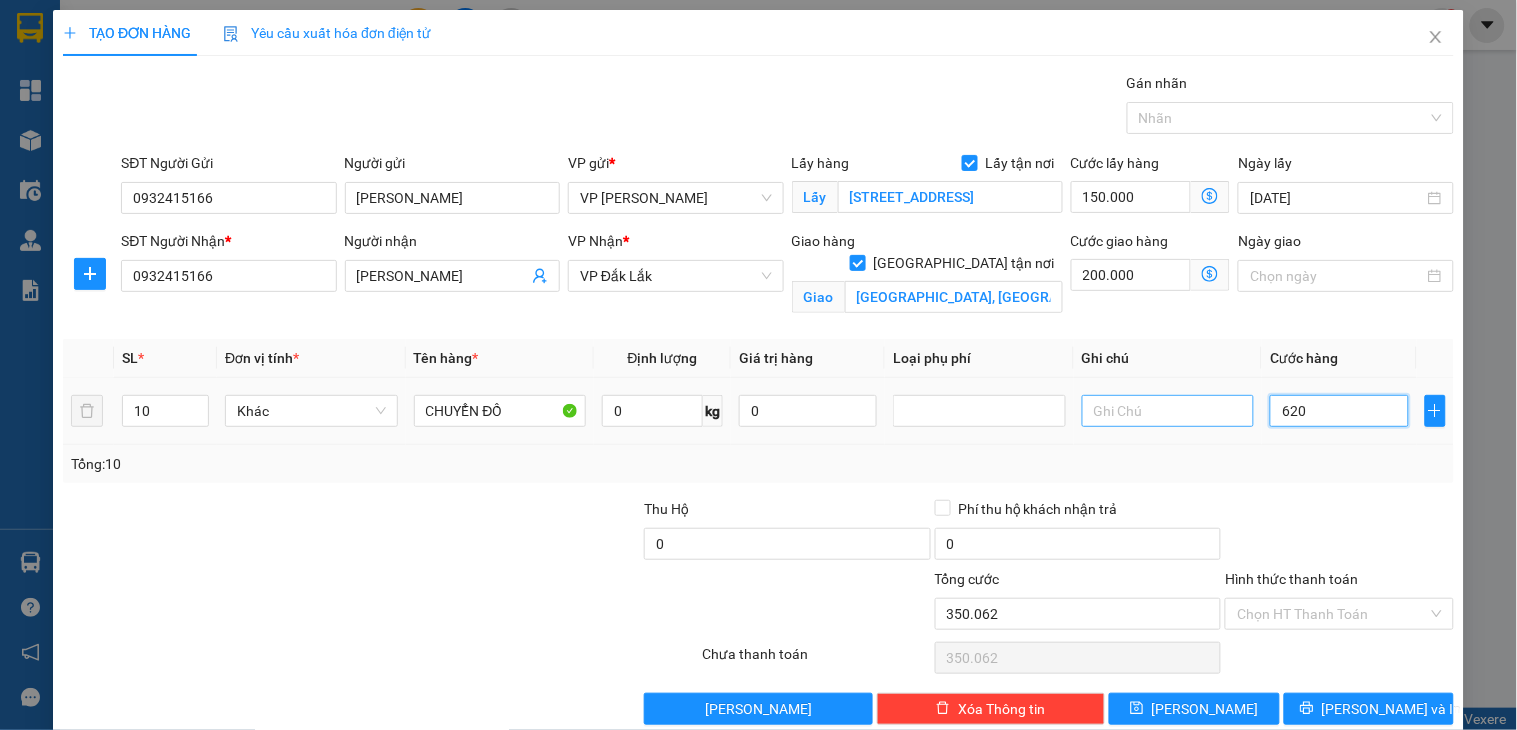 type on "350.620" 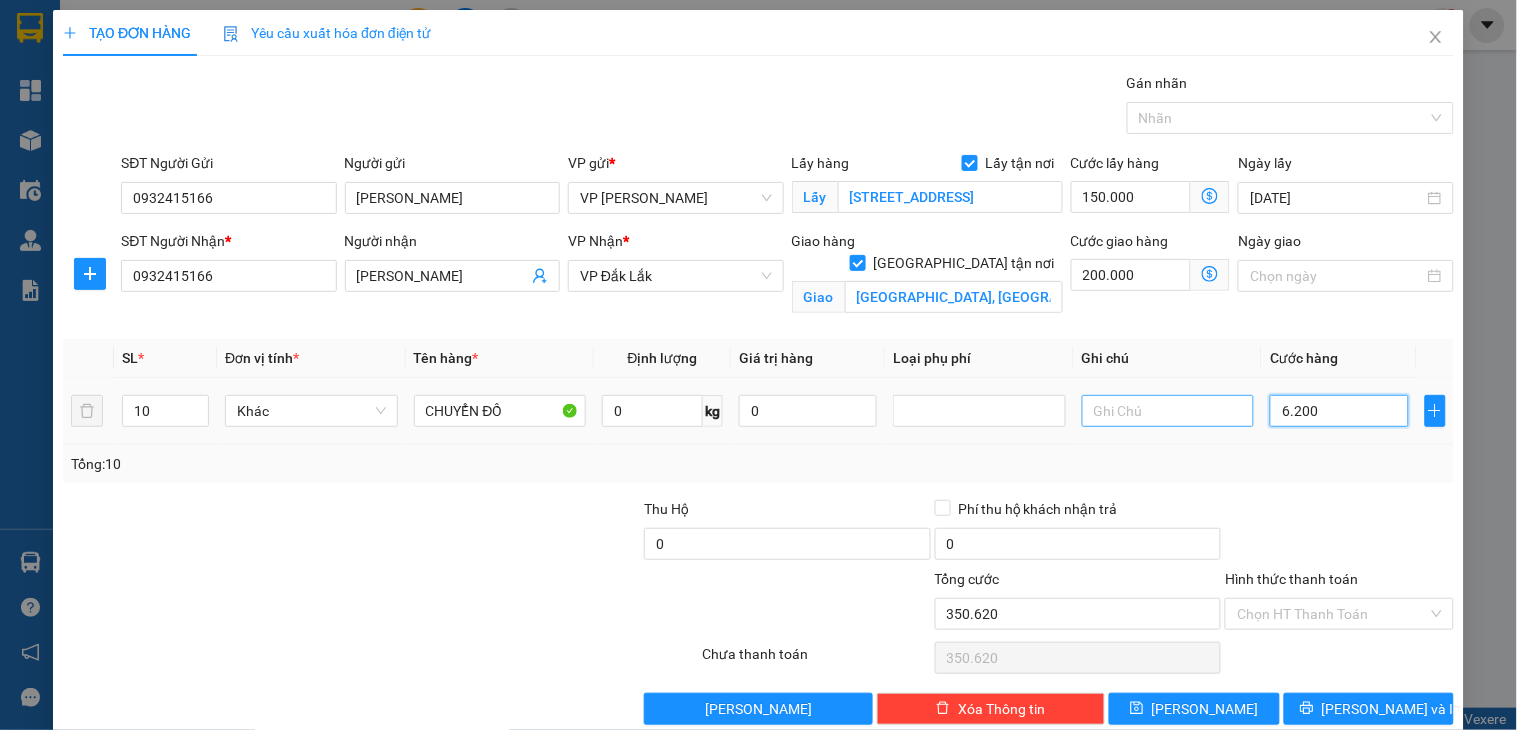 type on "62.000" 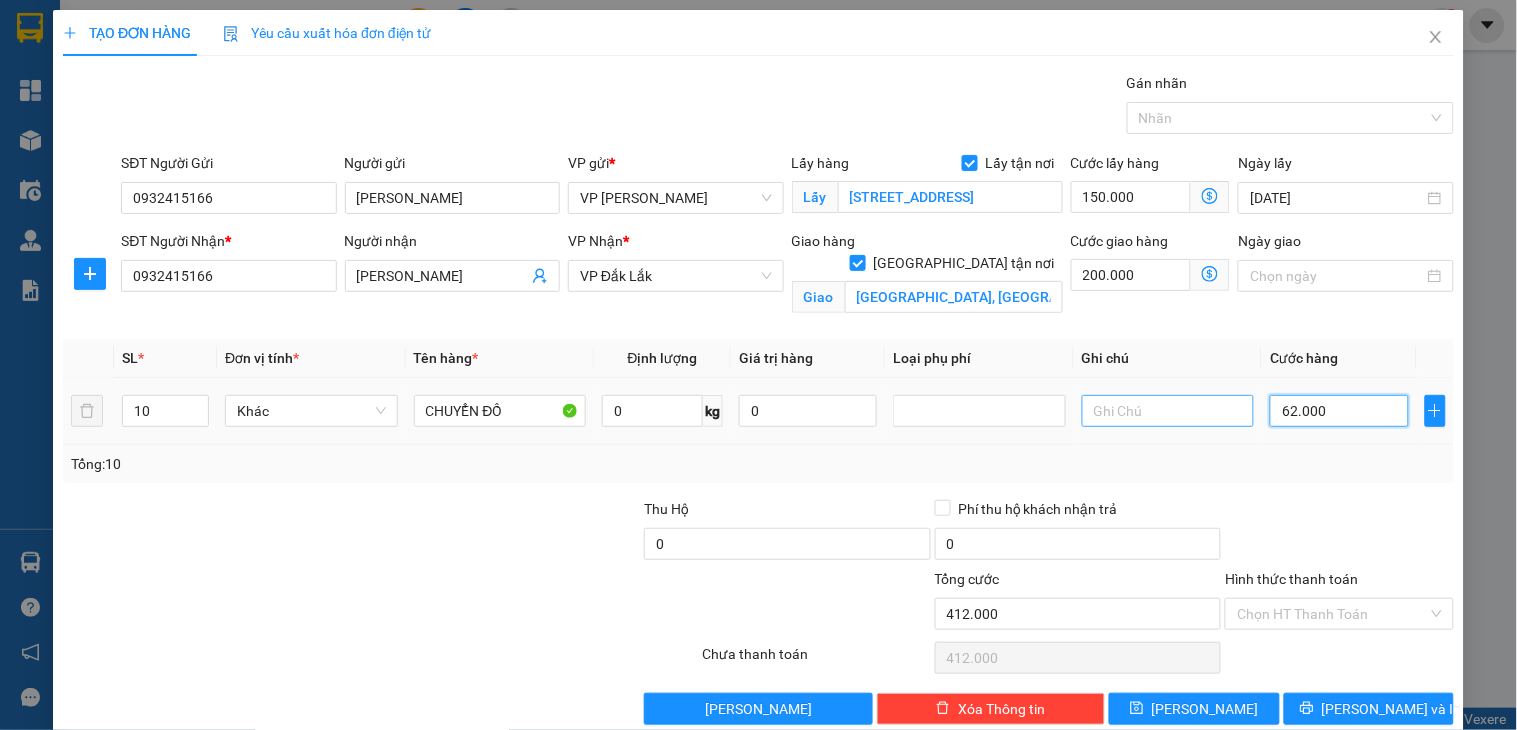 type on "620.000" 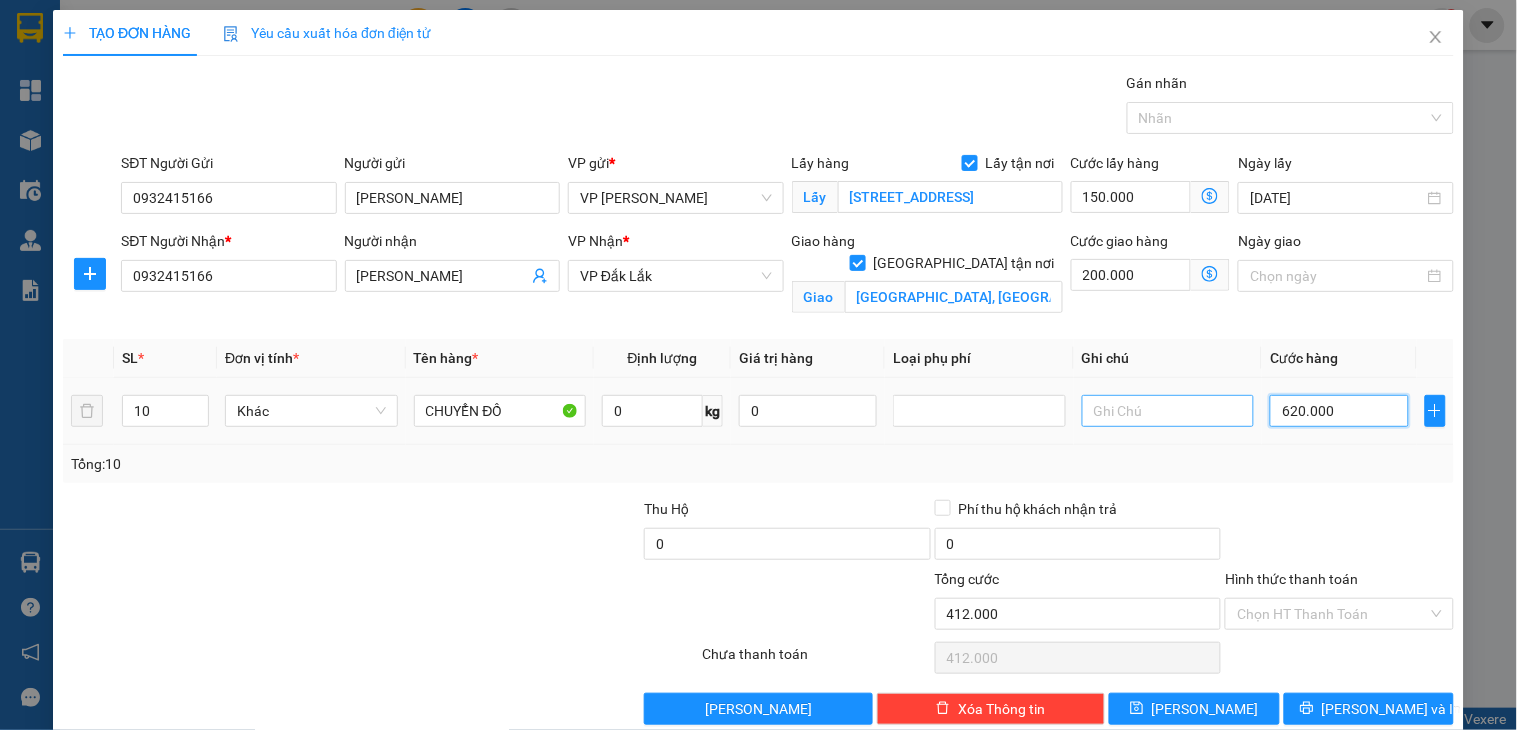 type on "970.000" 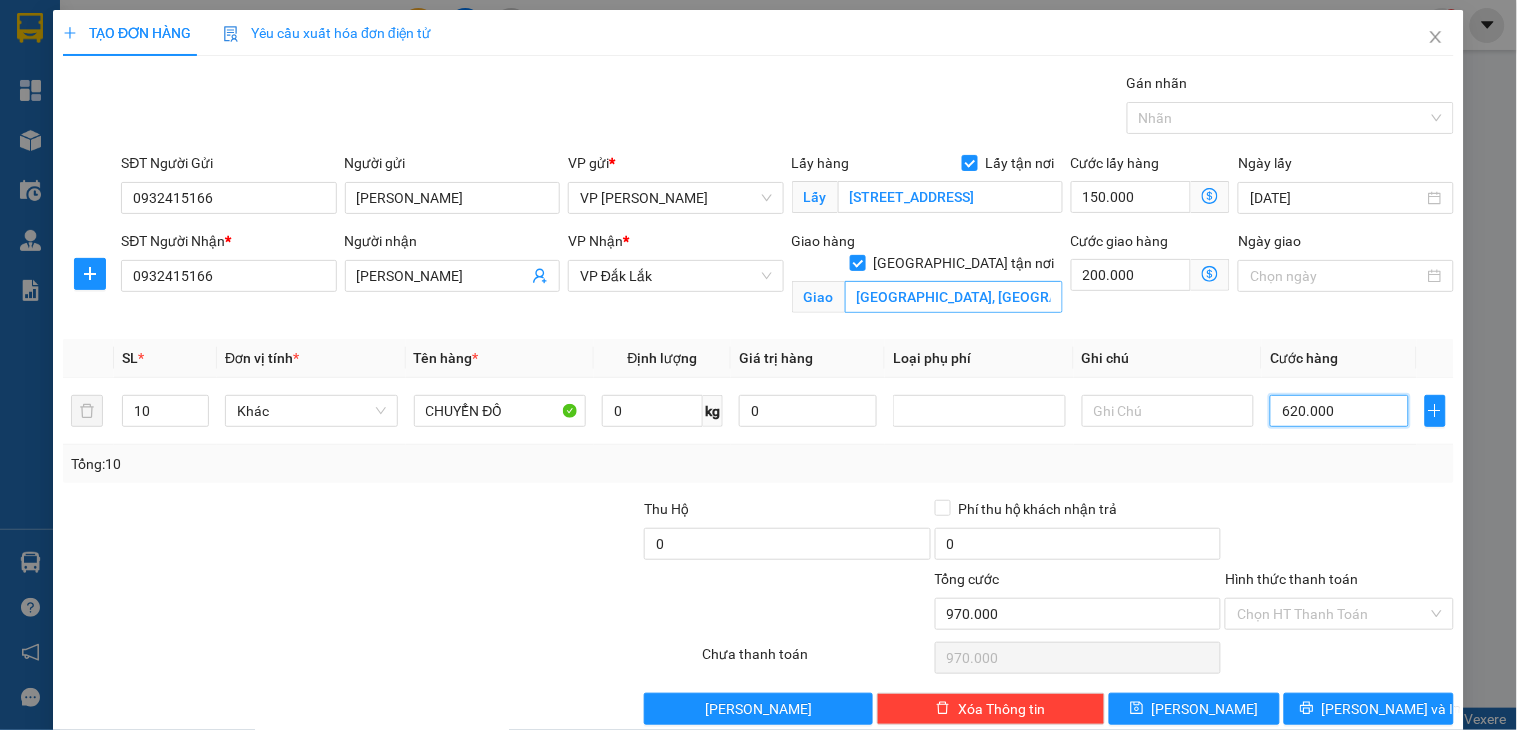 type on "620.000" 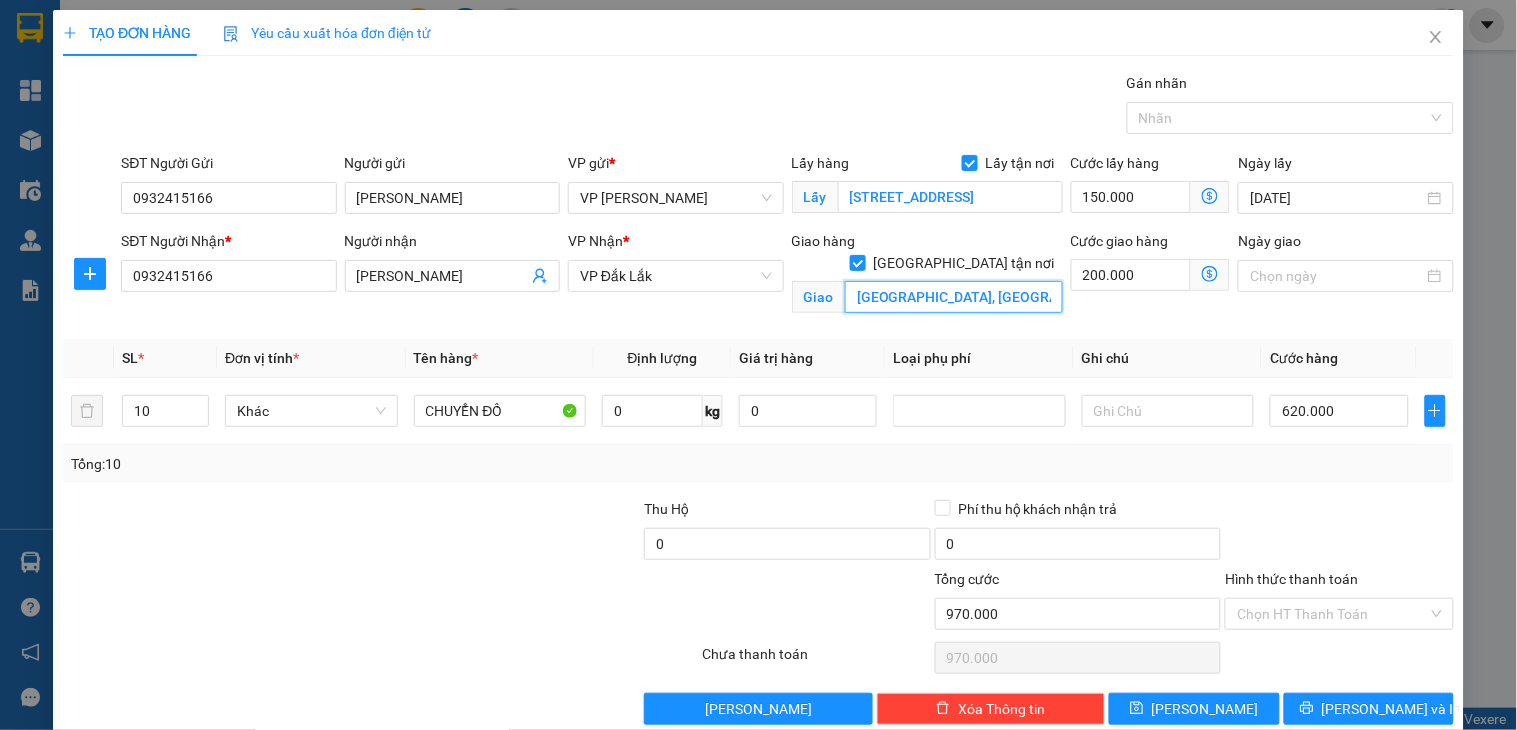 click on "[GEOGRAPHIC_DATA], [GEOGRAPHIC_DATA]" at bounding box center [954, 297] 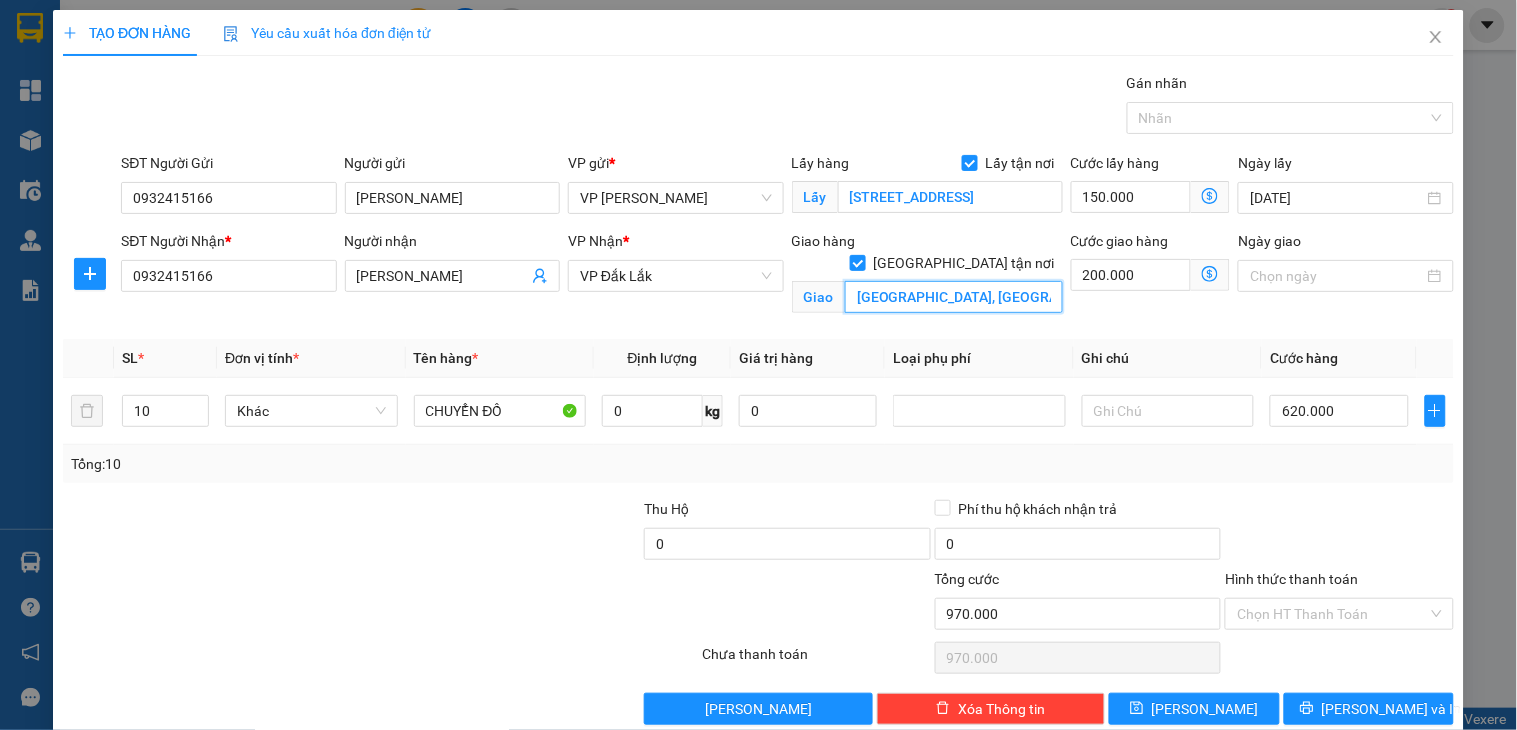 click on "[GEOGRAPHIC_DATA], [GEOGRAPHIC_DATA]" at bounding box center [954, 297] 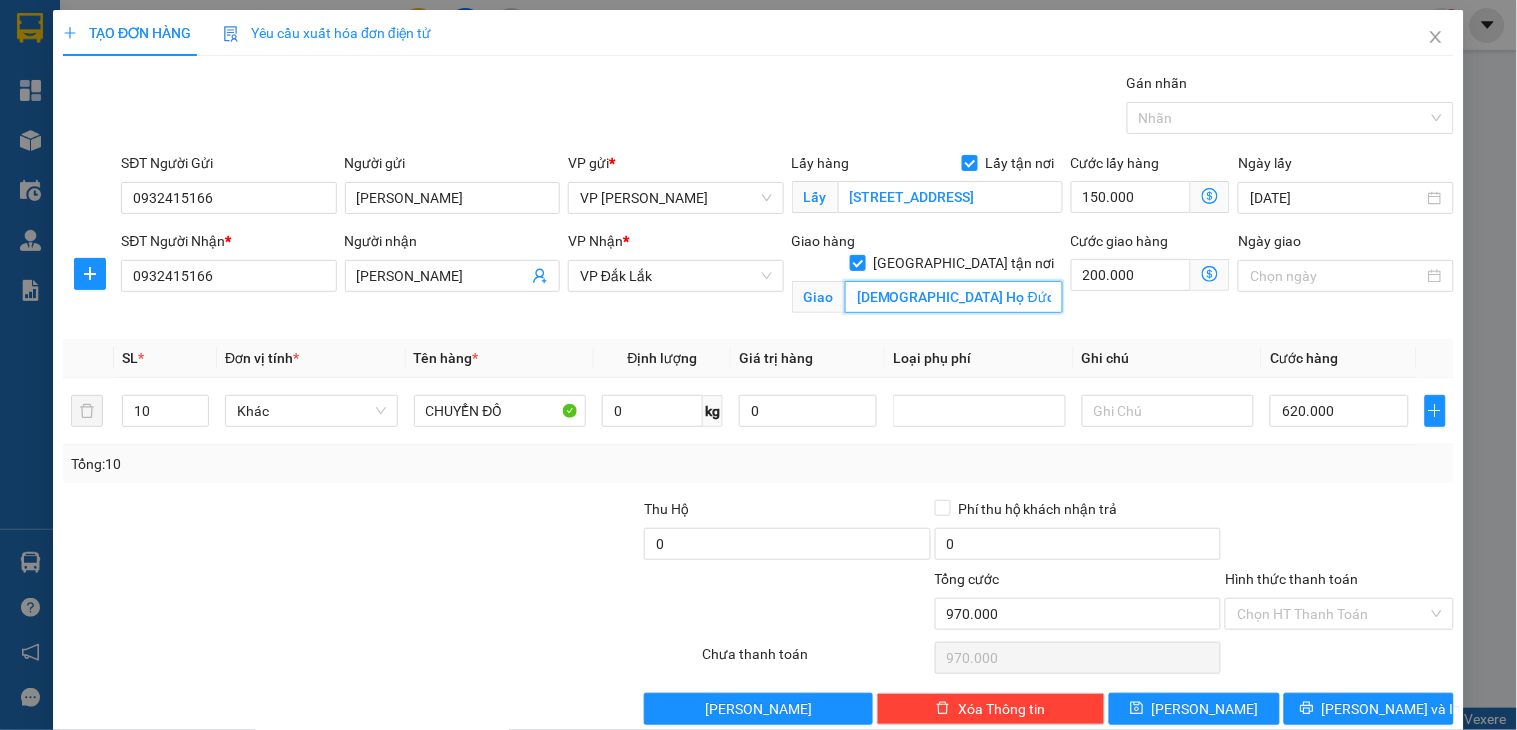 type on "[DEMOGRAPHIC_DATA] Họ Đức Hà," 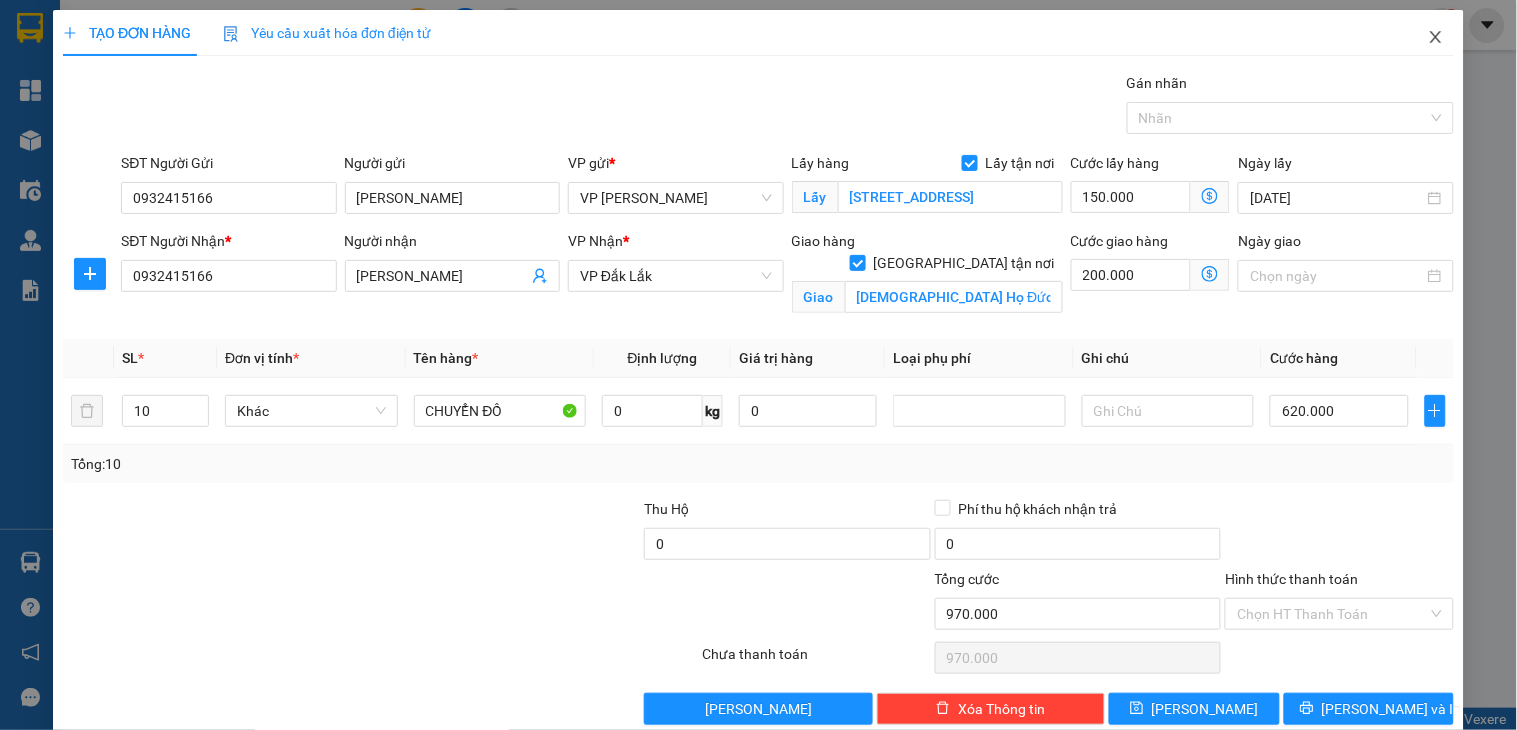 click at bounding box center [1436, 38] 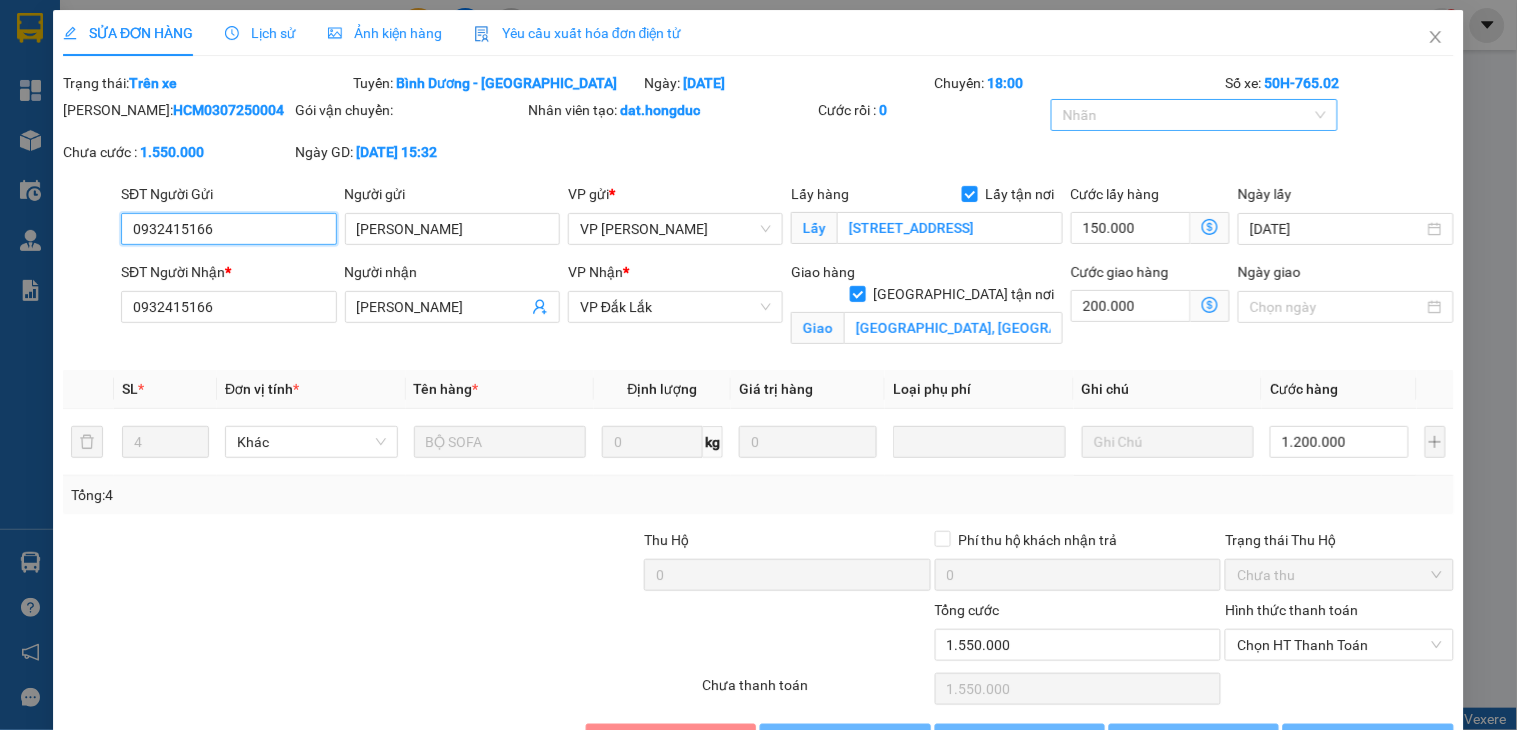 type on "0932415166" 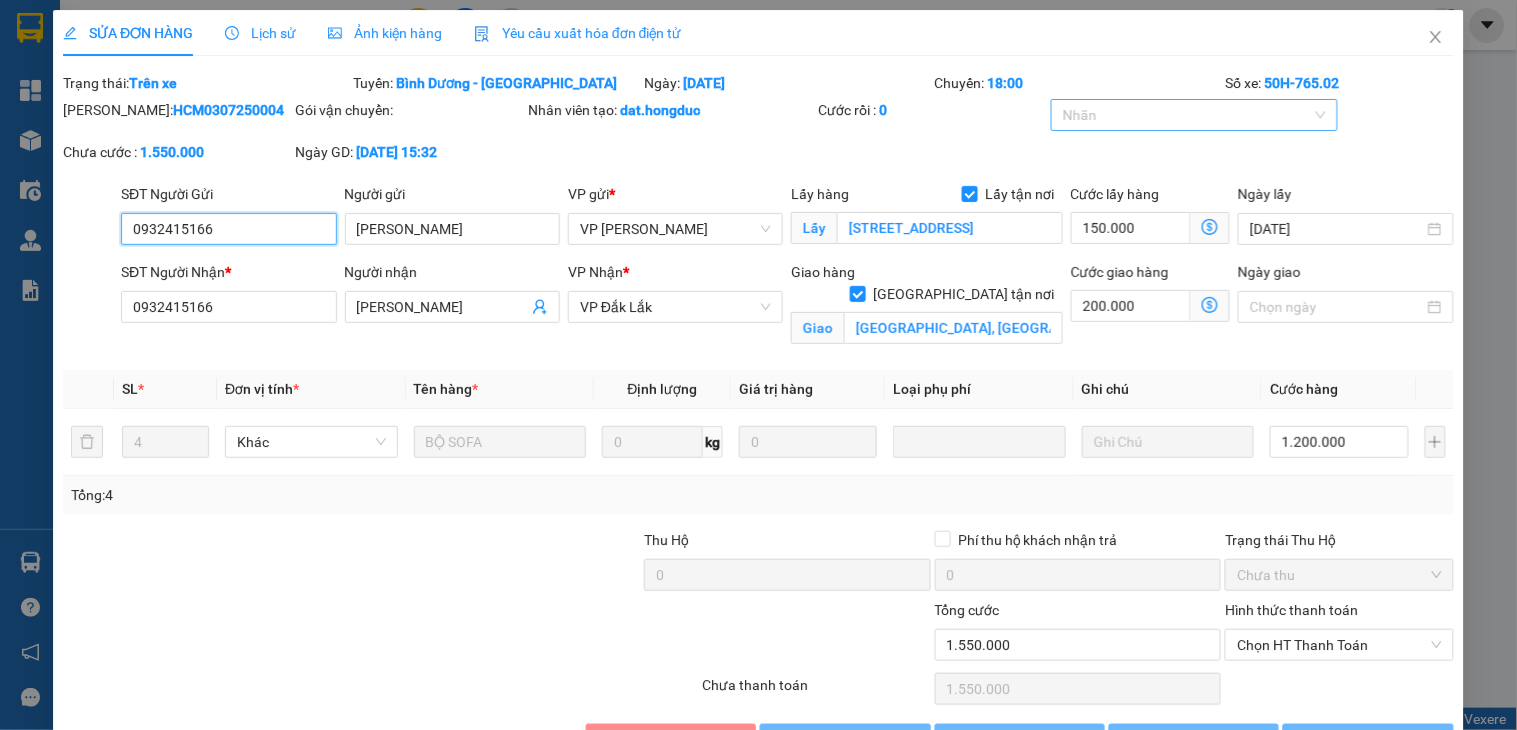 type on "[PERSON_NAME]" 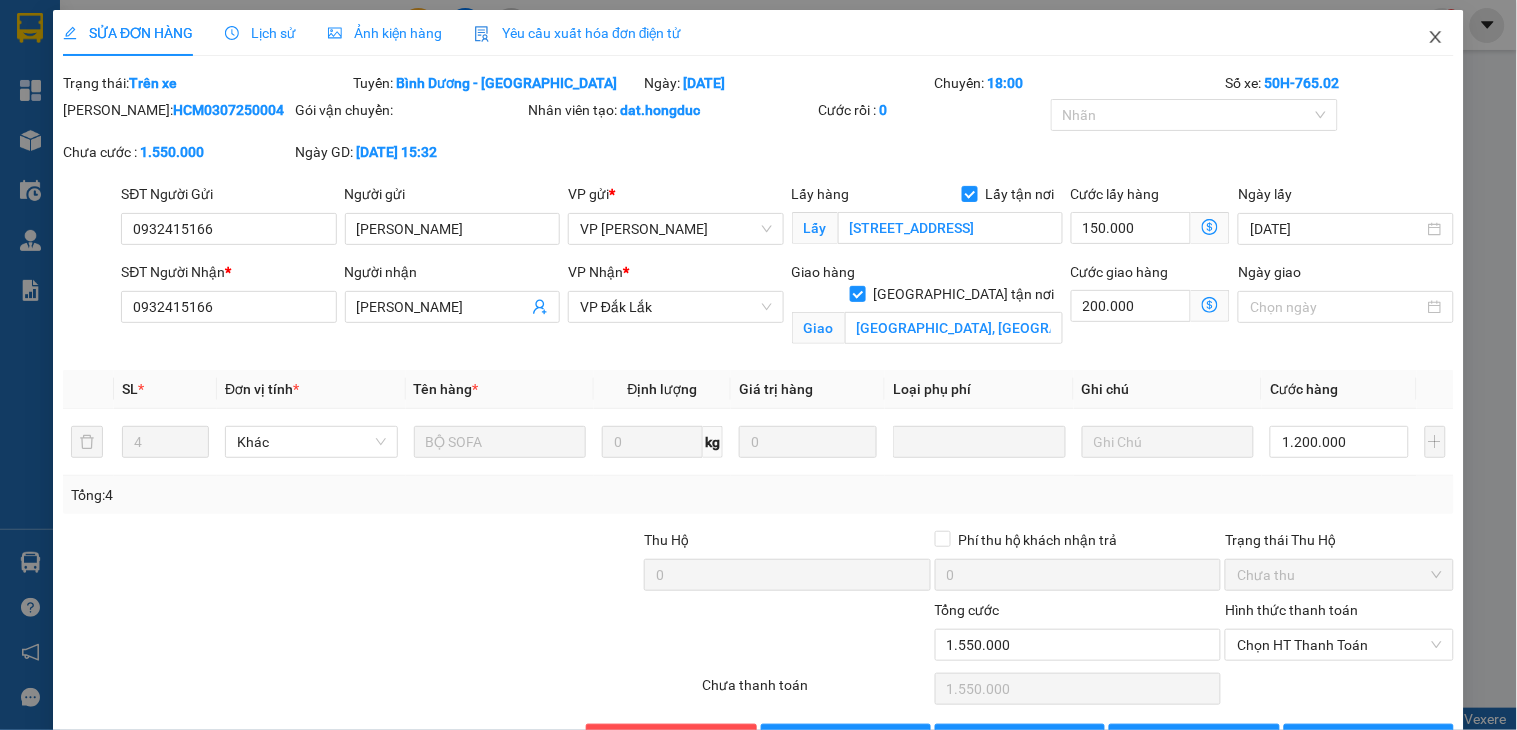 click 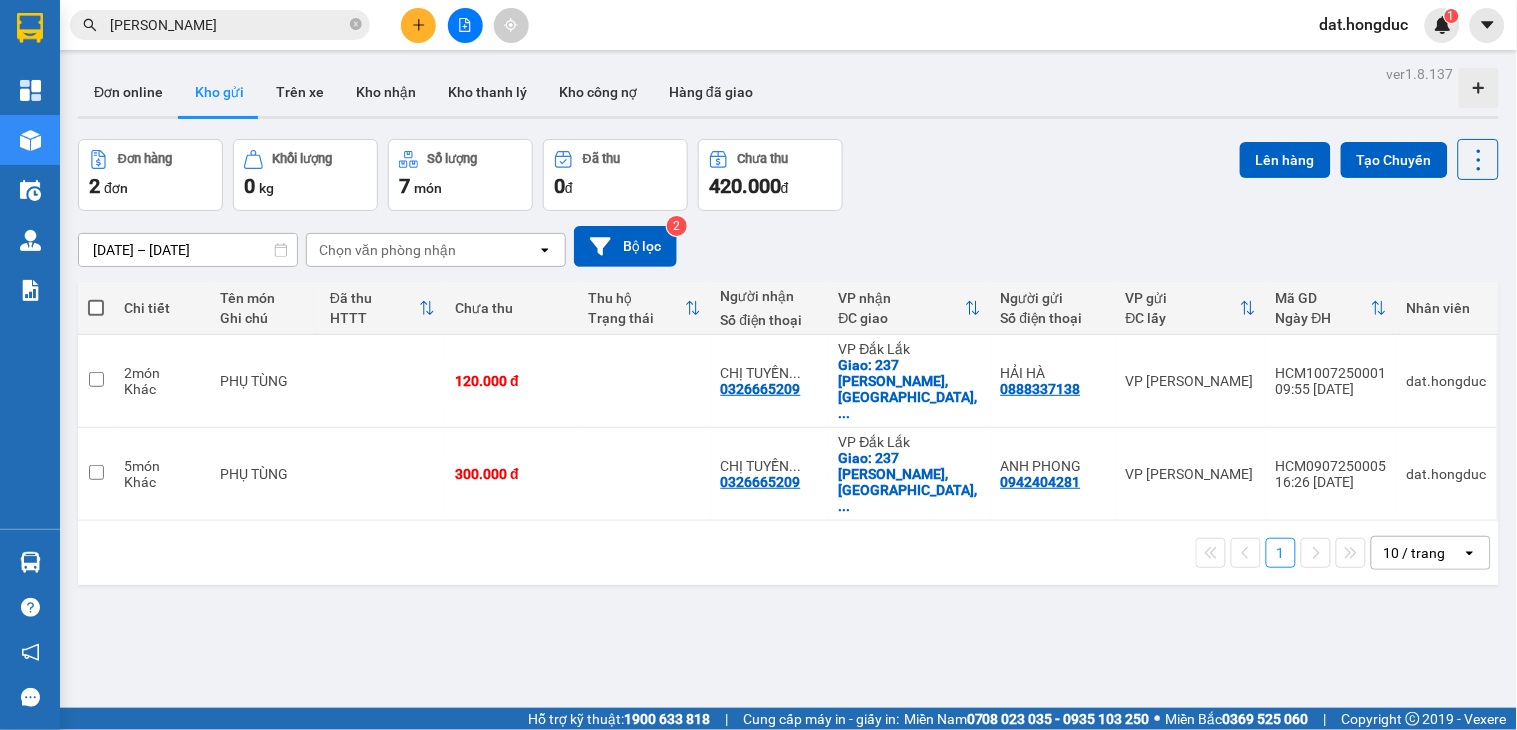 click 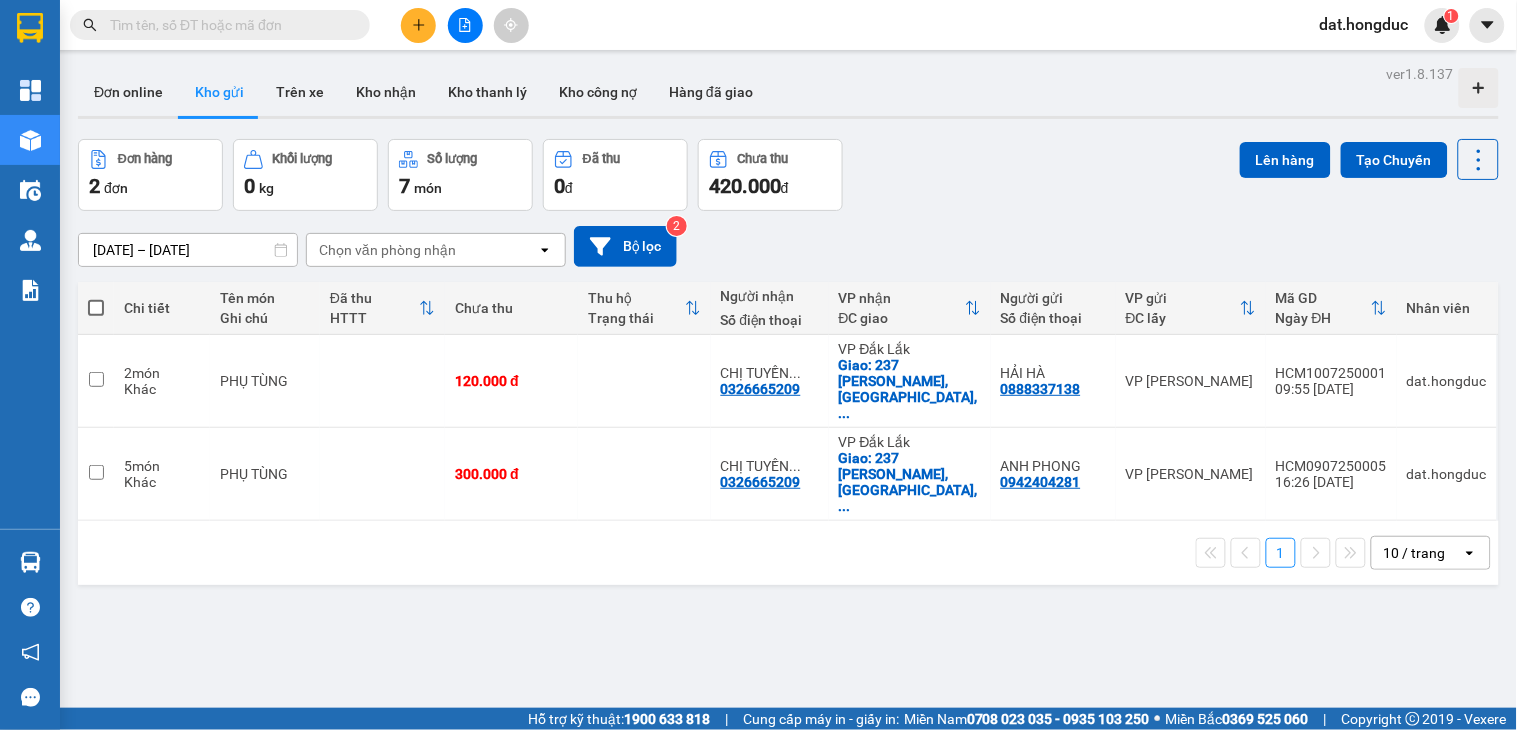 click at bounding box center (228, 25) 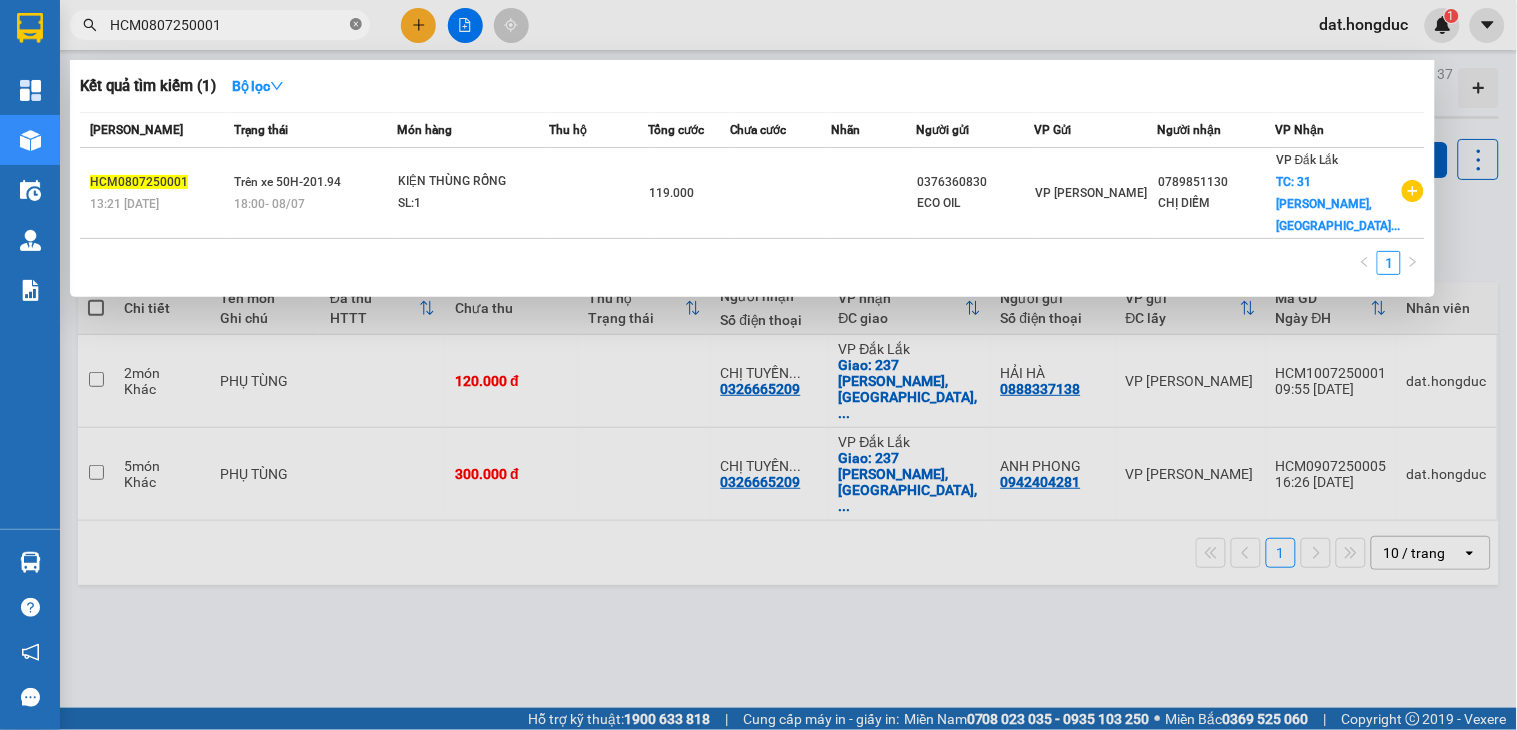 click 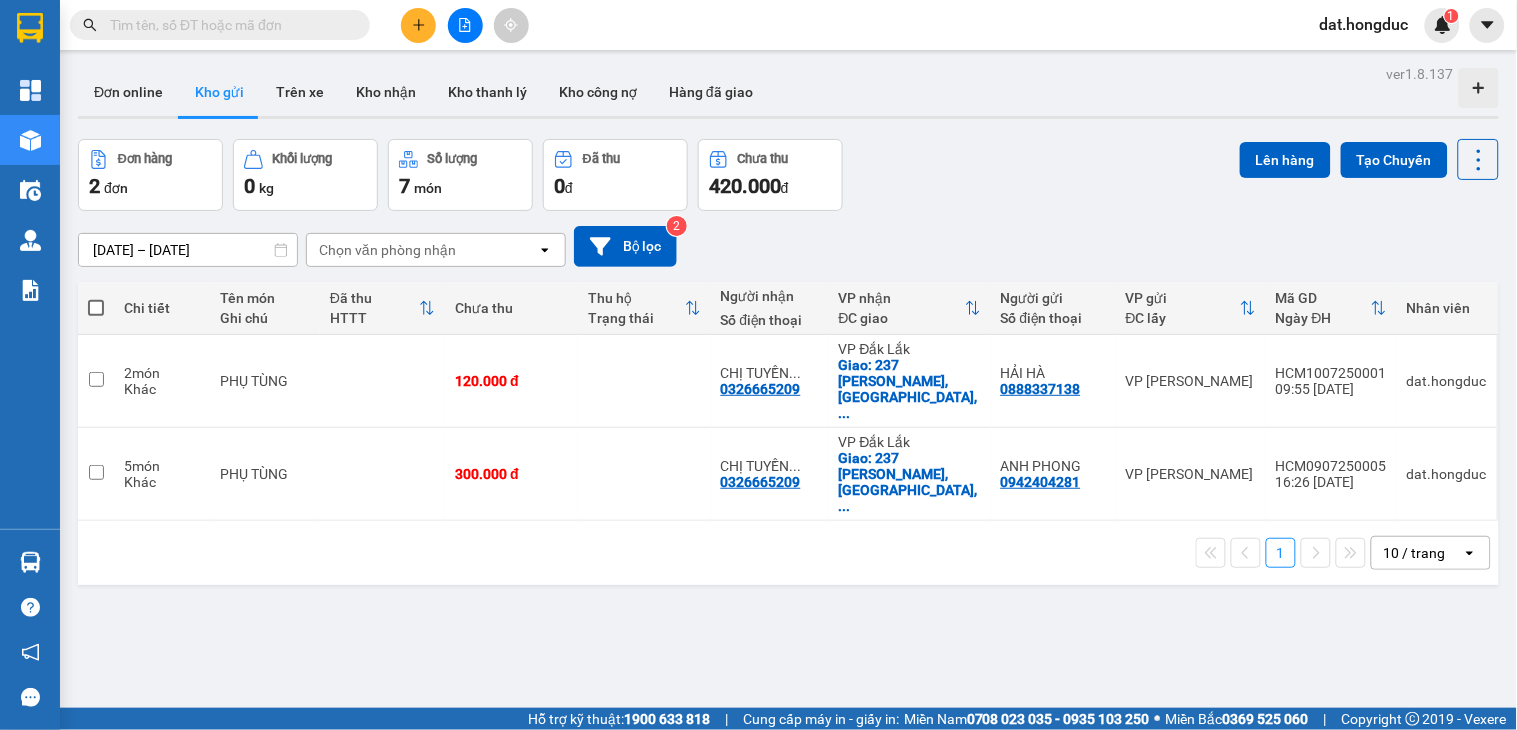 click at bounding box center (228, 25) 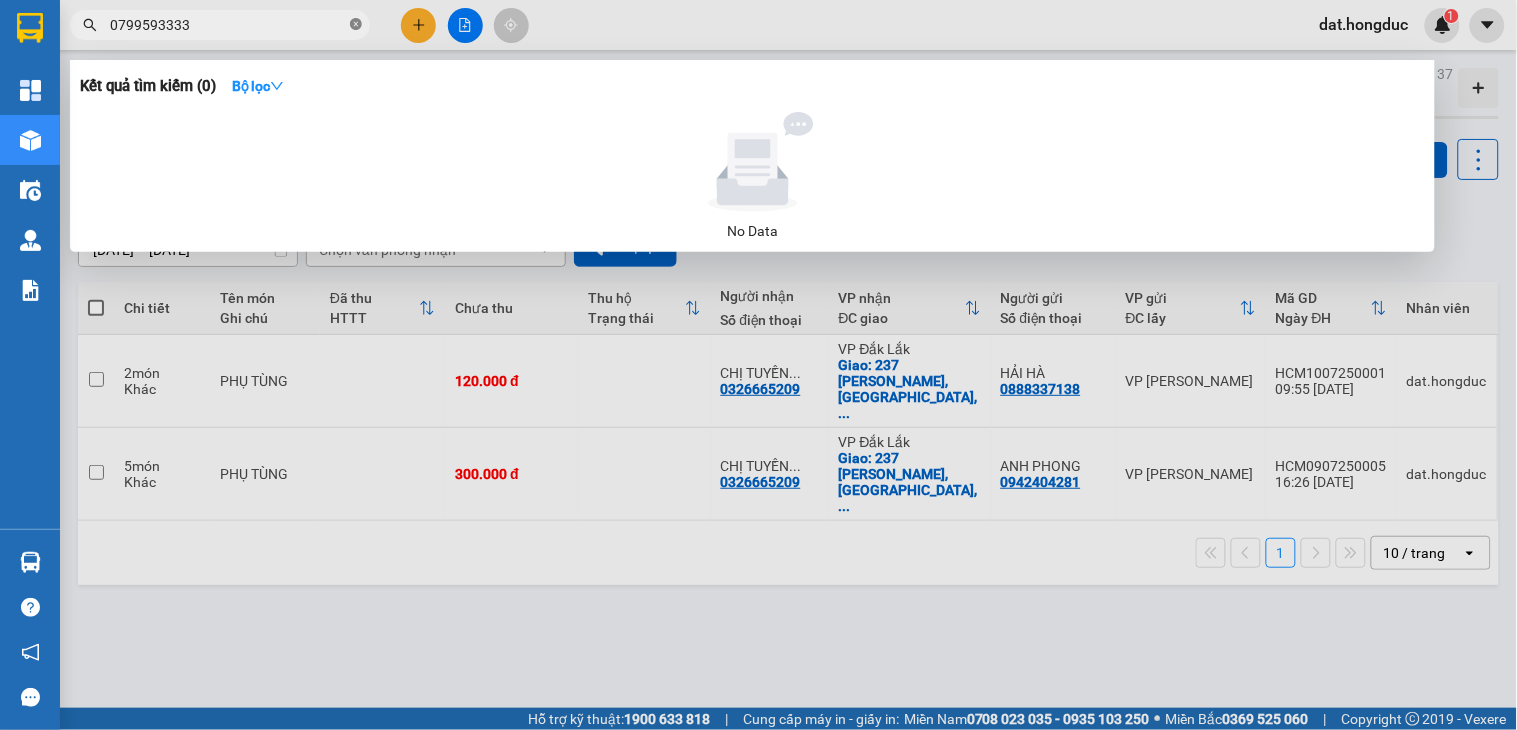 click 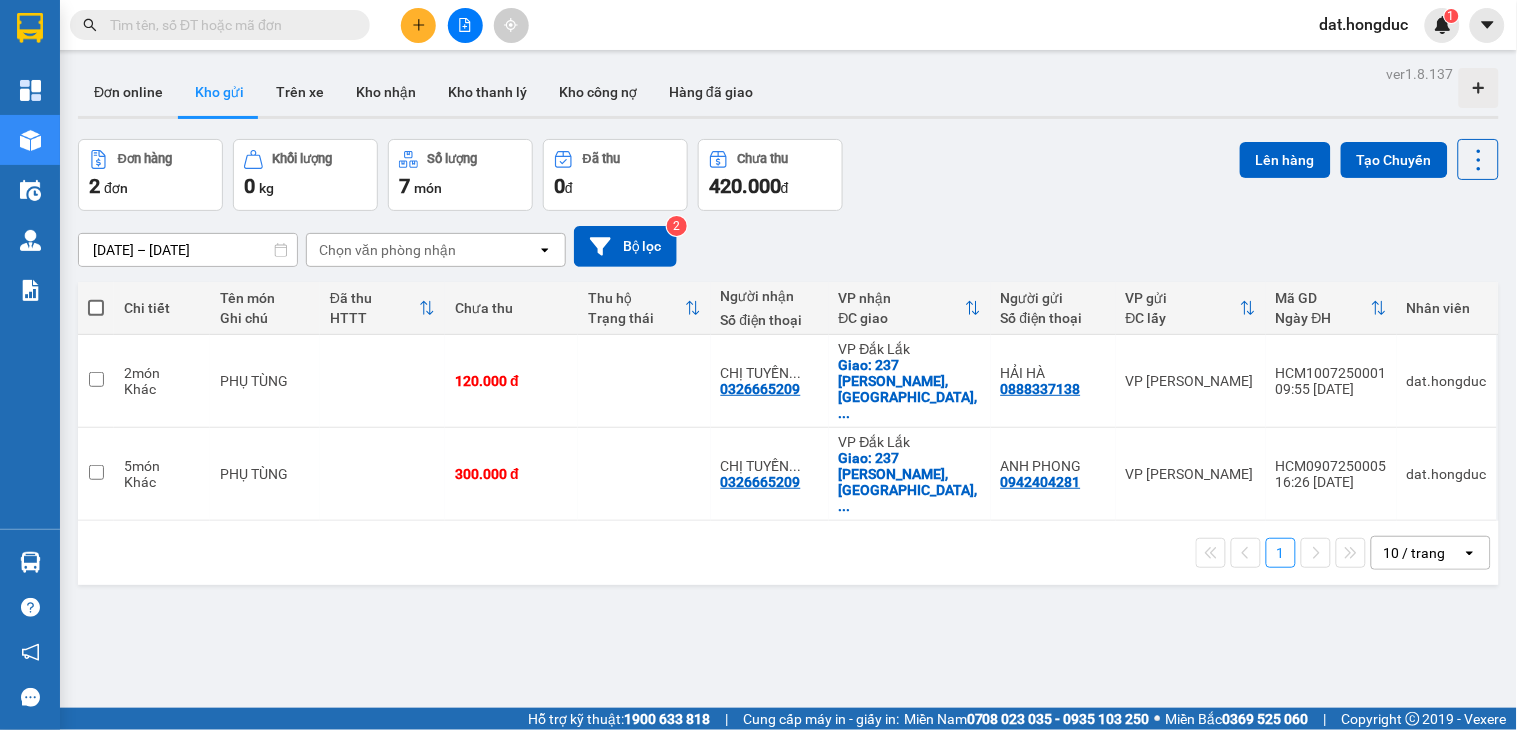 click at bounding box center (228, 25) 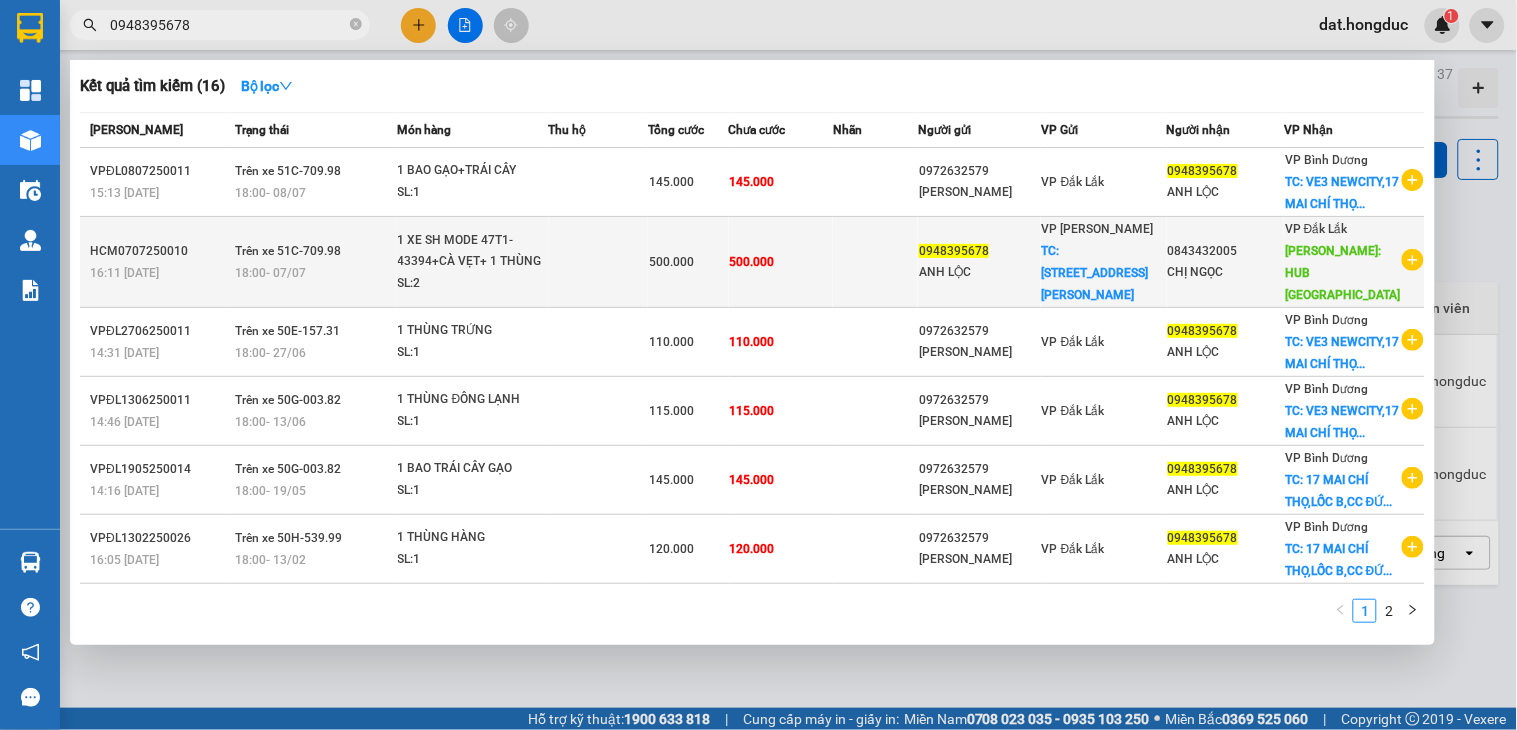type on "0948395678" 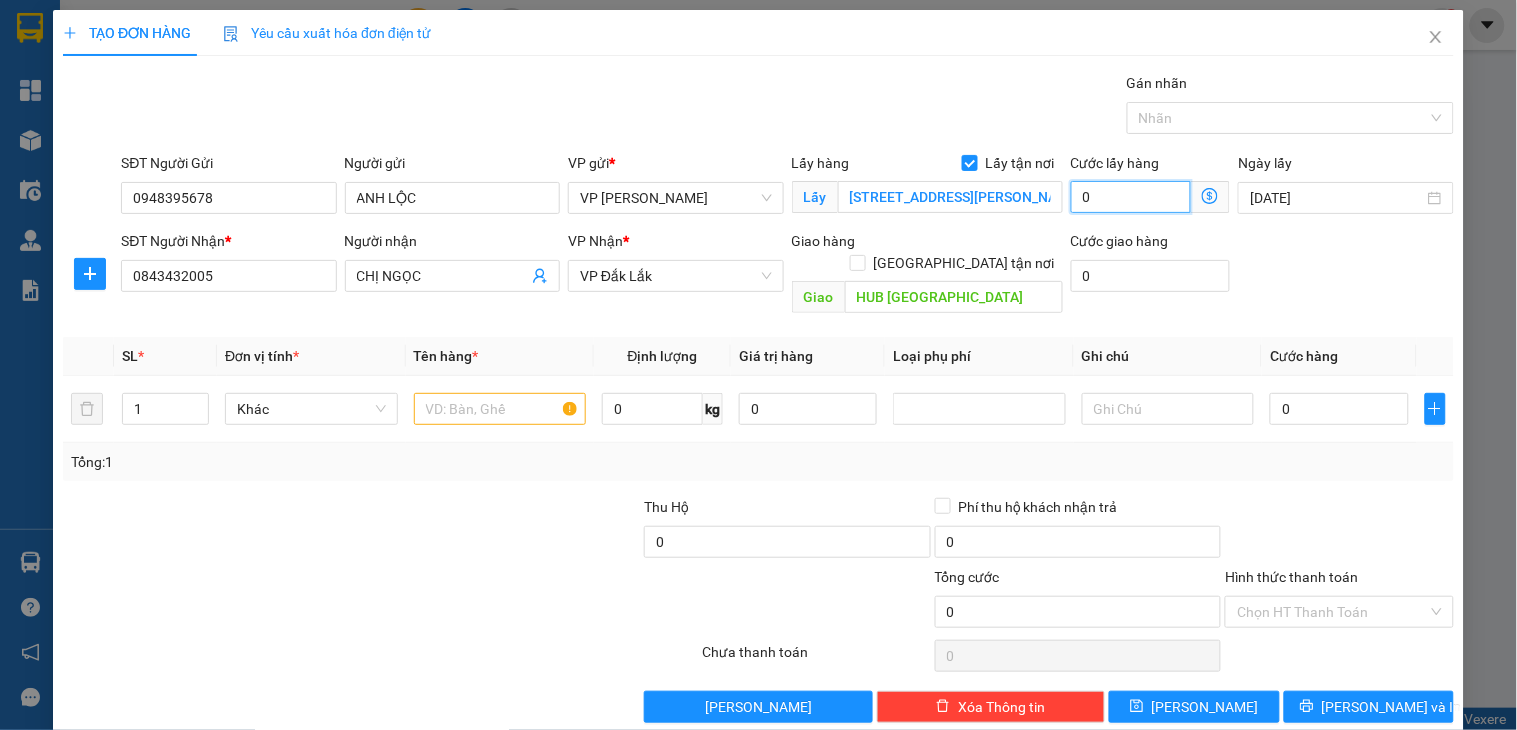 click on "0" at bounding box center (1131, 197) 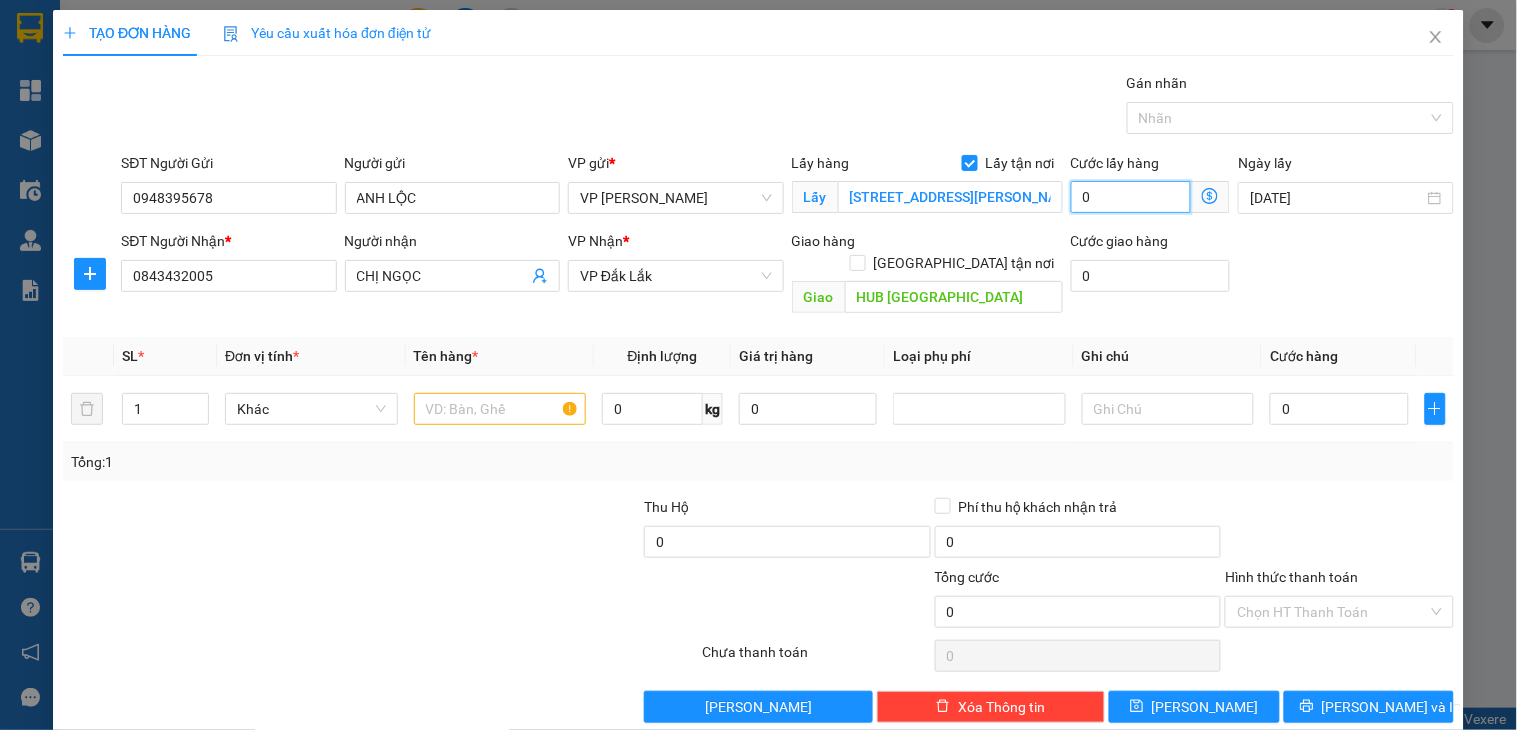 type on "1" 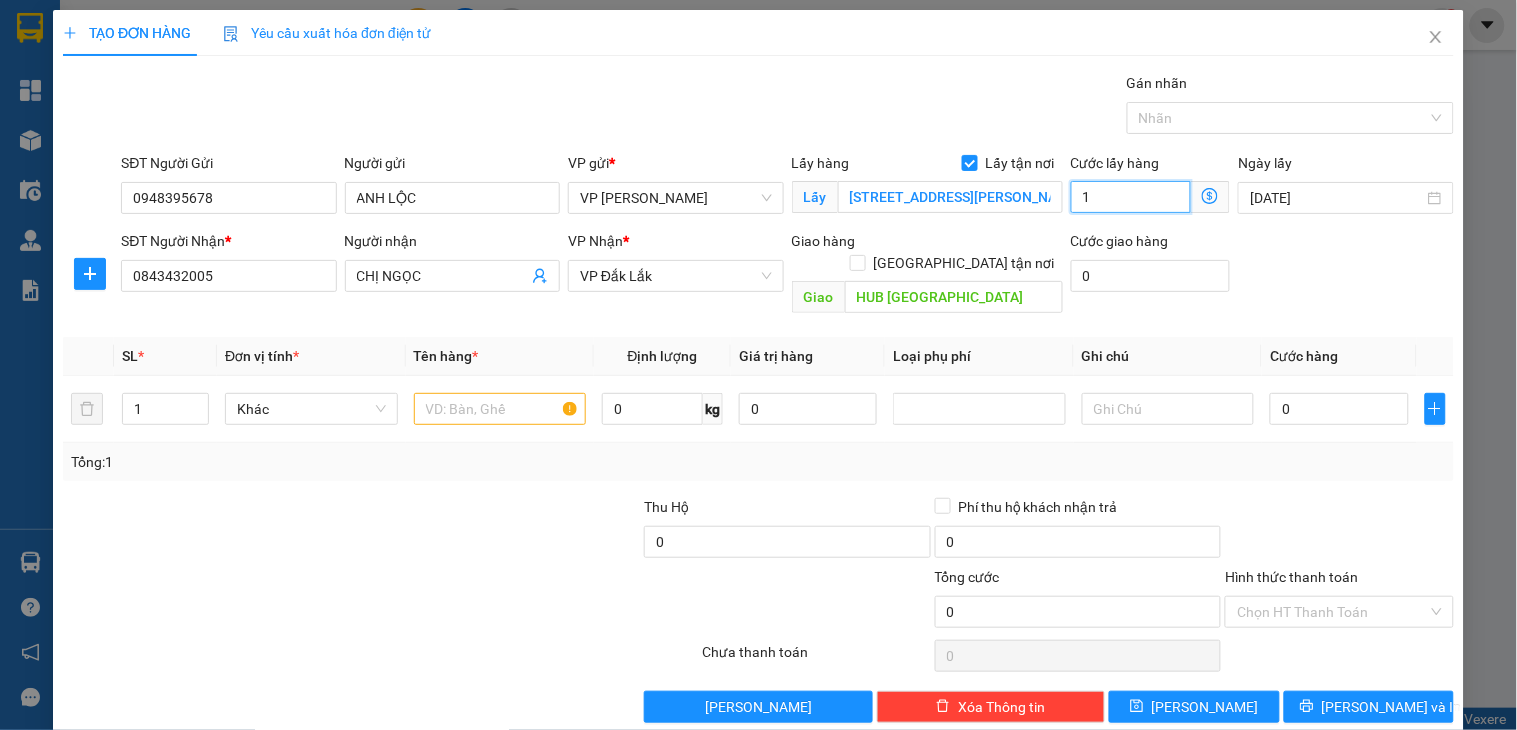 type on "1" 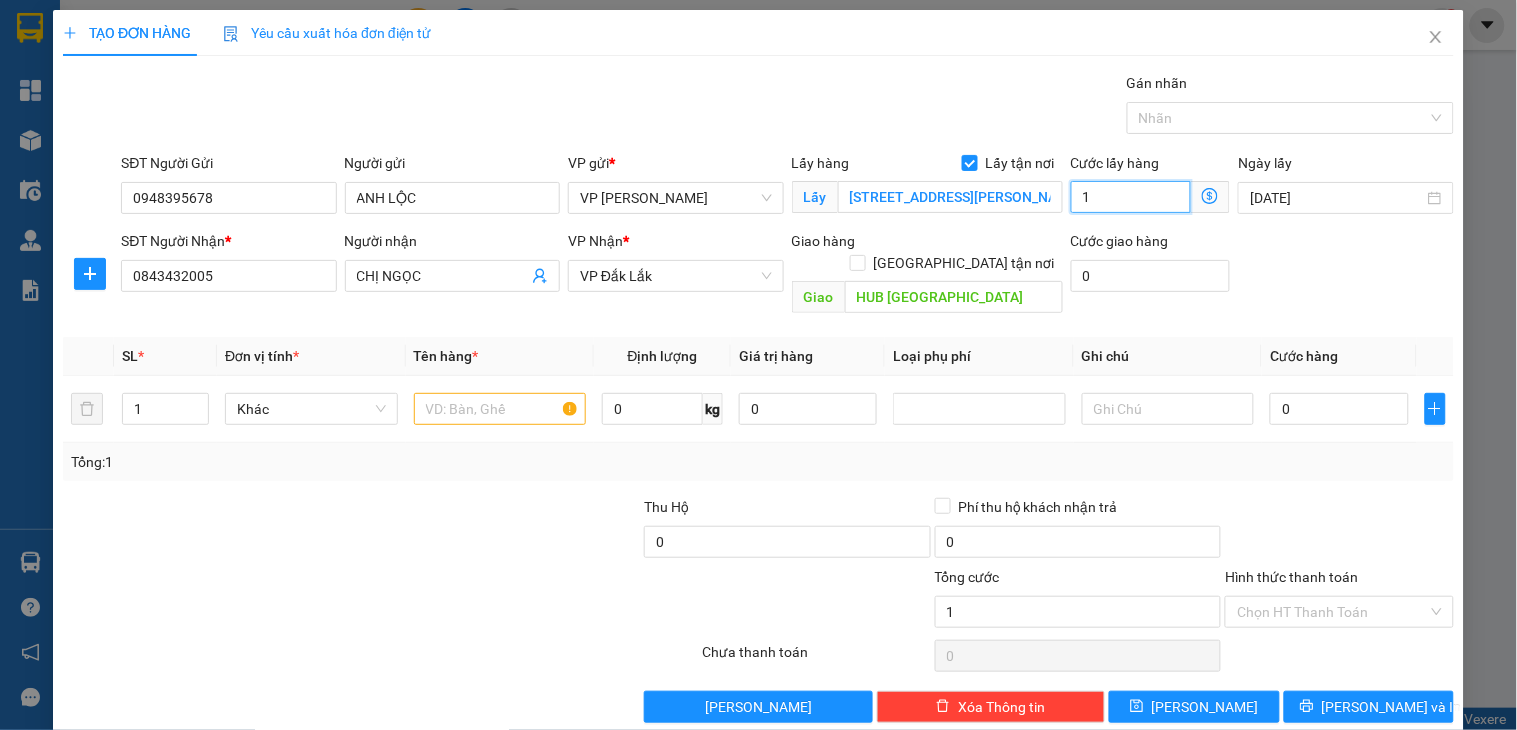 type on "1" 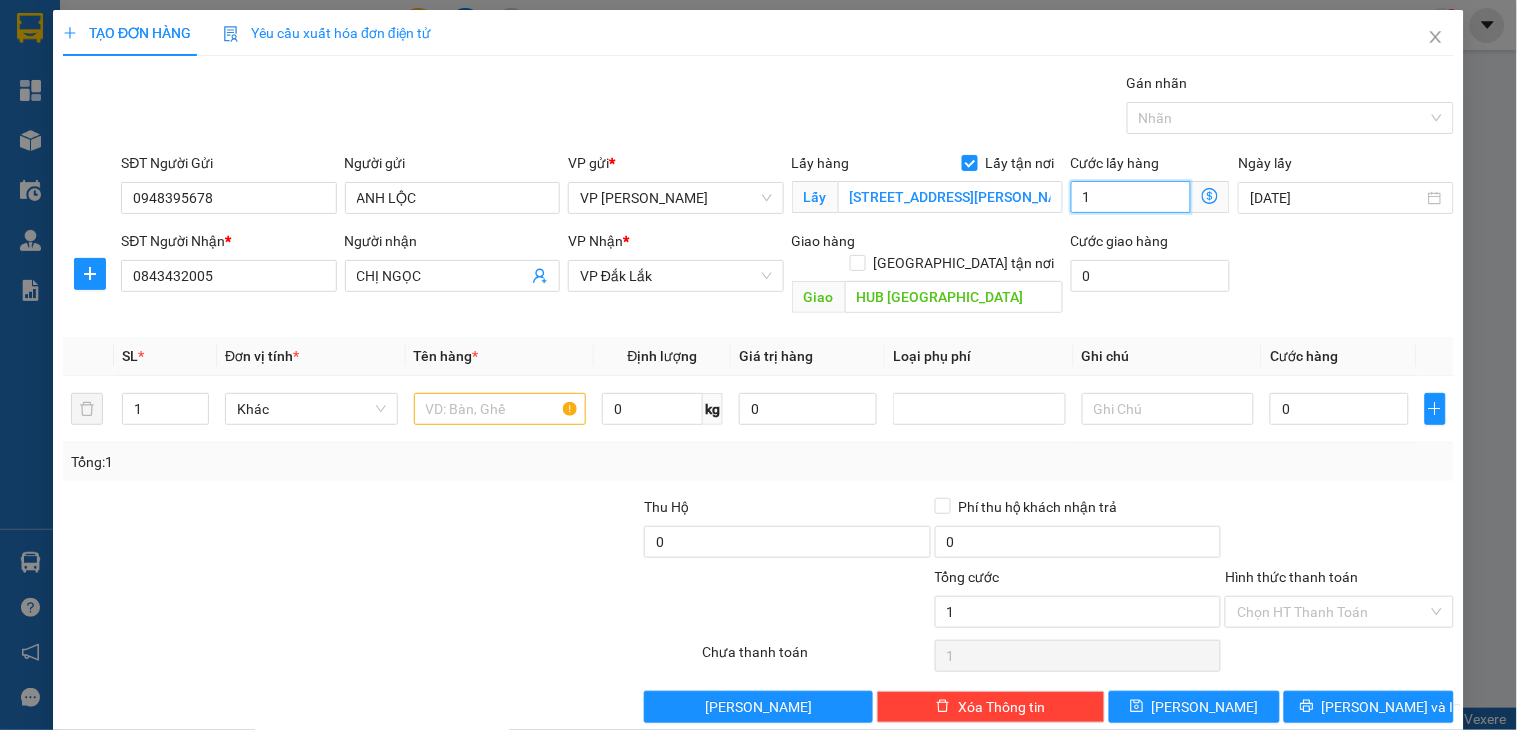 type on "10" 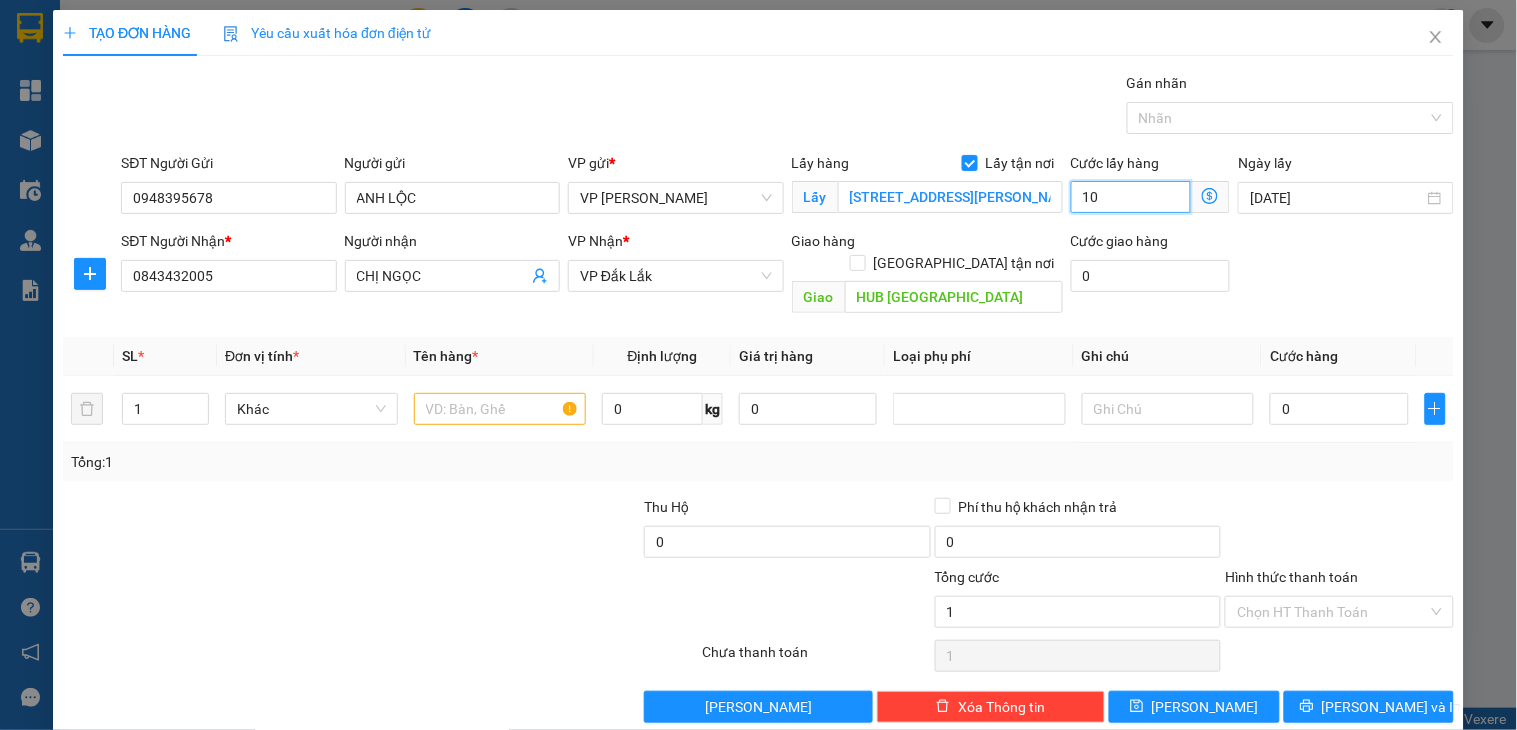 type on "10" 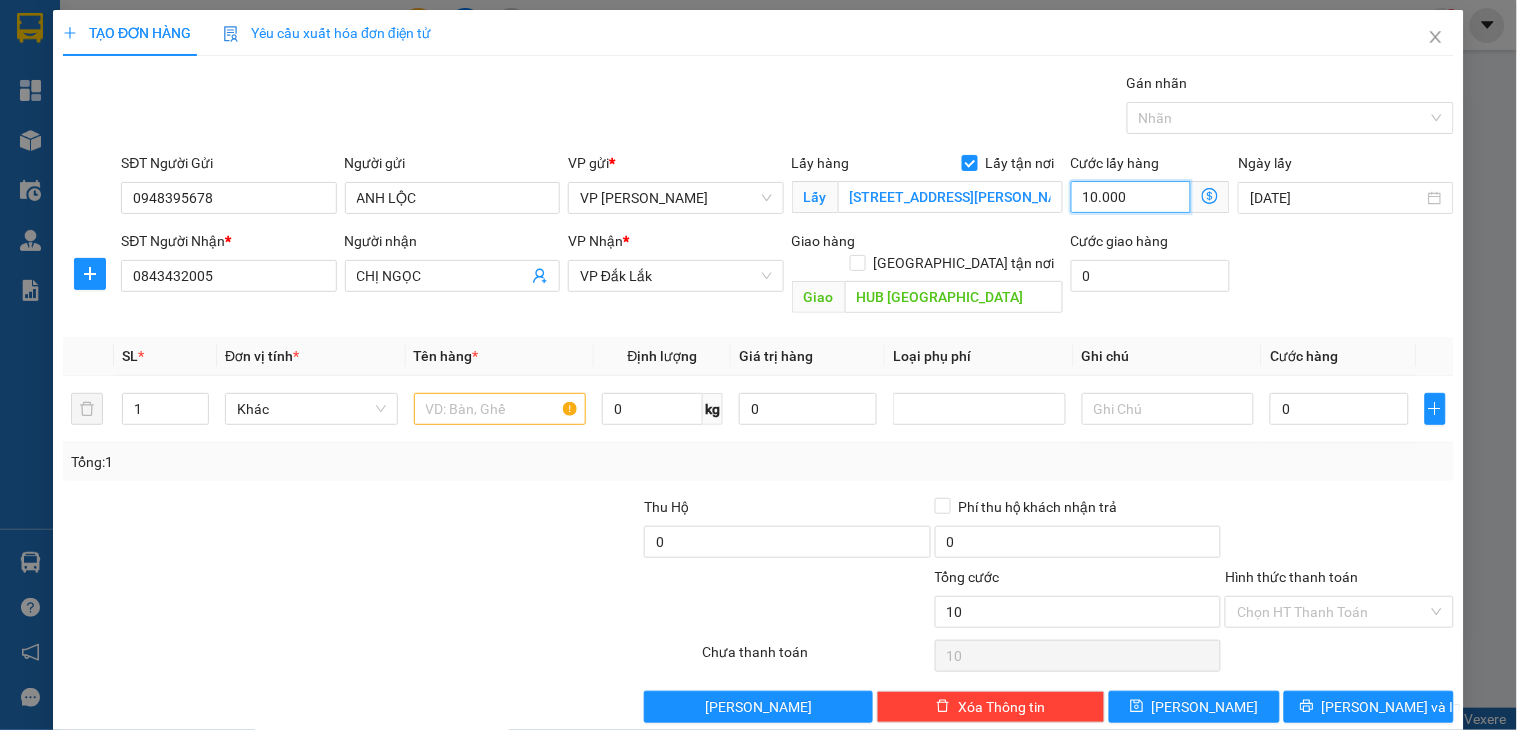 type on "100.000" 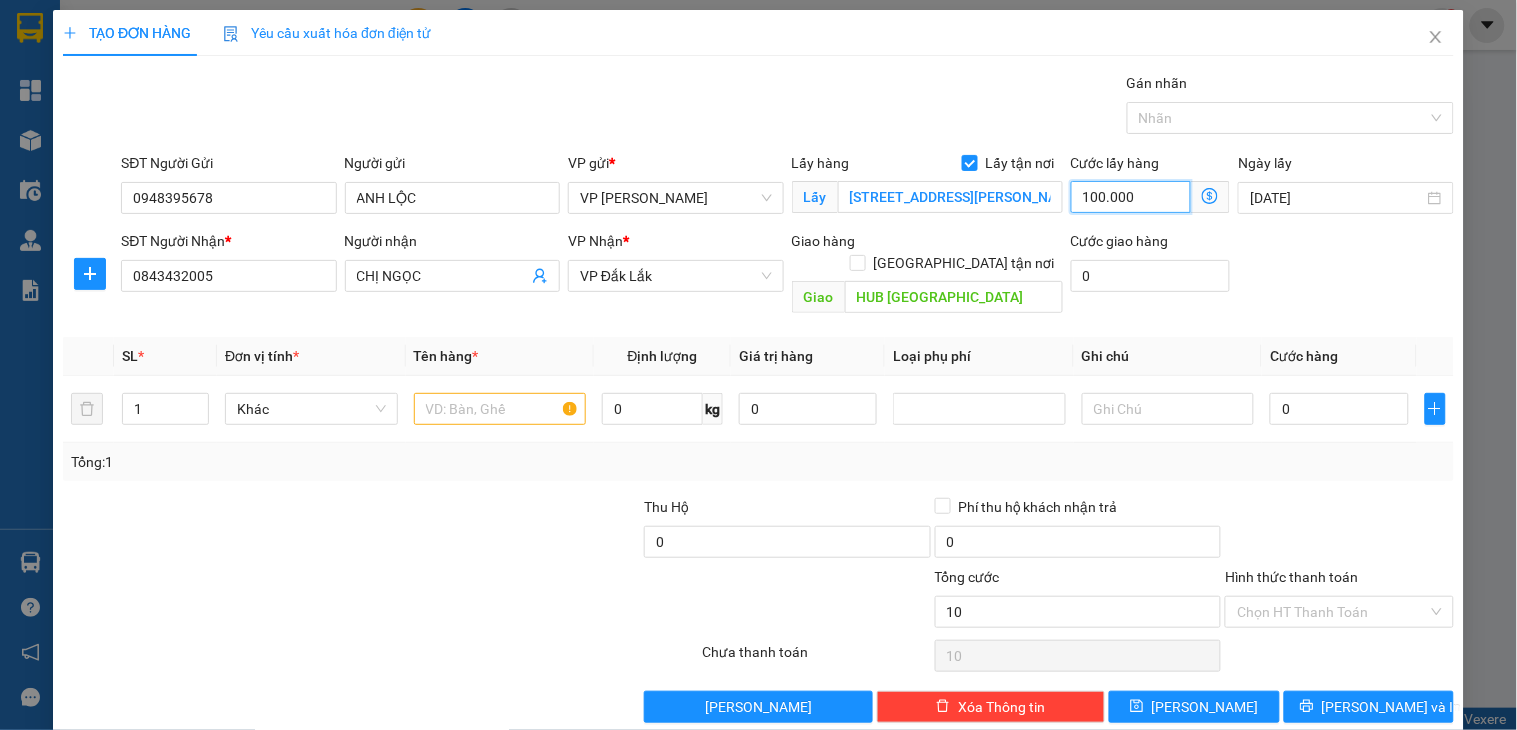 type on "100.000" 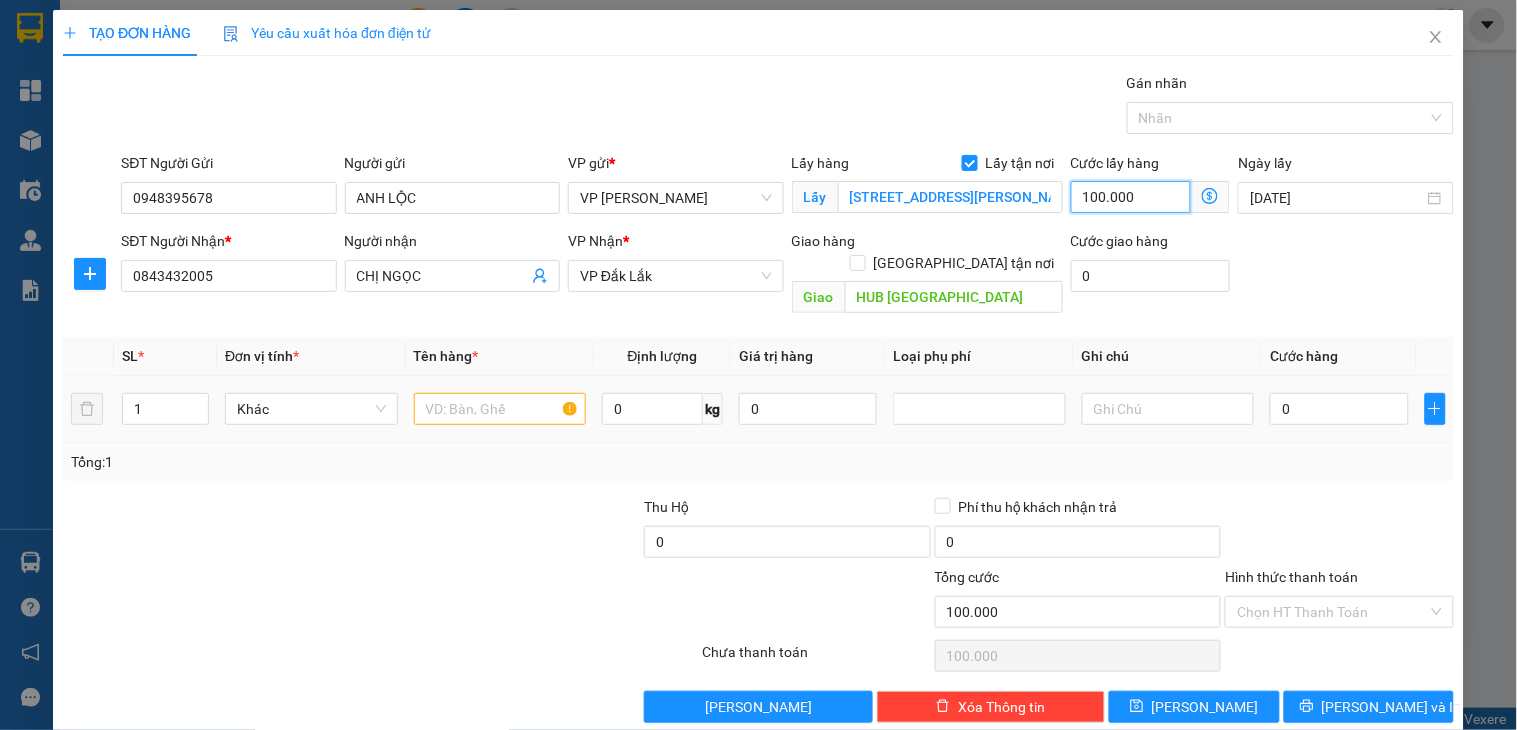 type on "100.000" 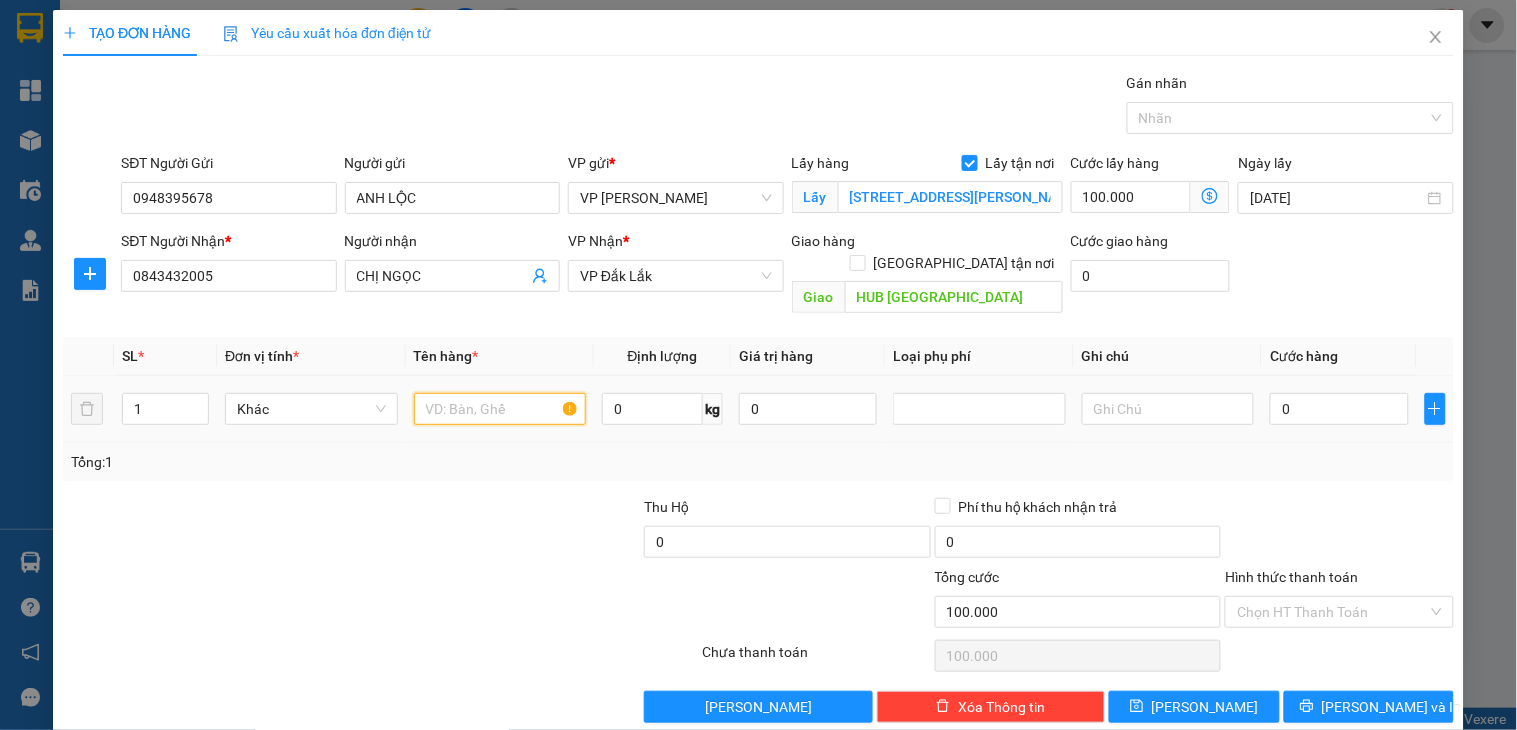 click at bounding box center [500, 409] 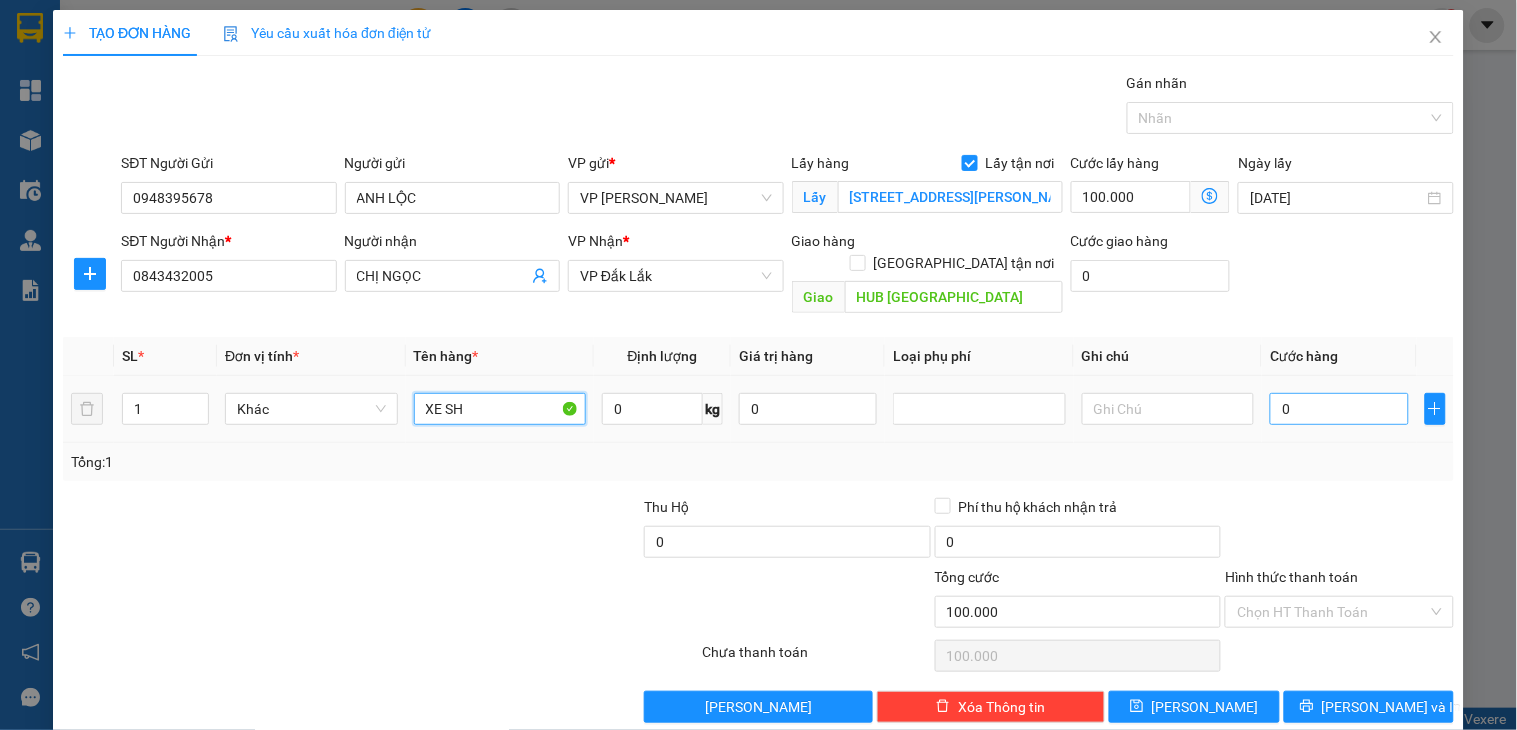type on "XE SH" 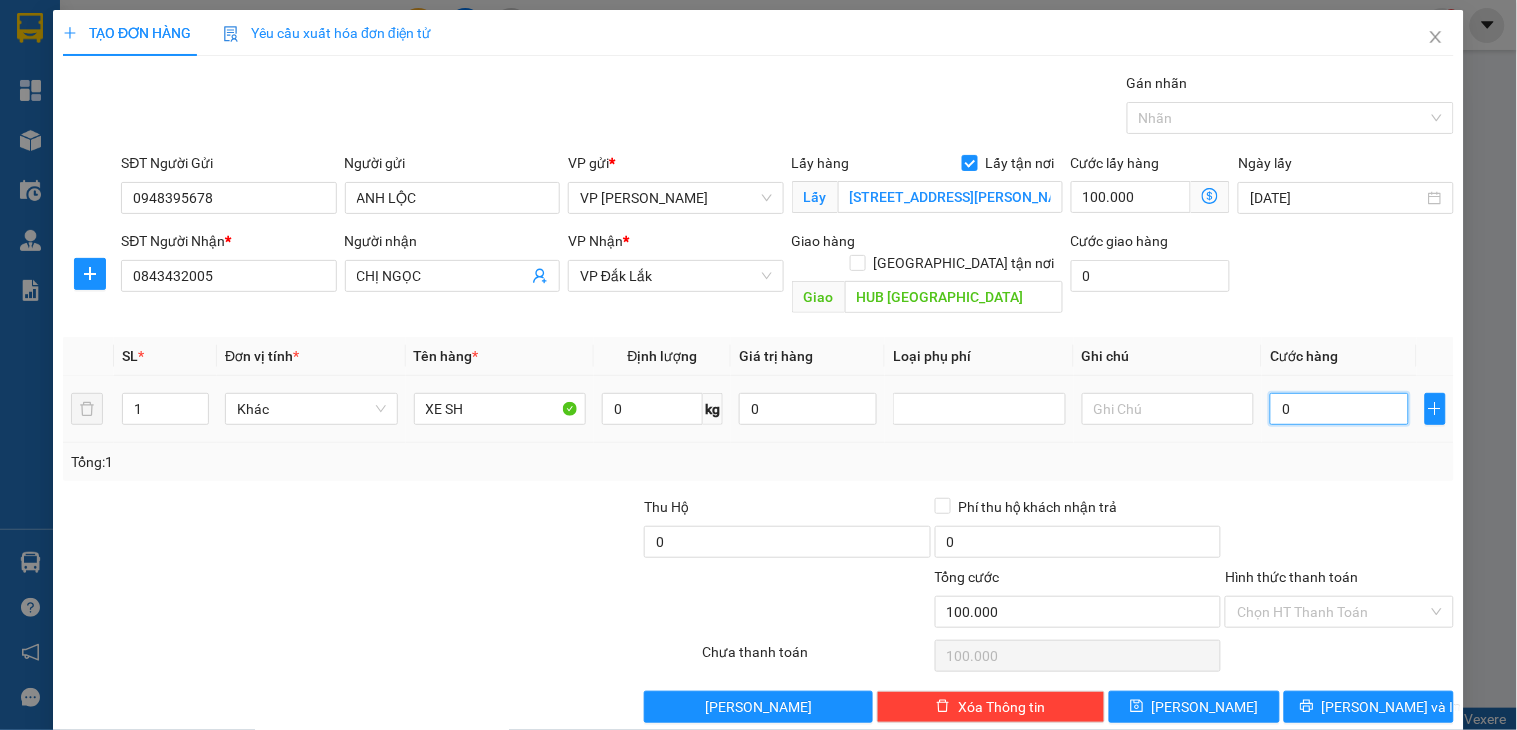 click on "0" at bounding box center (1339, 409) 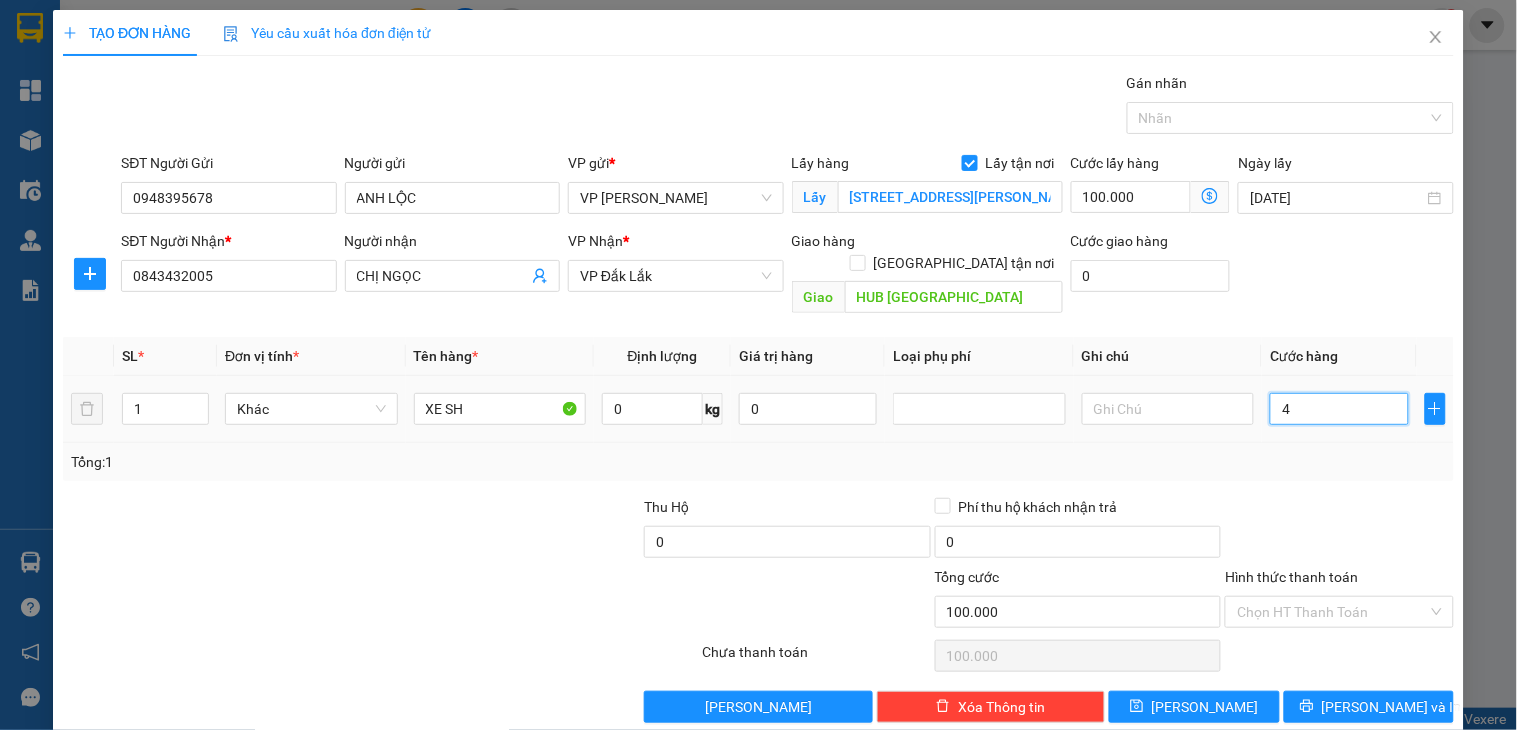 type on "100.004" 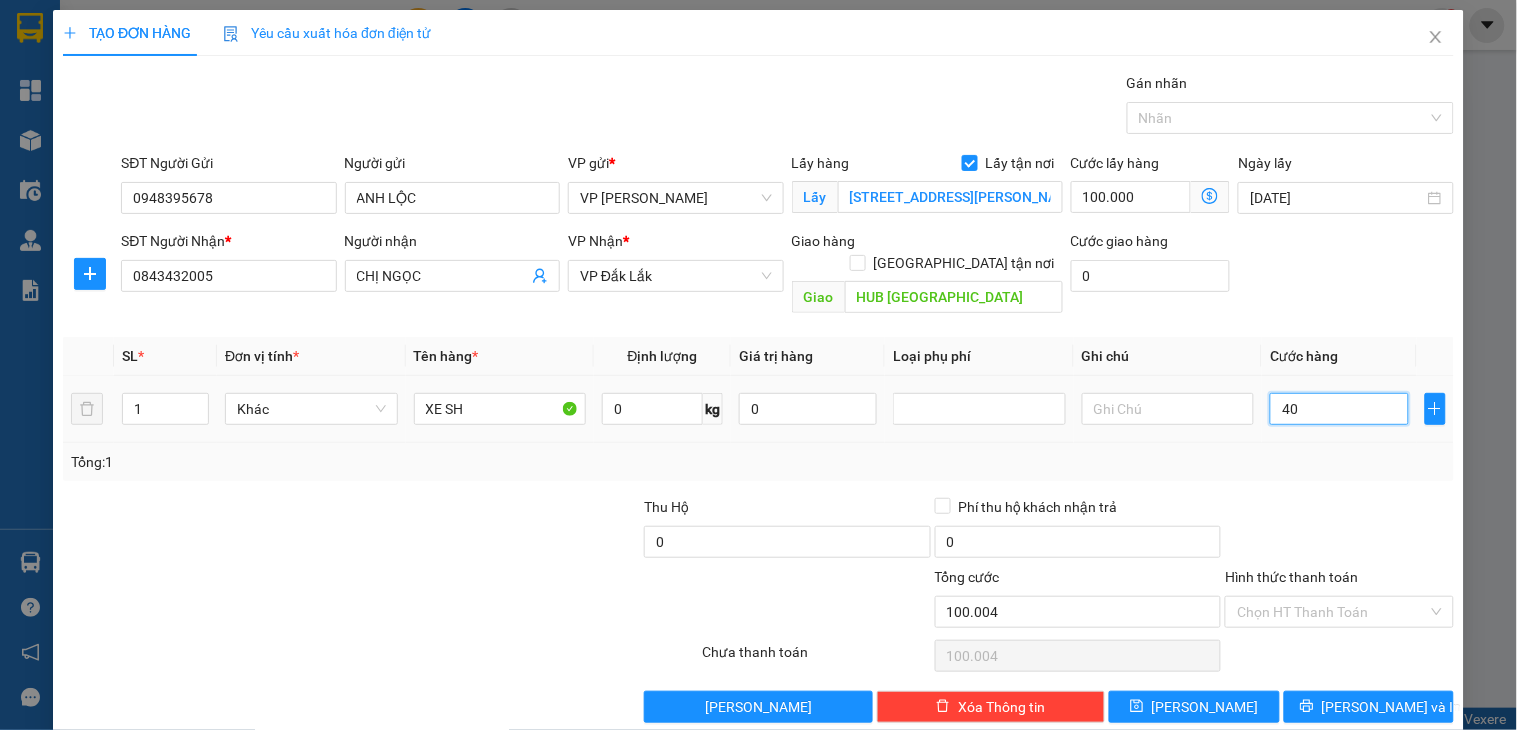 type on "400" 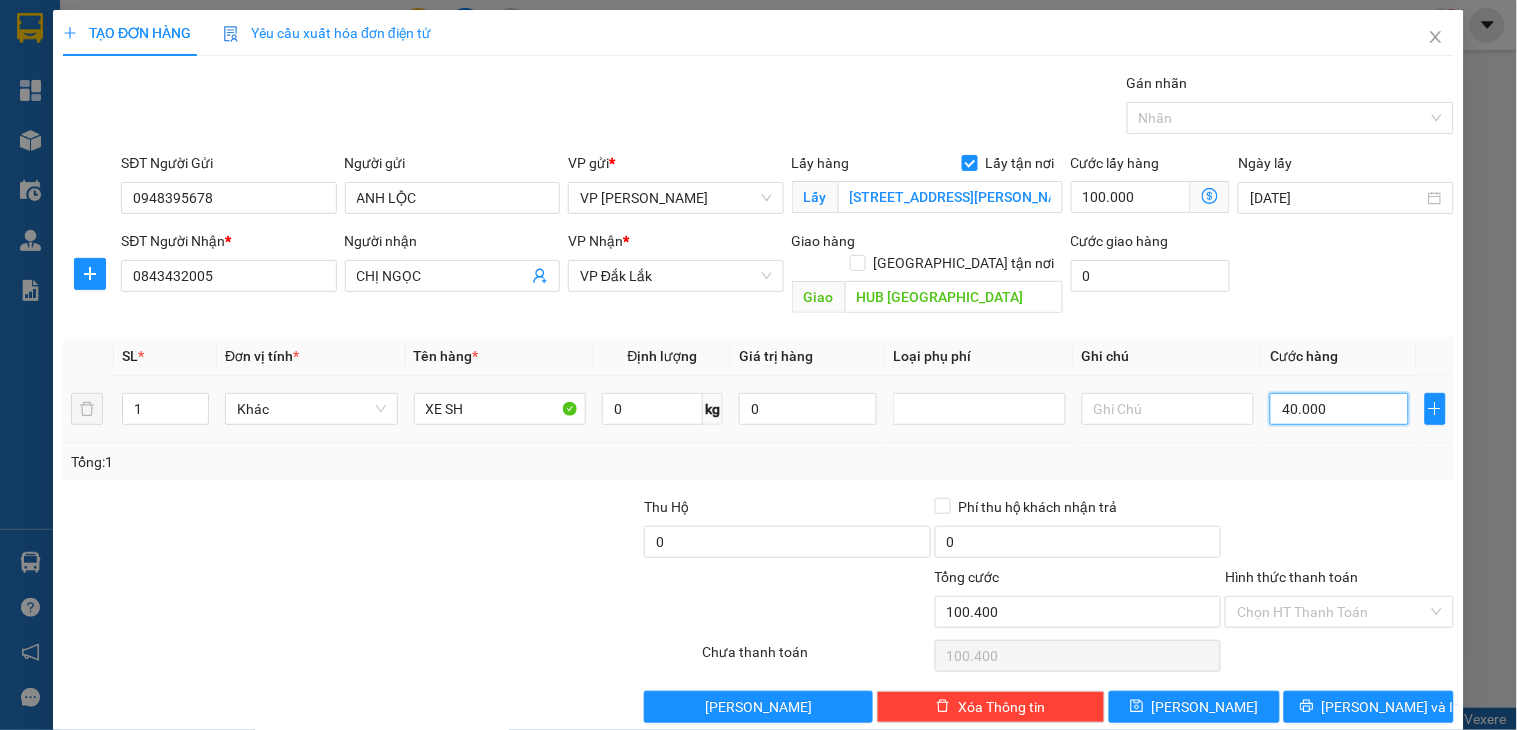 type on "400.000" 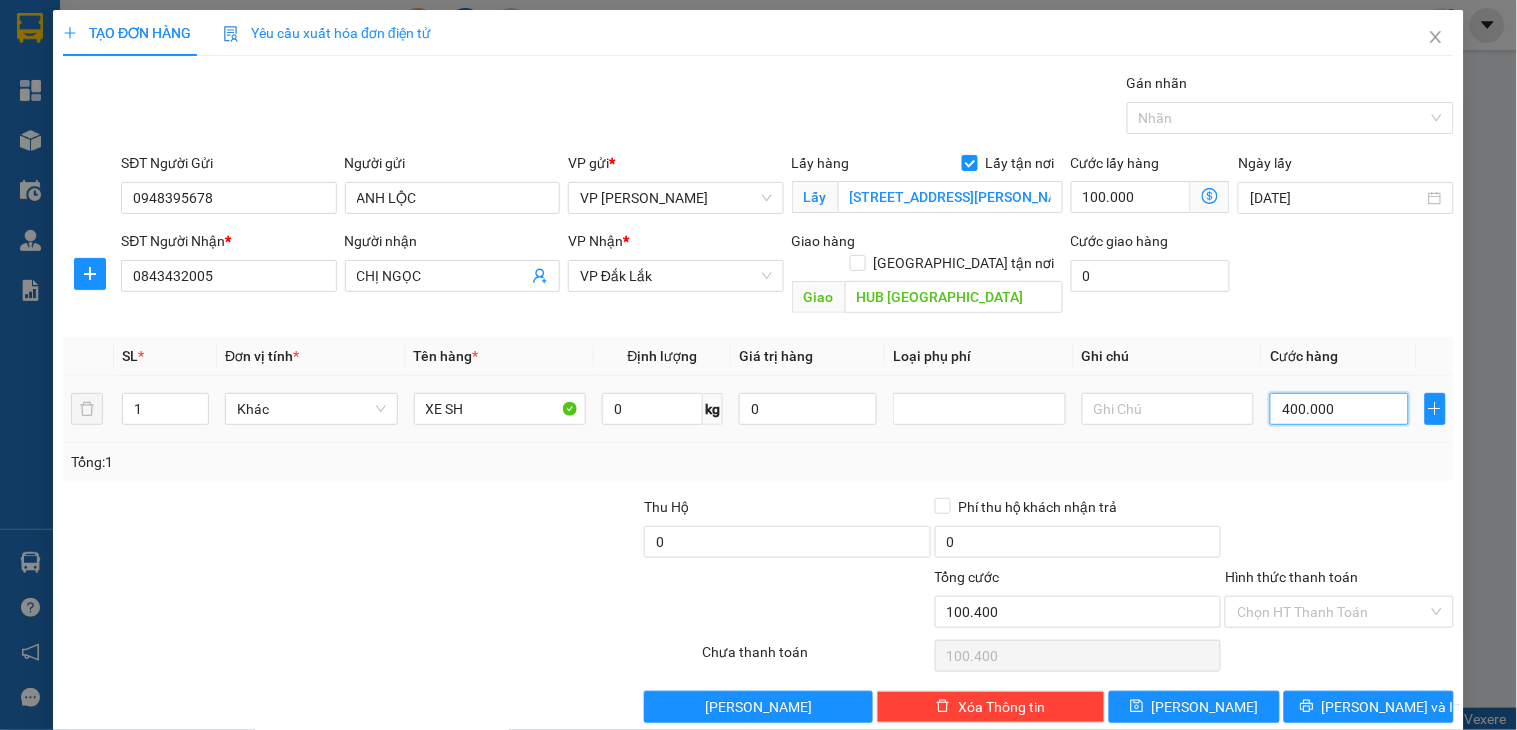 type on "500.000" 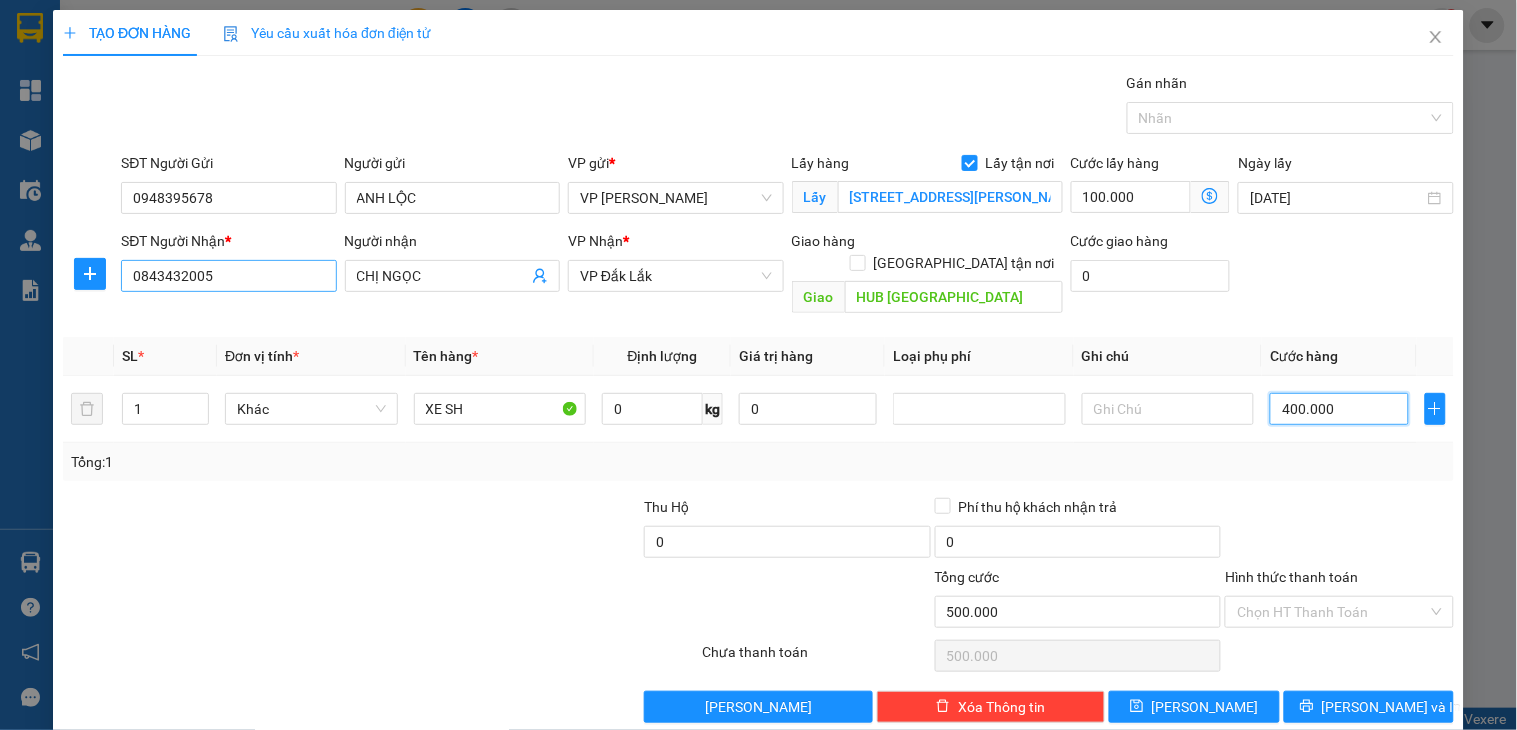 type on "400.000" 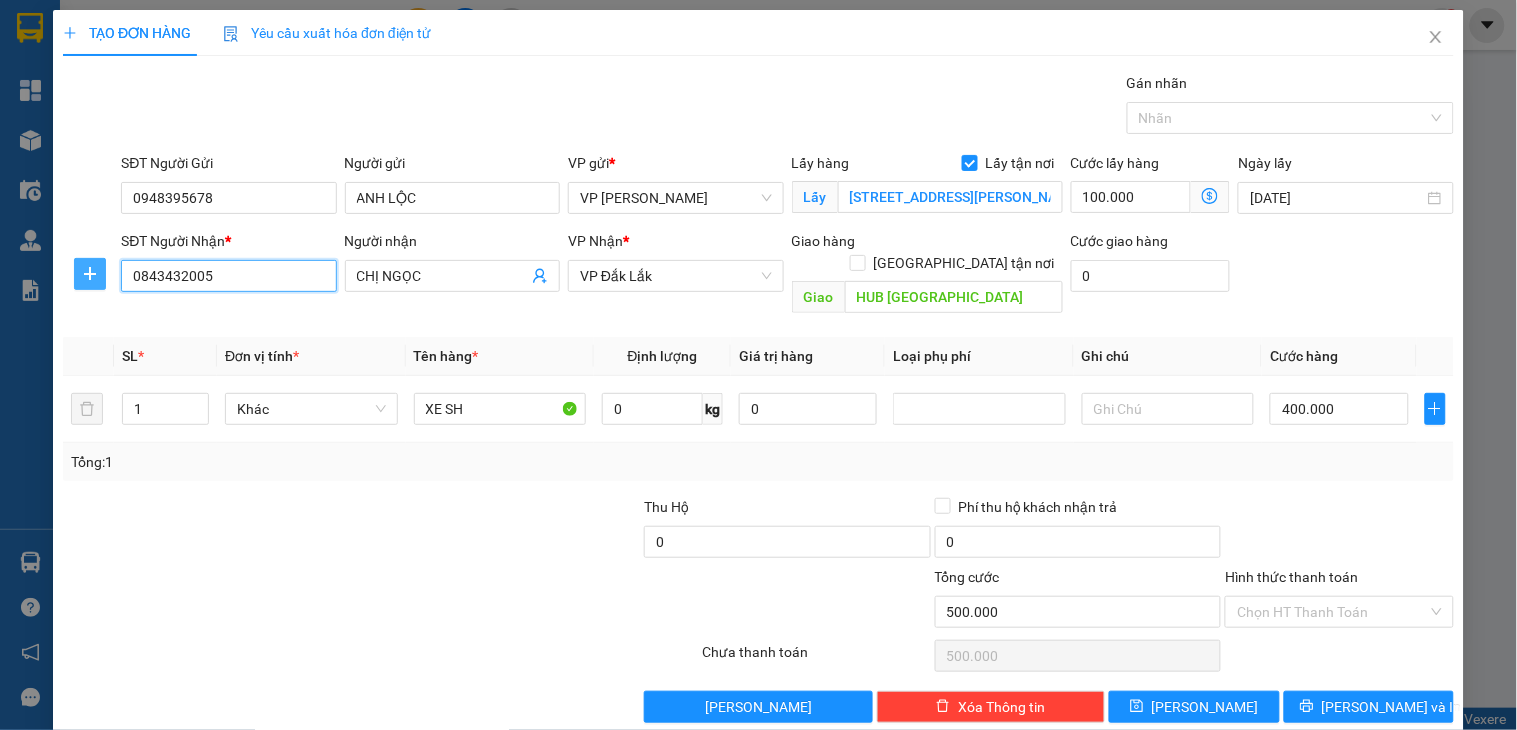drag, startPoint x: 283, startPoint y: 282, endPoint x: 100, endPoint y: 257, distance: 184.69975 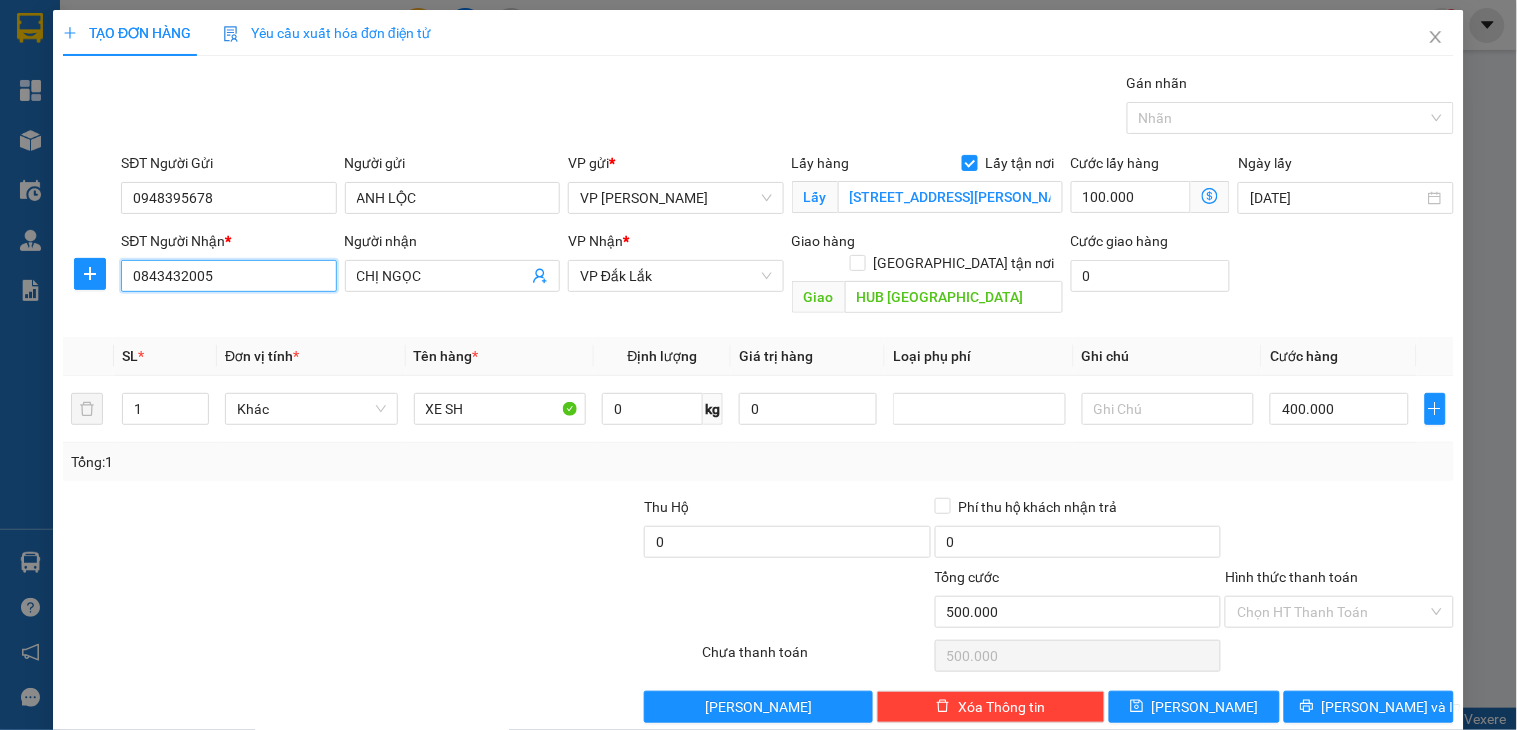 paste on "799593333" 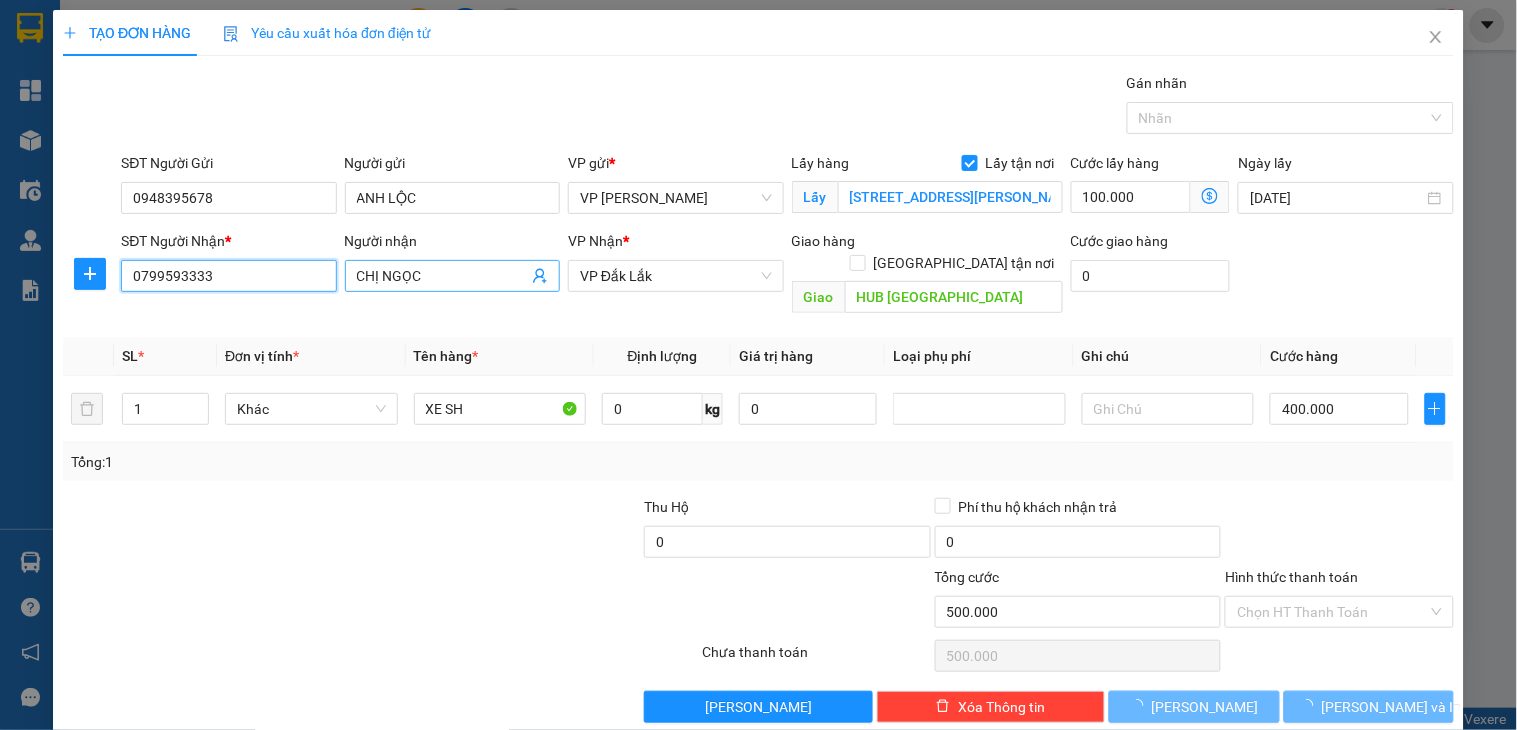 type on "0799593333" 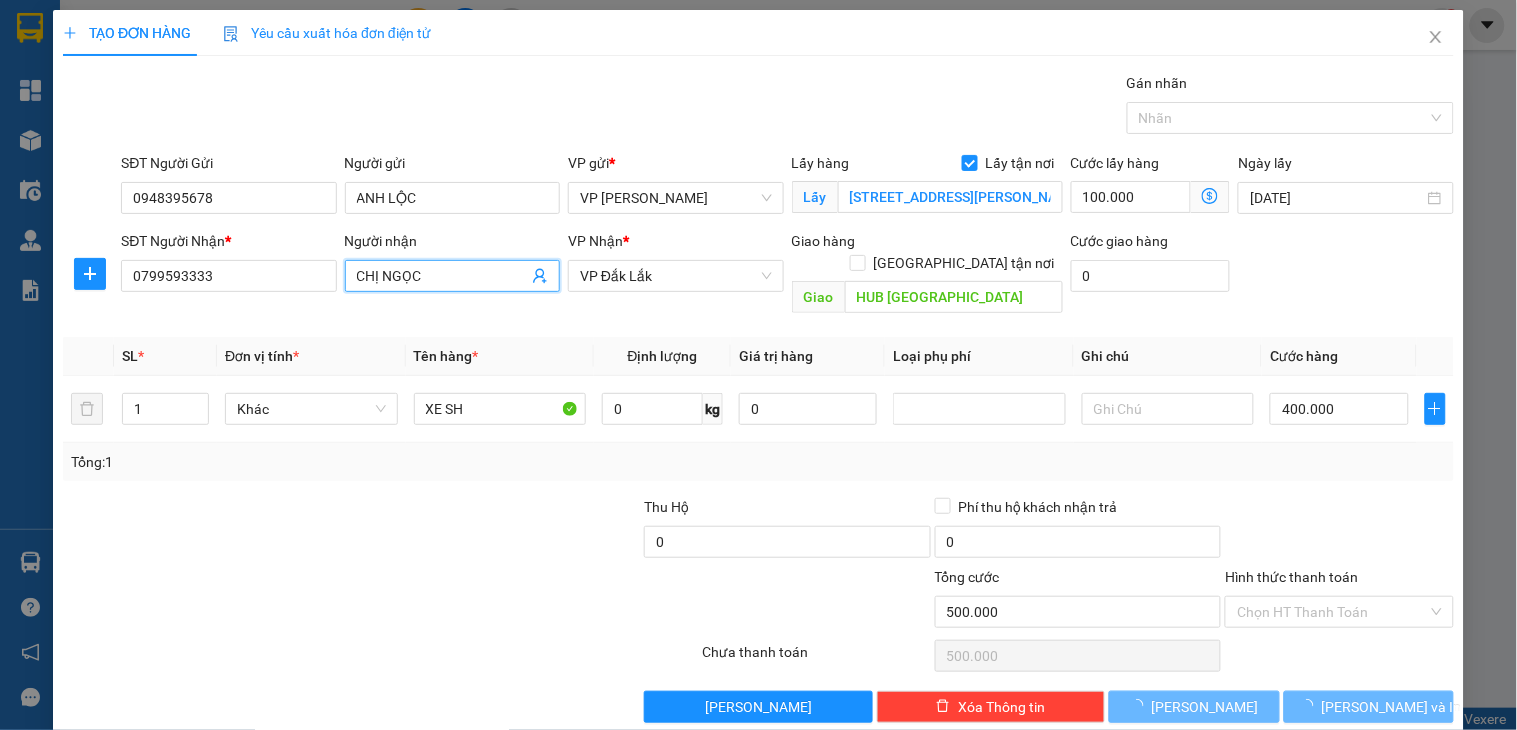 drag, startPoint x: 455, startPoint y: 276, endPoint x: 334, endPoint y: 258, distance: 122.33152 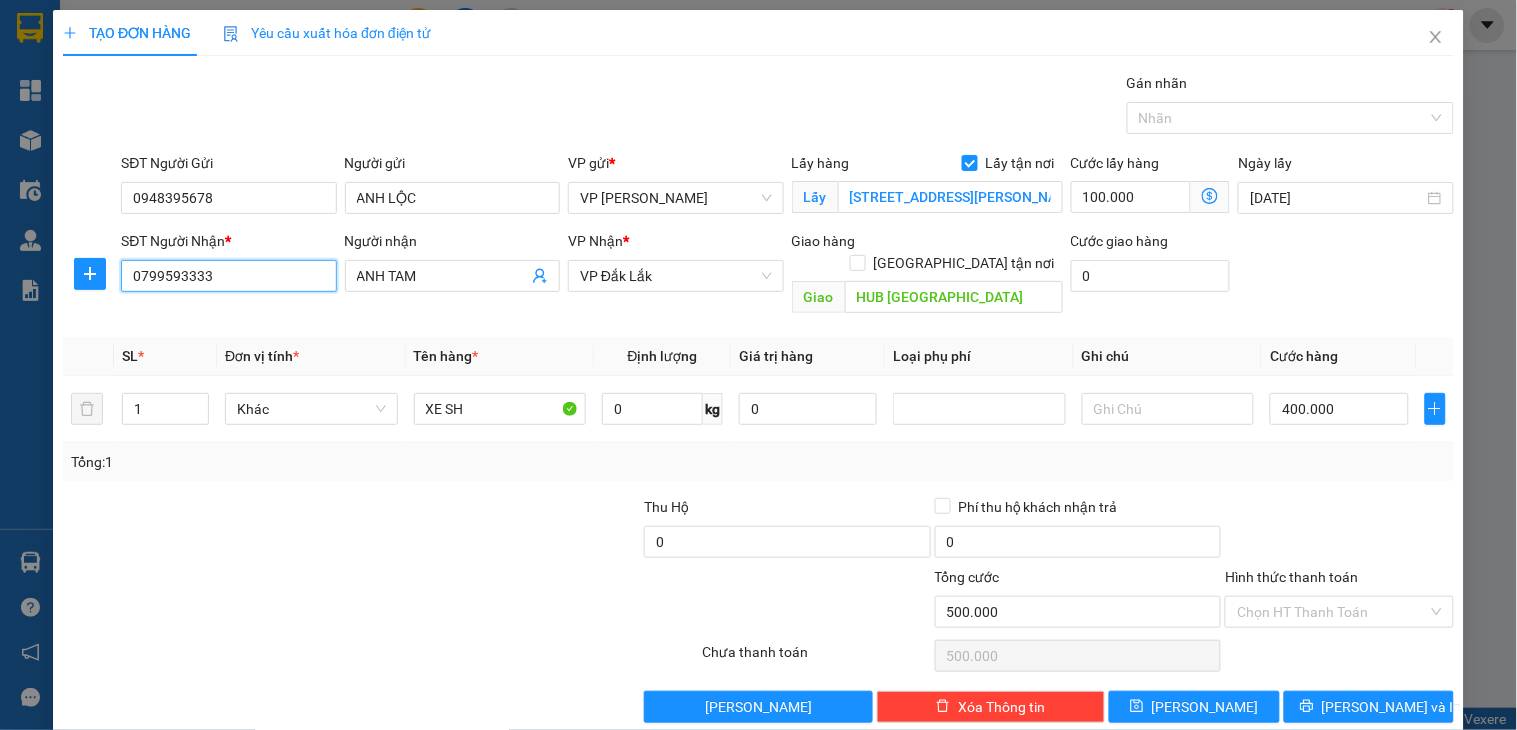 drag, startPoint x: 231, startPoint y: 272, endPoint x: 106, endPoint y: 288, distance: 126.01984 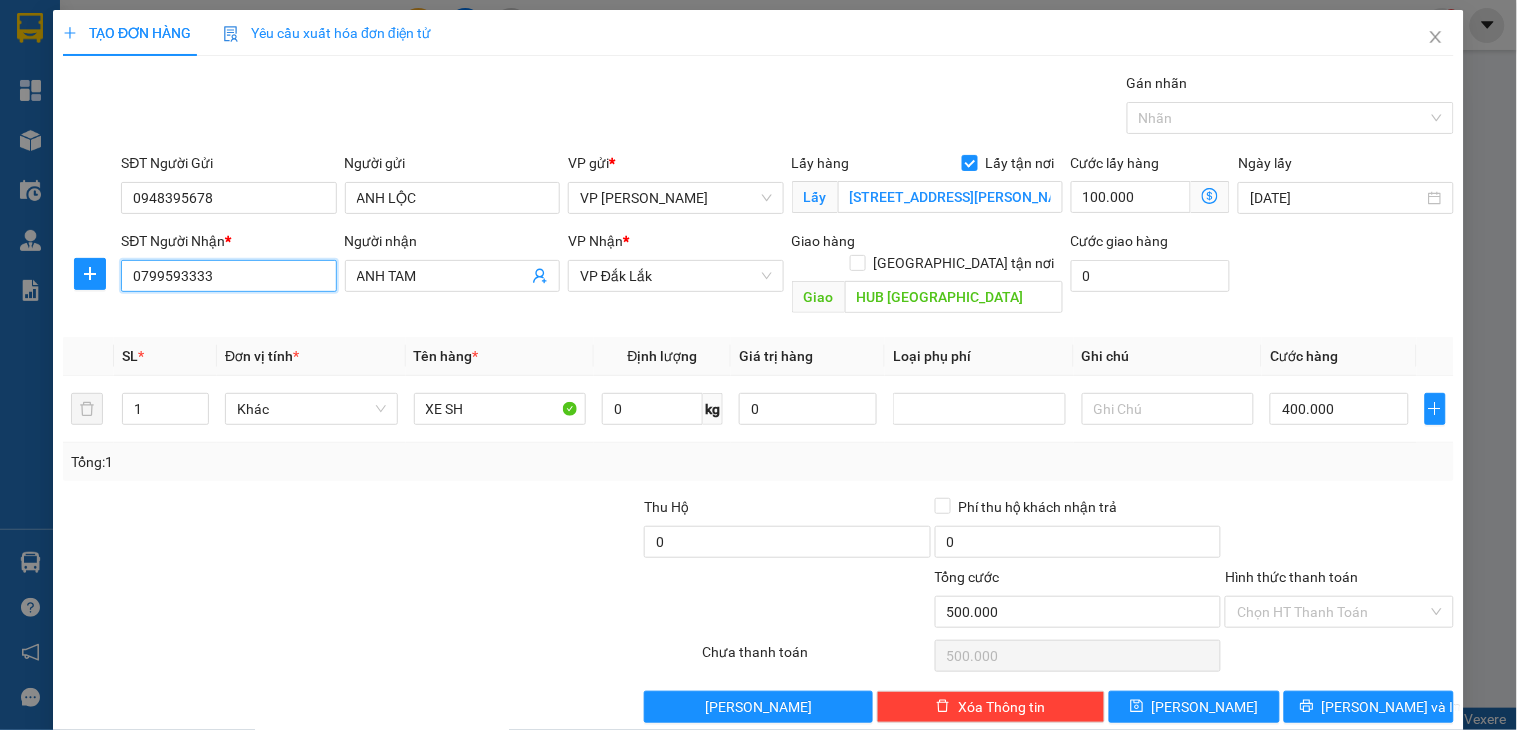 click on "SĐT Người Nhận  * 0799593333 0799593333 Người nhận ANH TAM VP Nhận  * VP [GEOGRAPHIC_DATA] tận nơi [GEOGRAPHIC_DATA] [GEOGRAPHIC_DATA] Cước giao hàng 0" at bounding box center [758, 276] 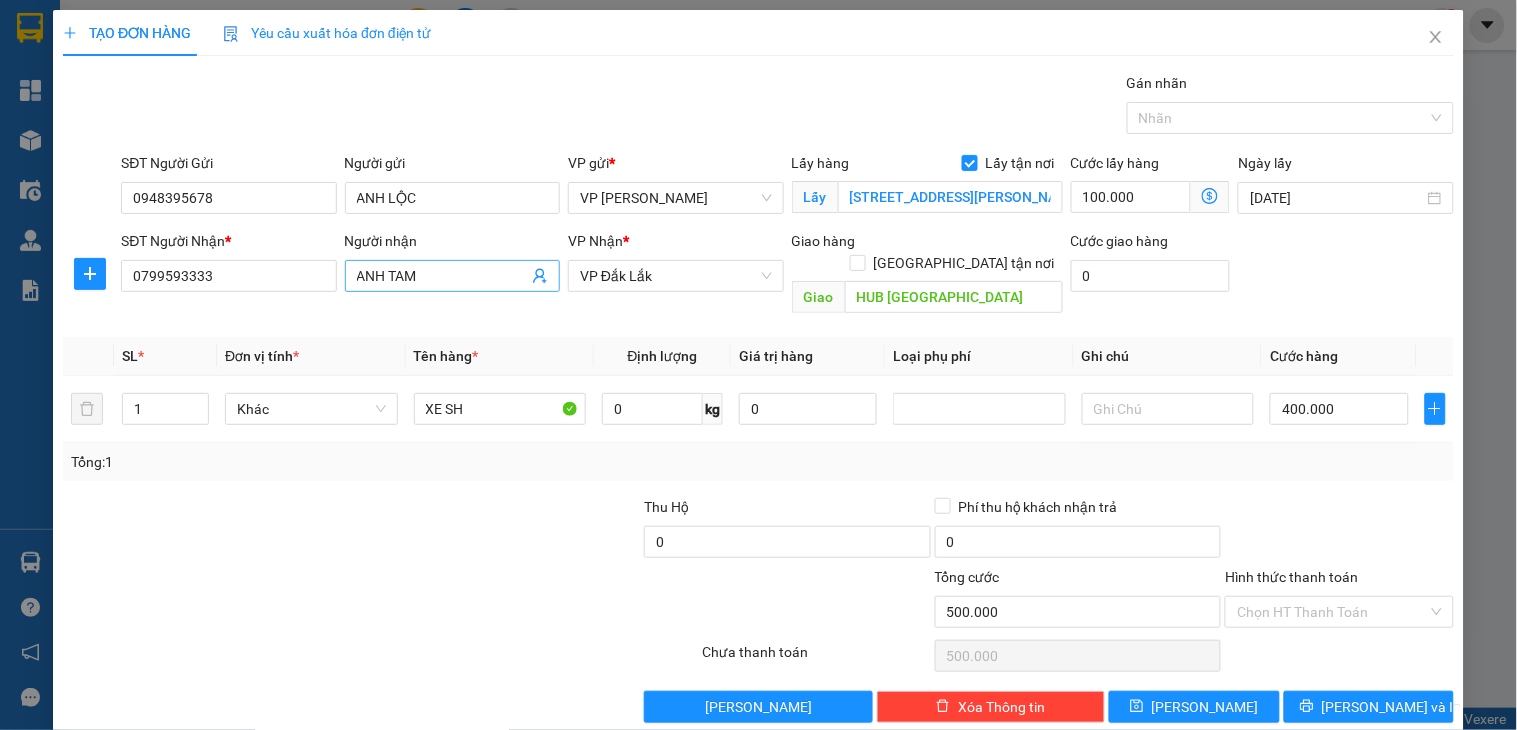 click on "ANH TAM" at bounding box center (442, 276) 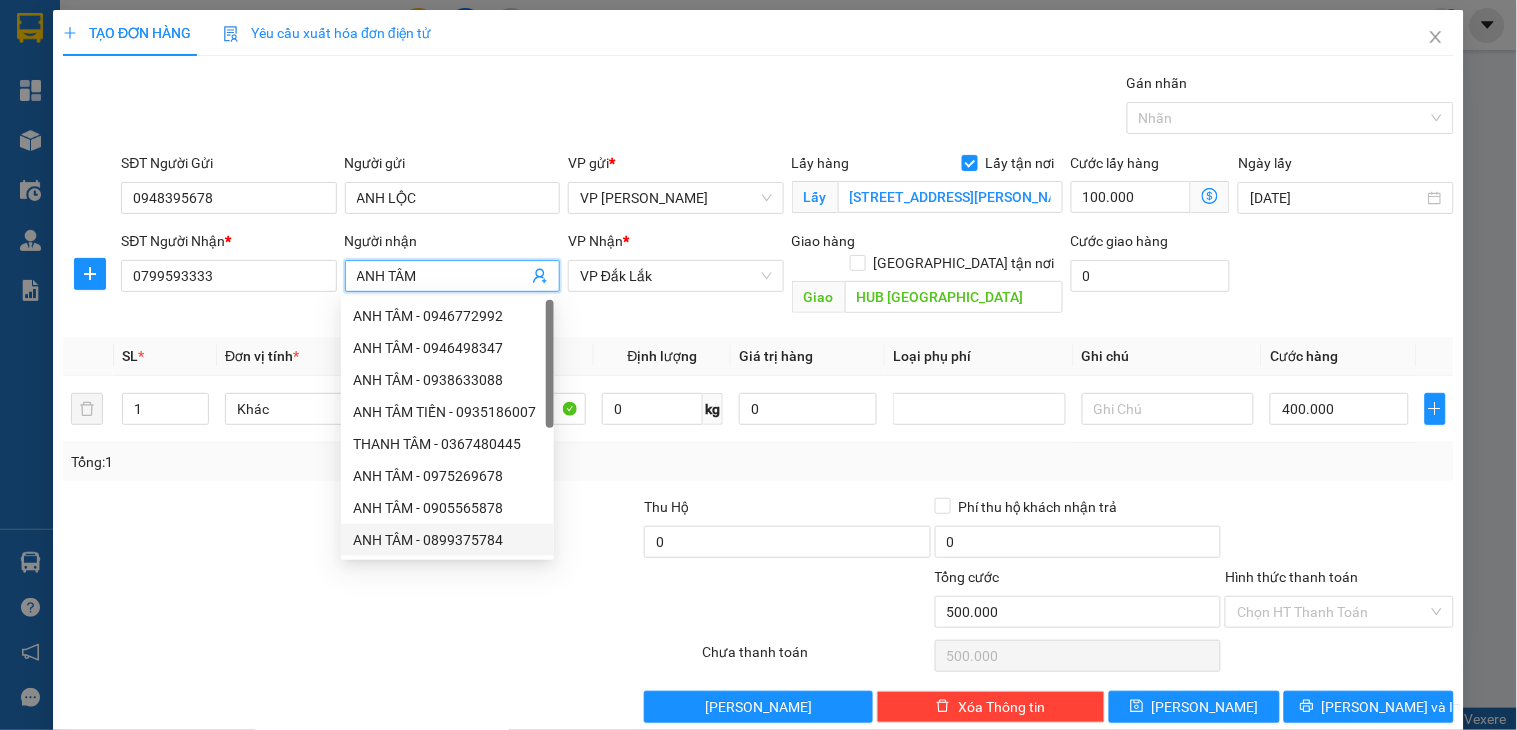 type on "ANH TÂM" 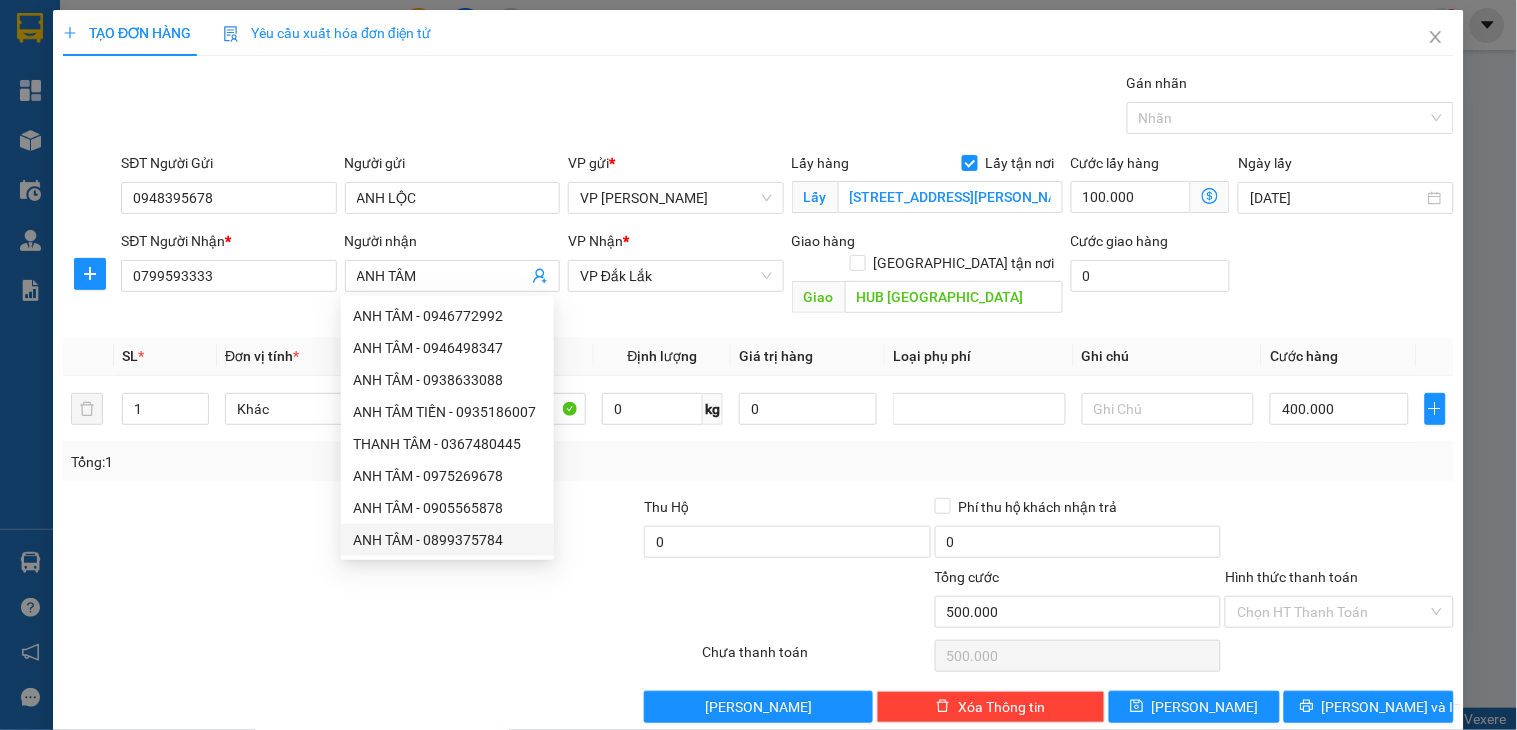 click on "Tổng:  1" at bounding box center (758, 462) 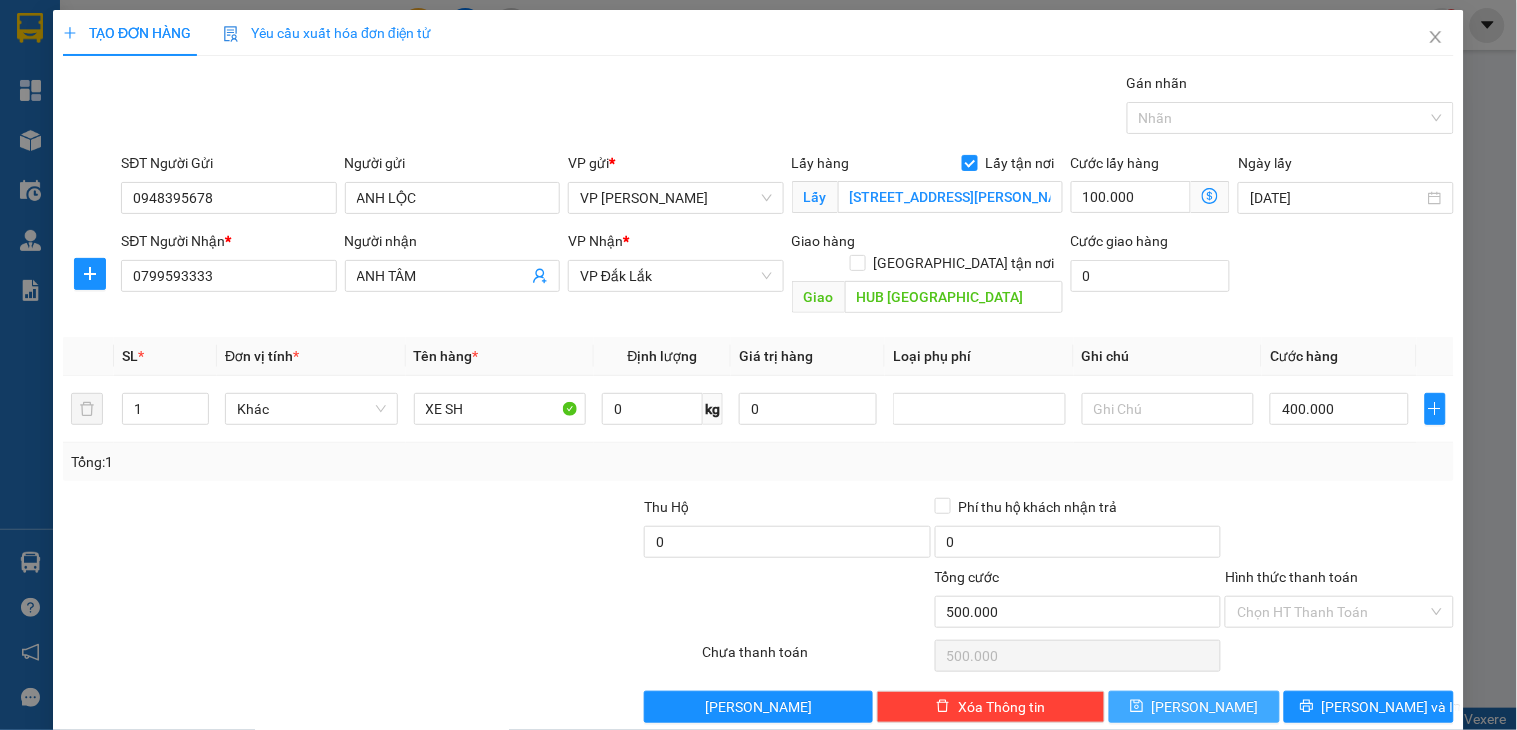 click on "[PERSON_NAME]" at bounding box center [1194, 707] 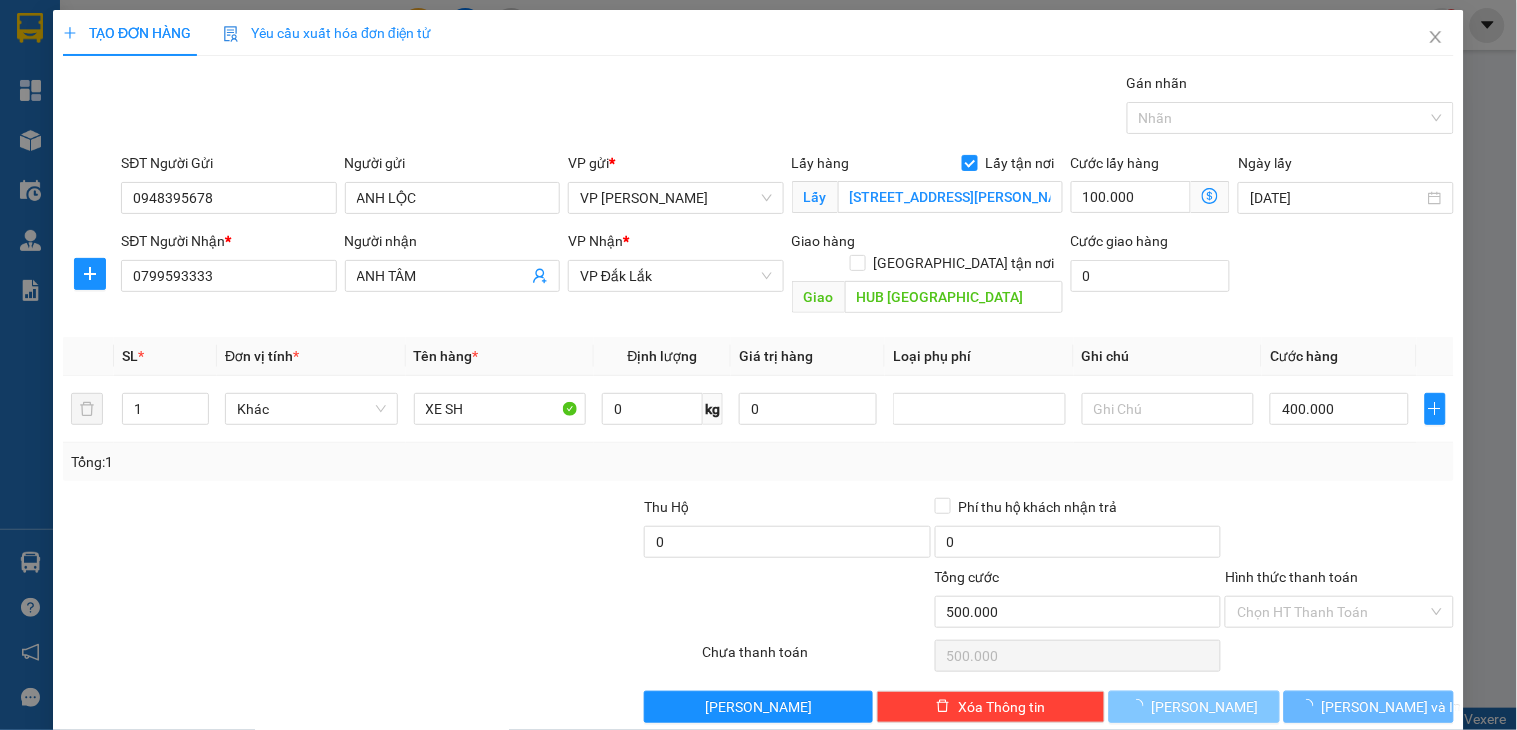 type 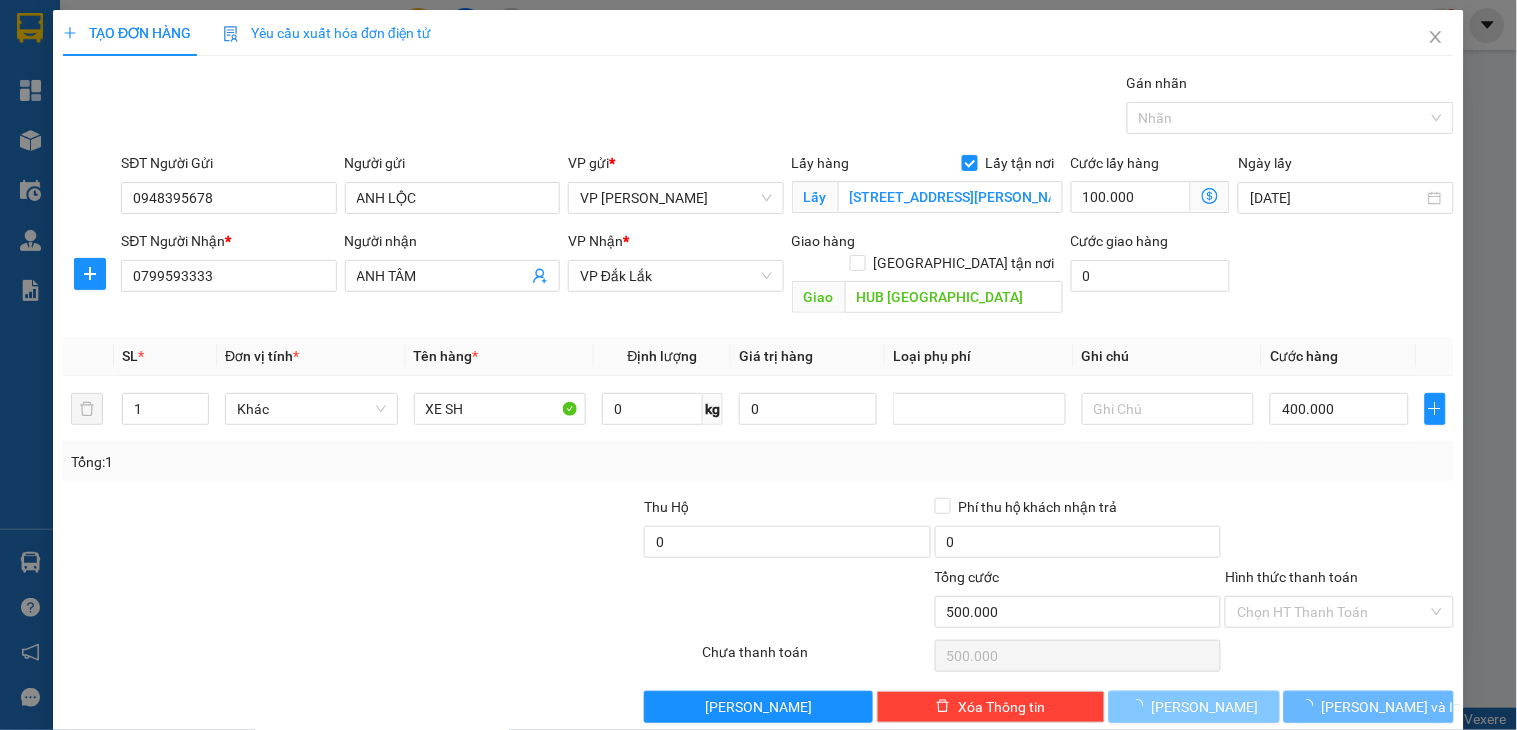 type 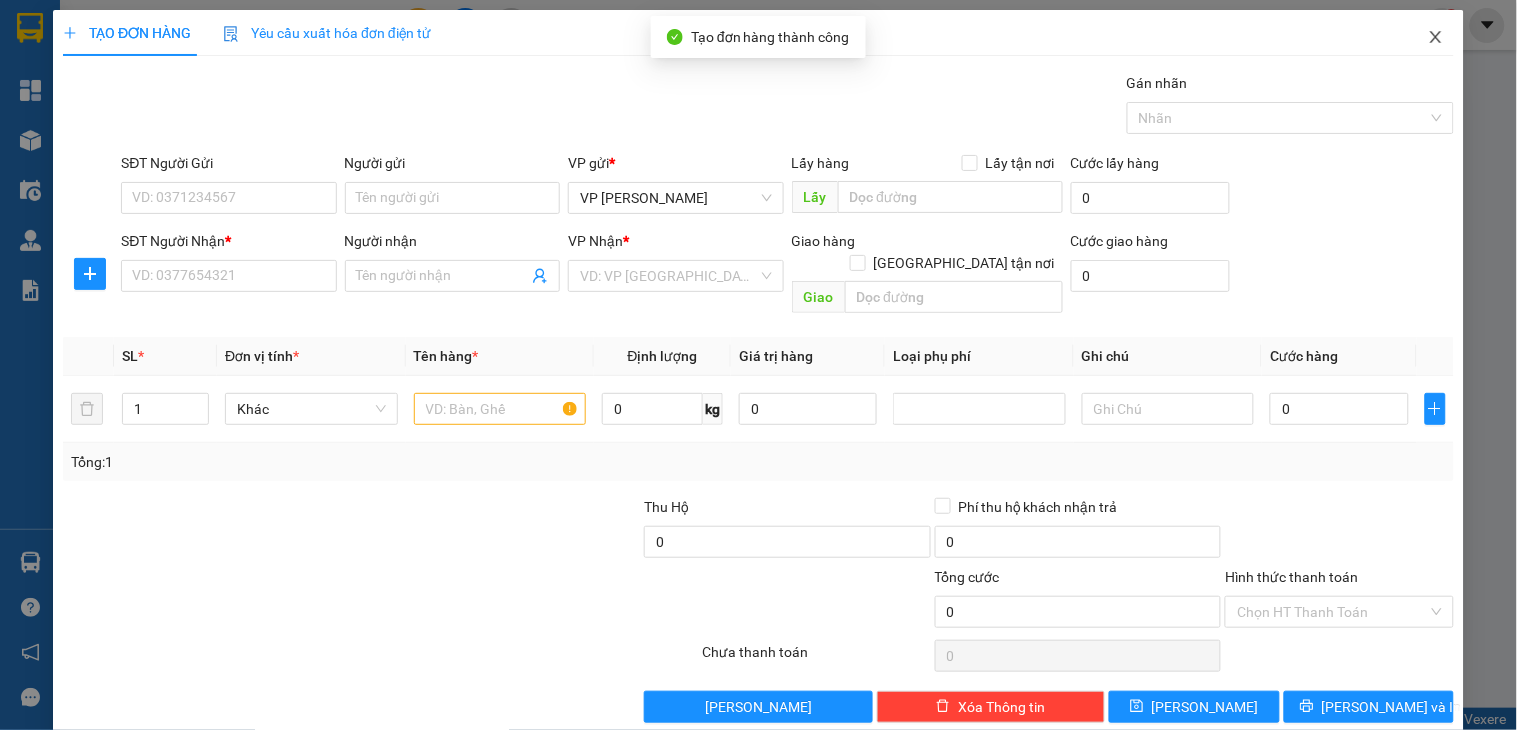 click 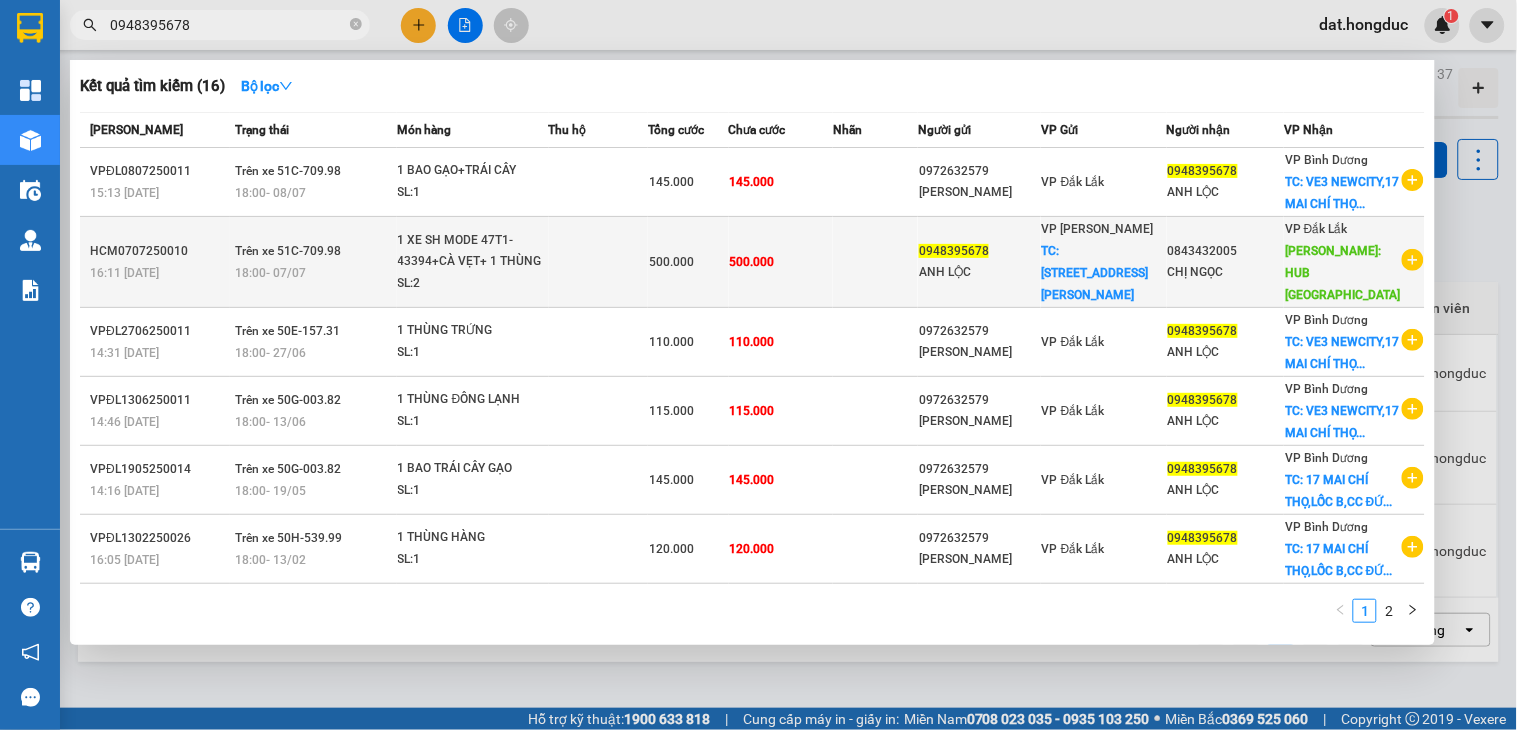 click at bounding box center [875, 262] 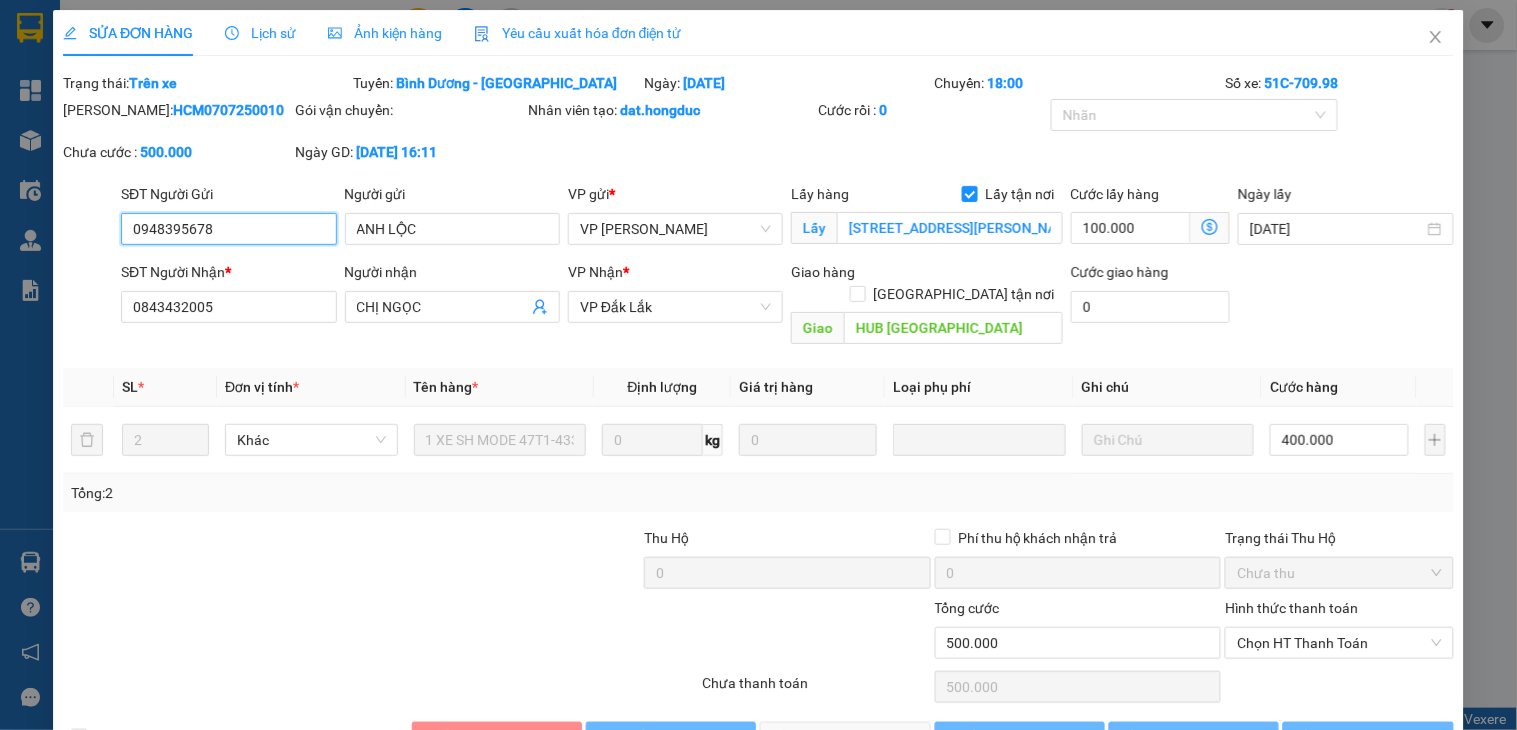 type on "0948395678" 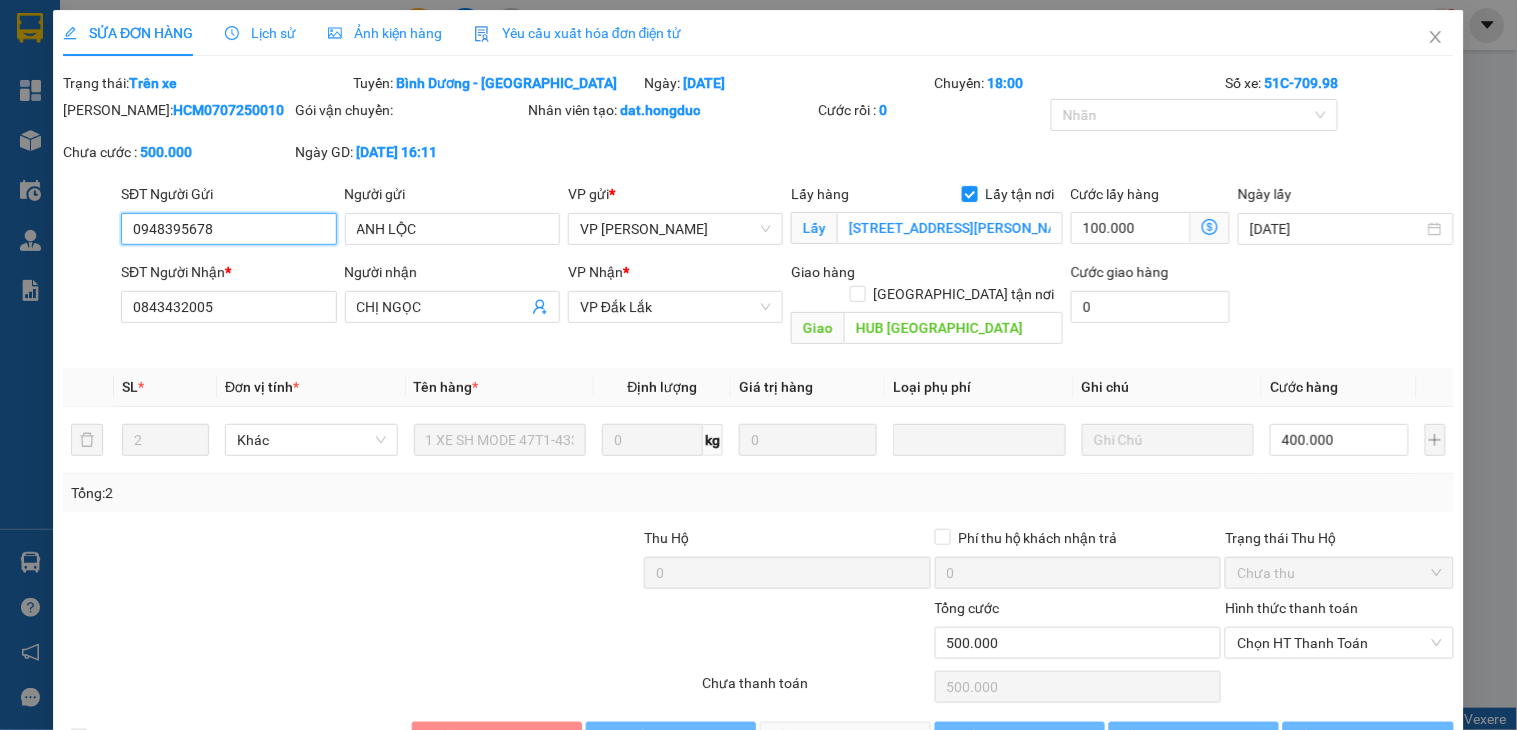 type on "ANH LỘC" 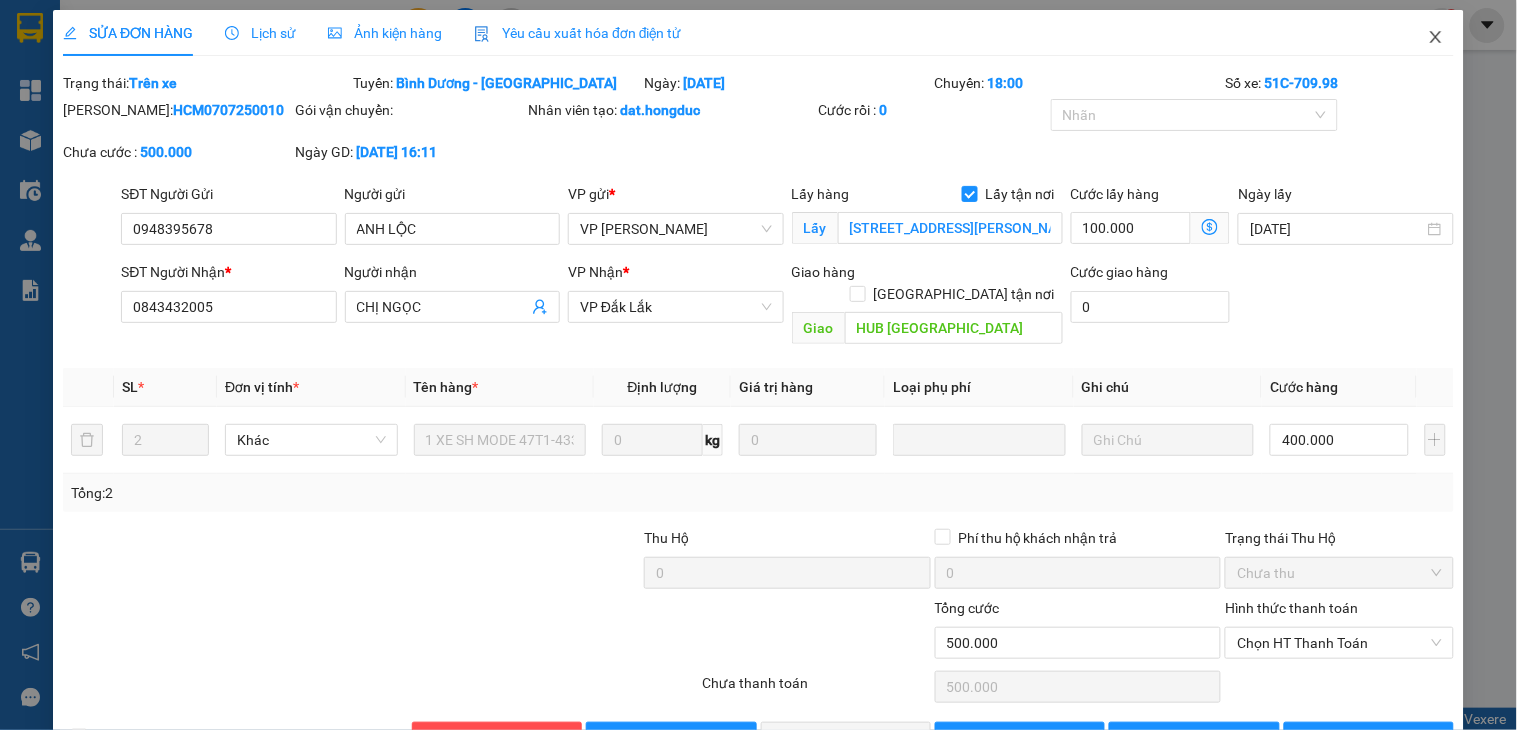 click 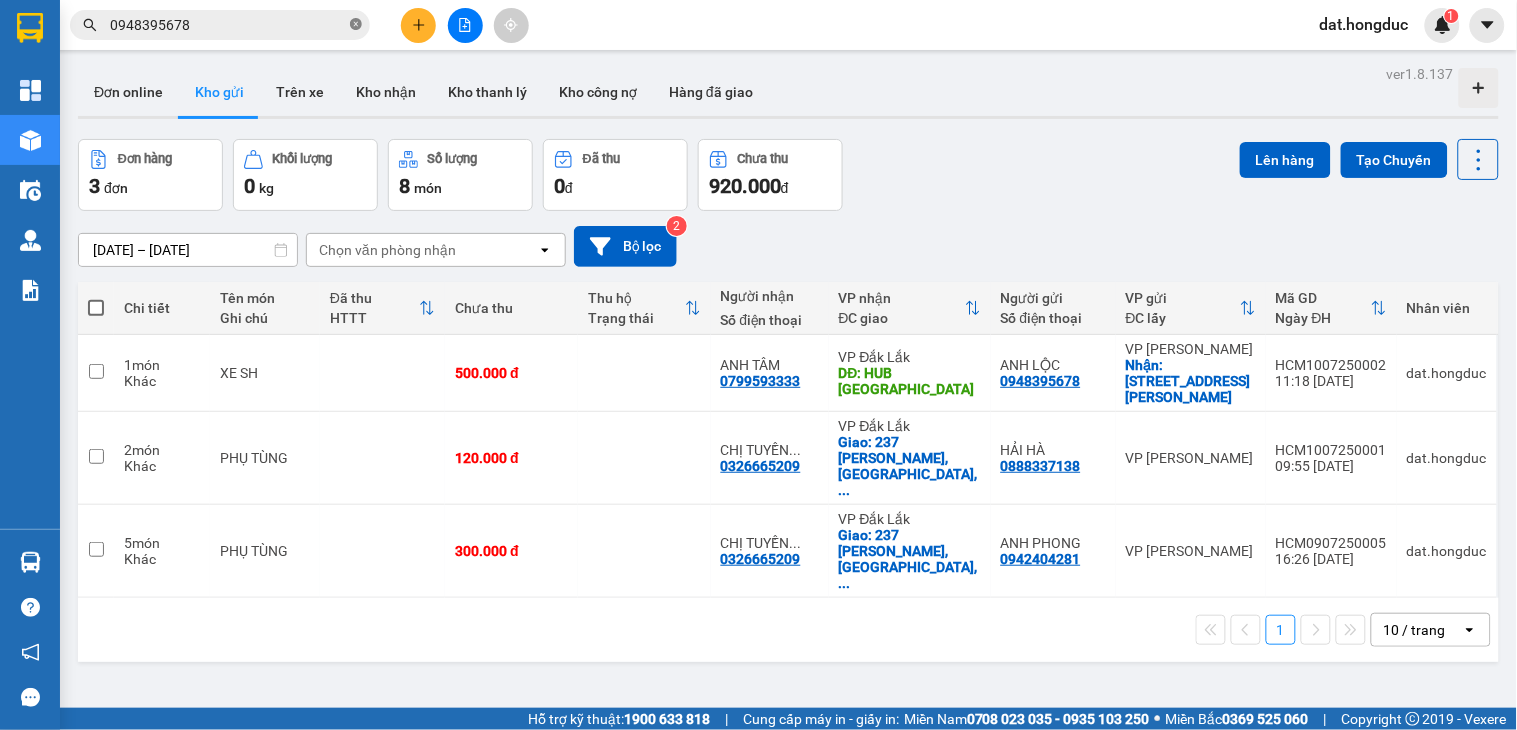 click 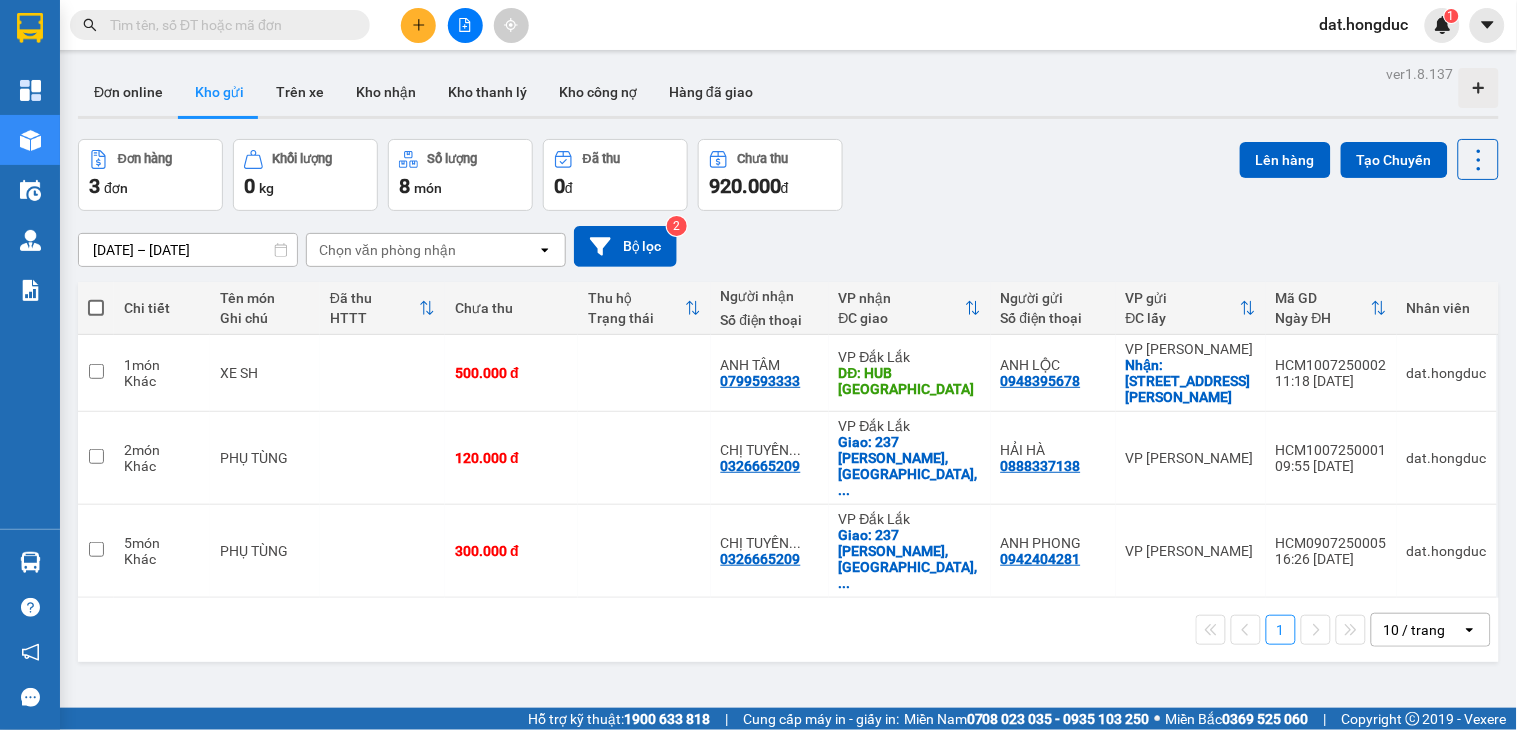 click at bounding box center [228, 25] 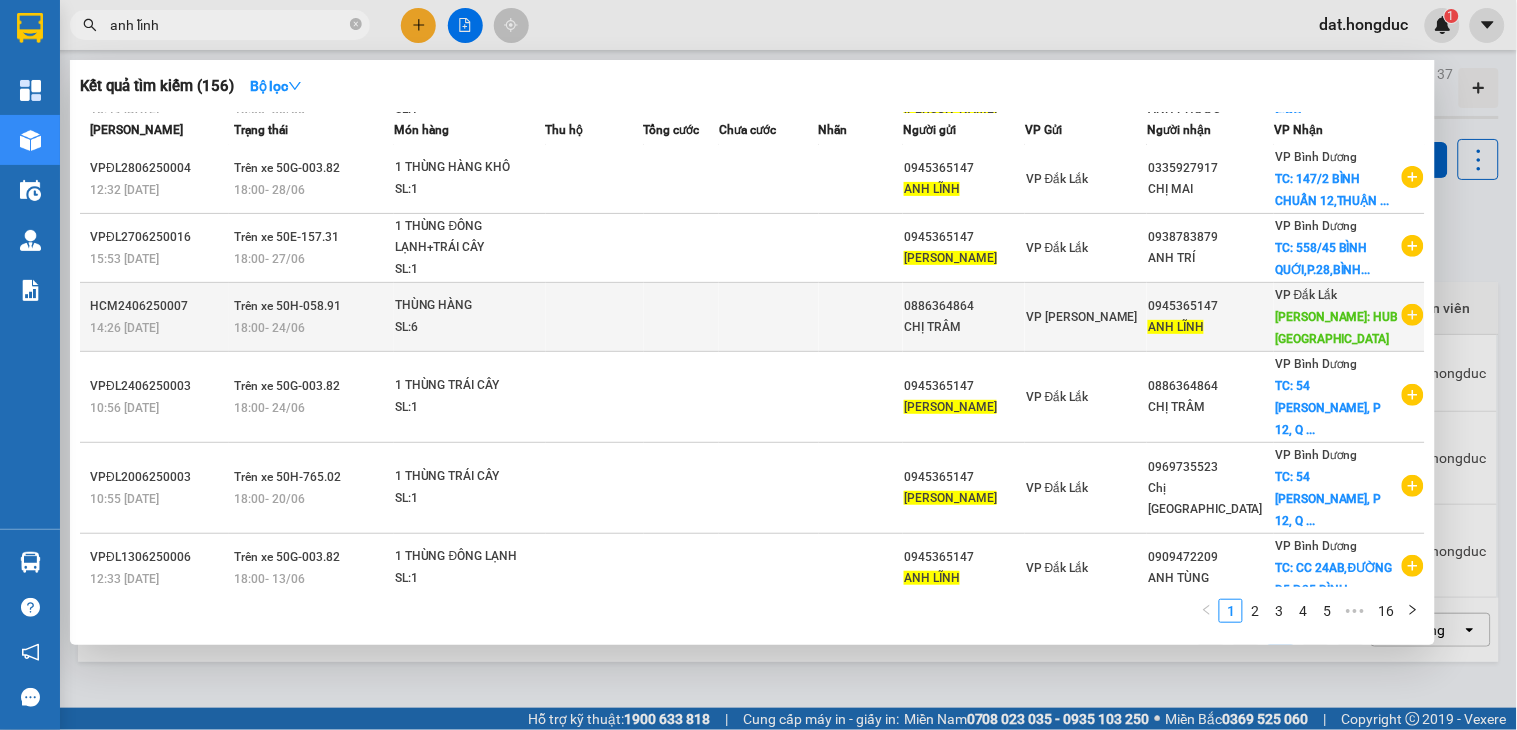 scroll, scrollTop: 322, scrollLeft: 0, axis: vertical 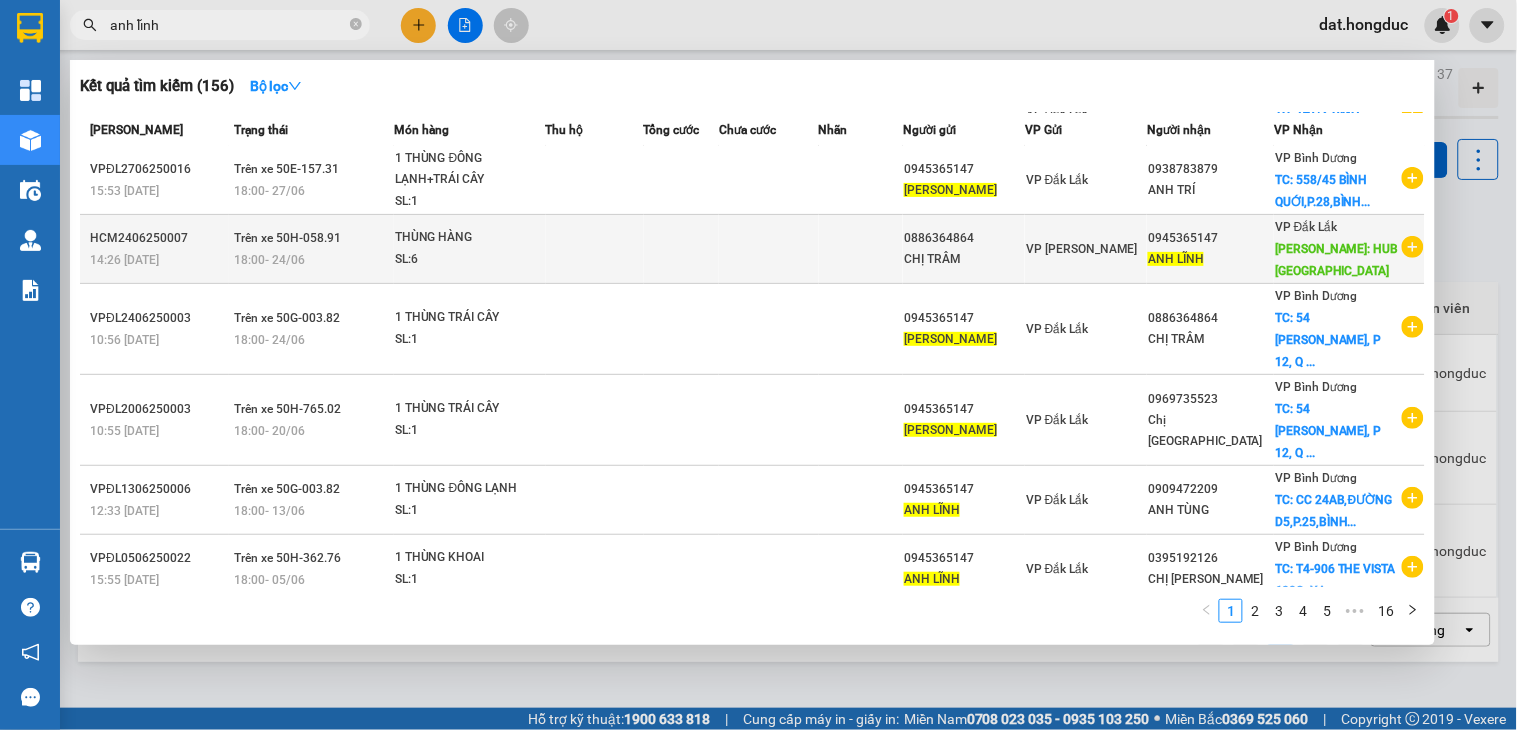 type on "anh lĩnh" 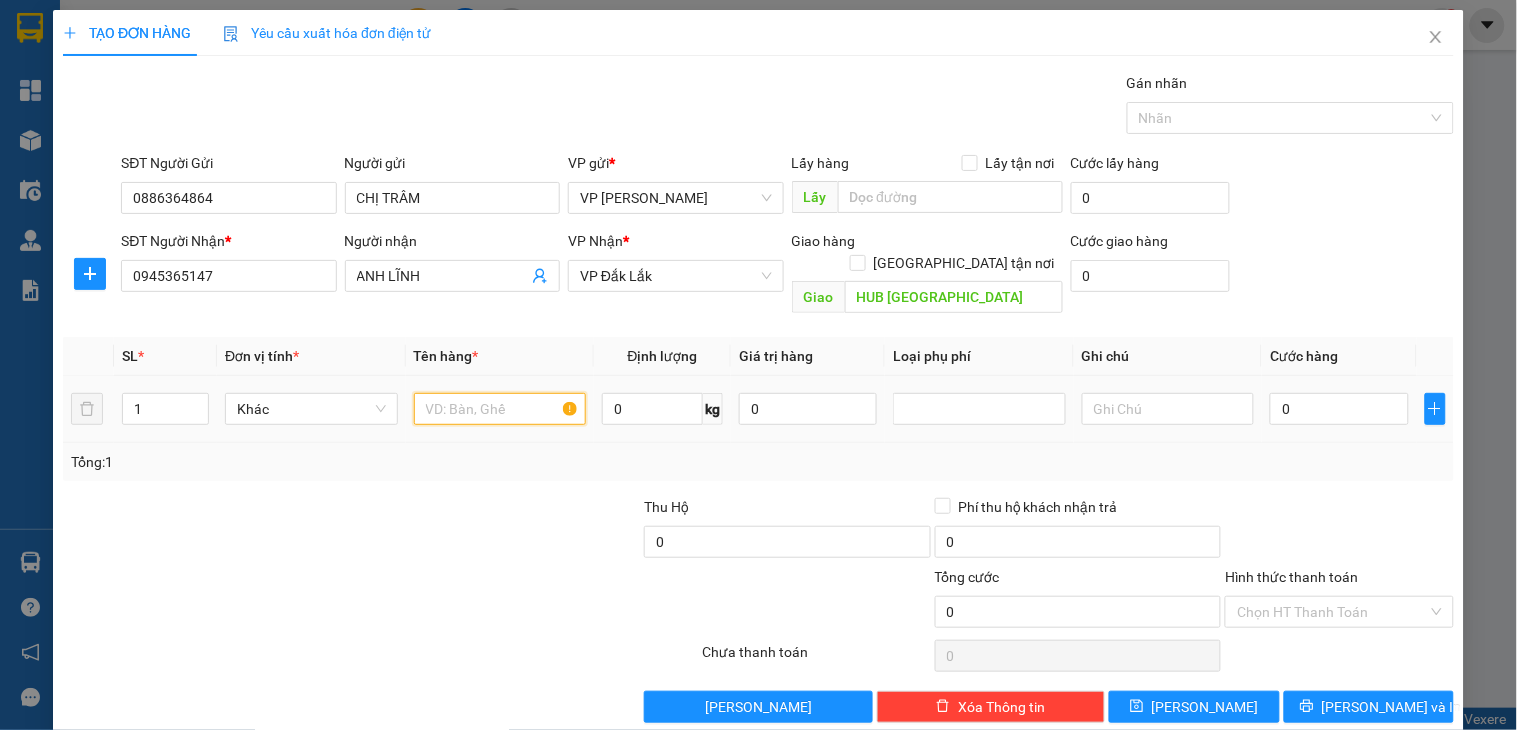 click at bounding box center [500, 409] 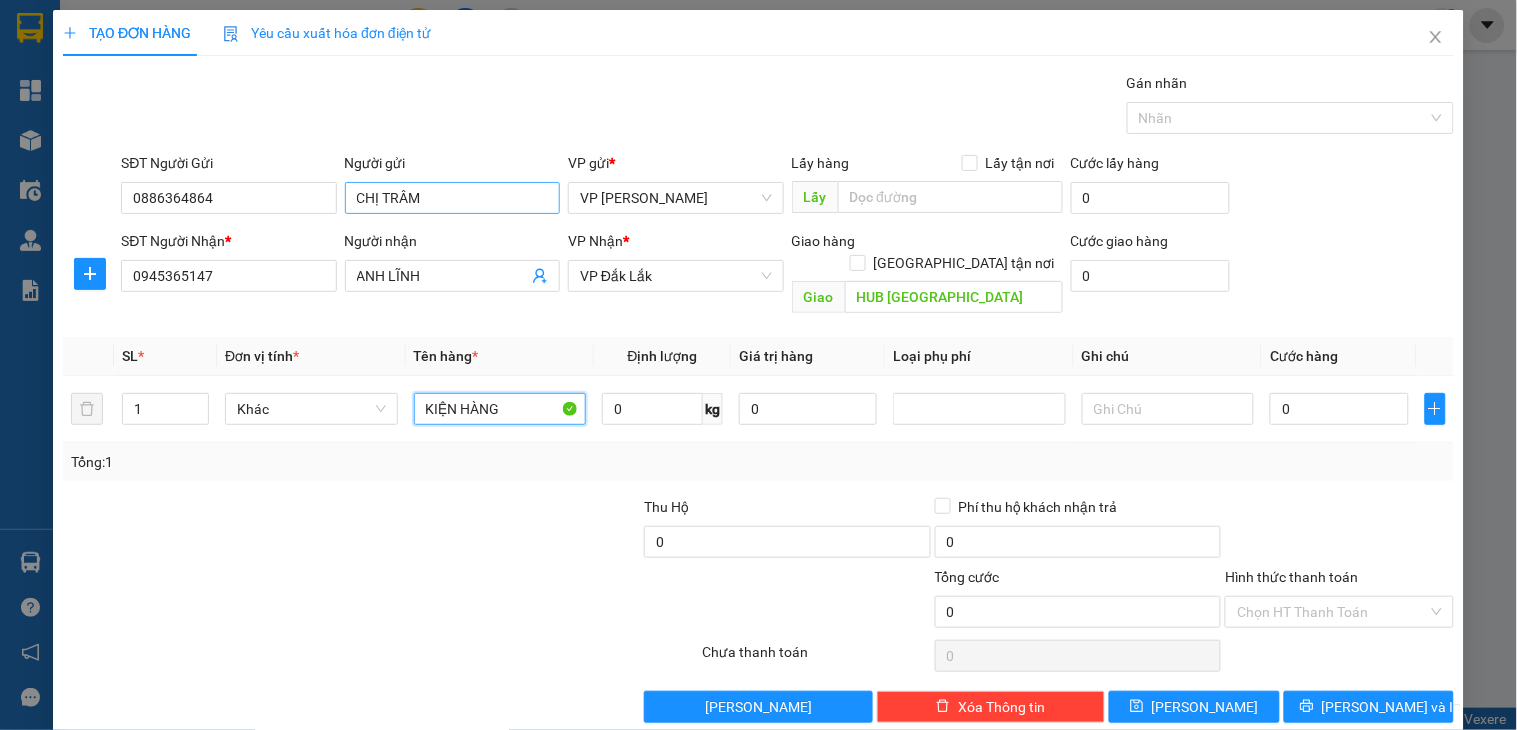 type on "KIỆN HÀNG" 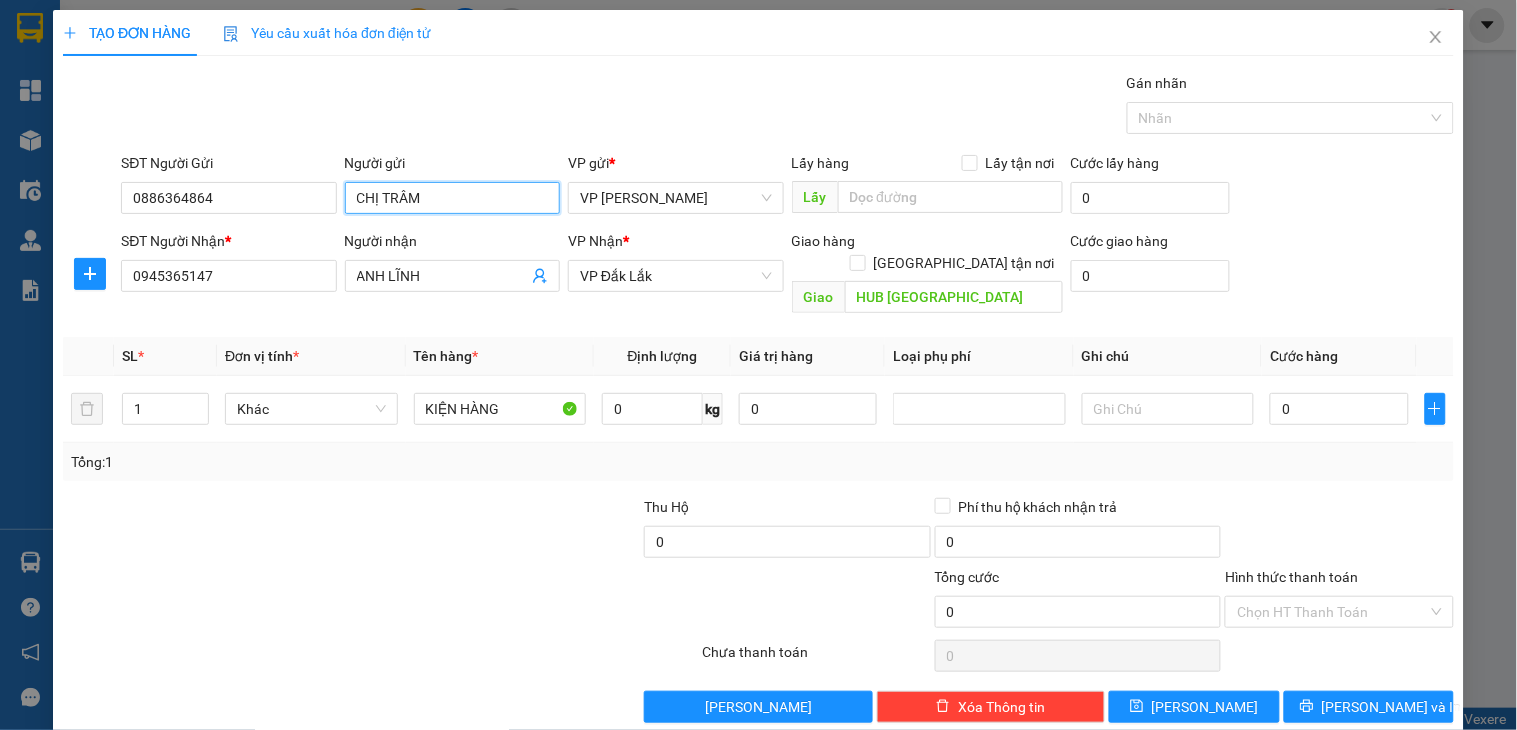 click on "CHỊ TRÂM" at bounding box center (452, 198) 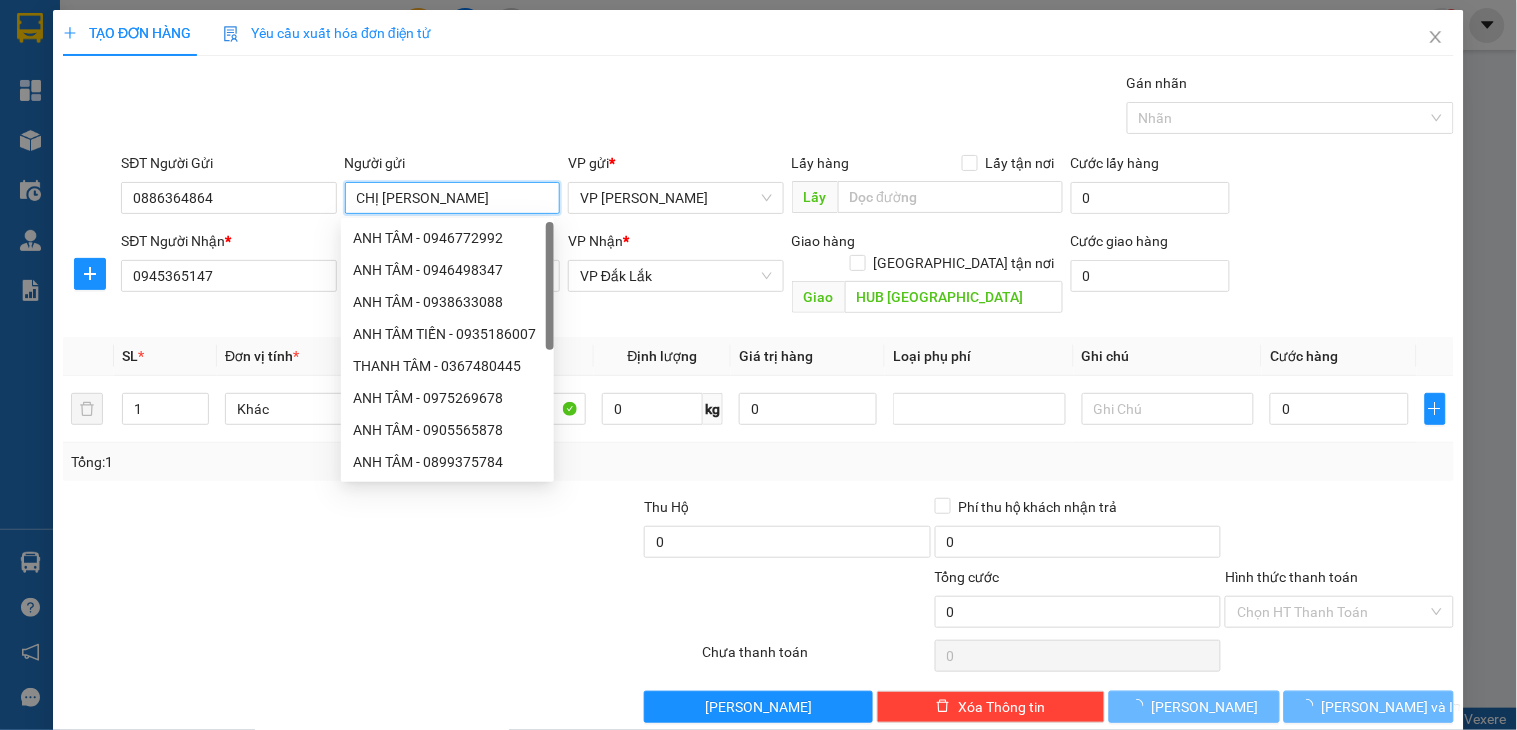 type on "CHỊ [PERSON_NAME]" 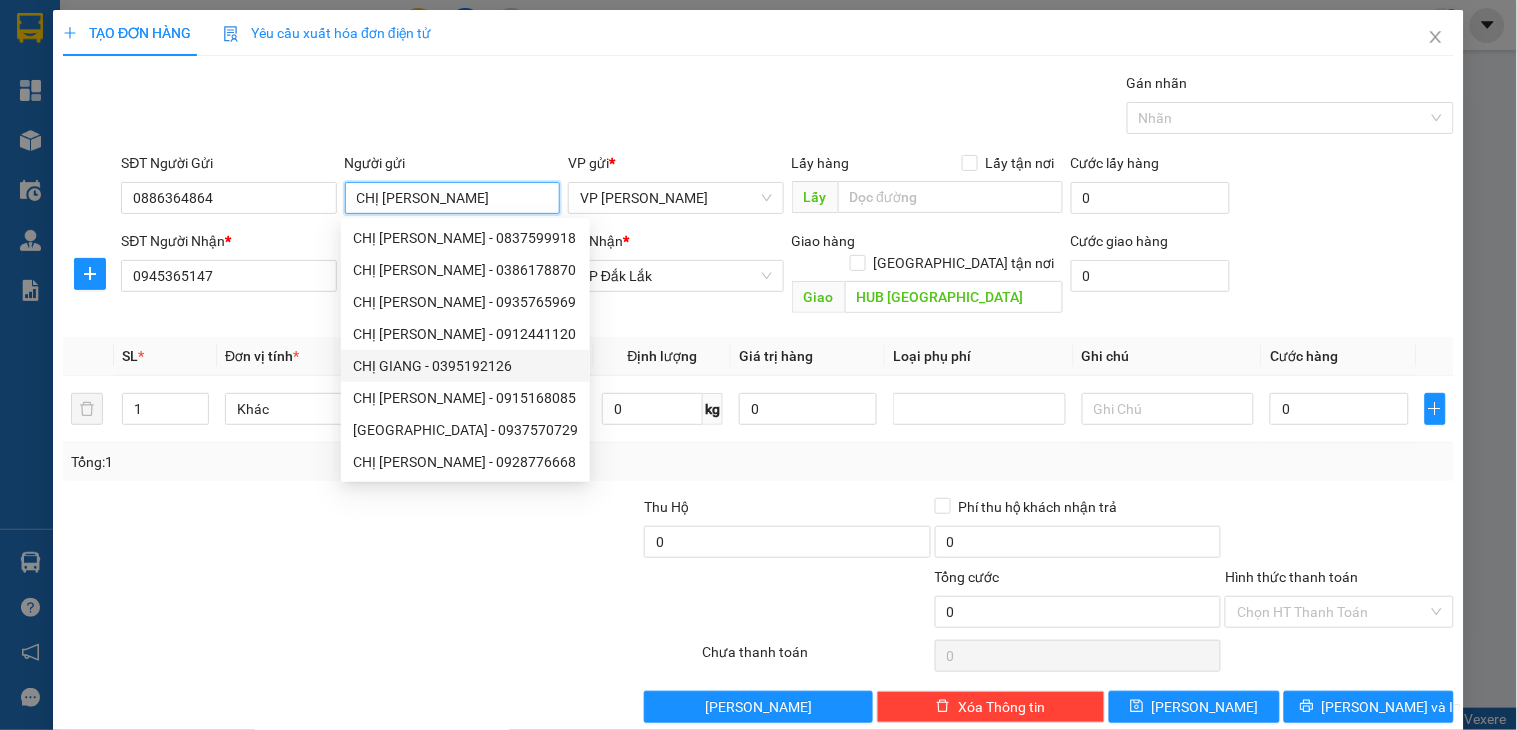 click on "CHỊ GIANG - 0395192126" at bounding box center [465, 366] 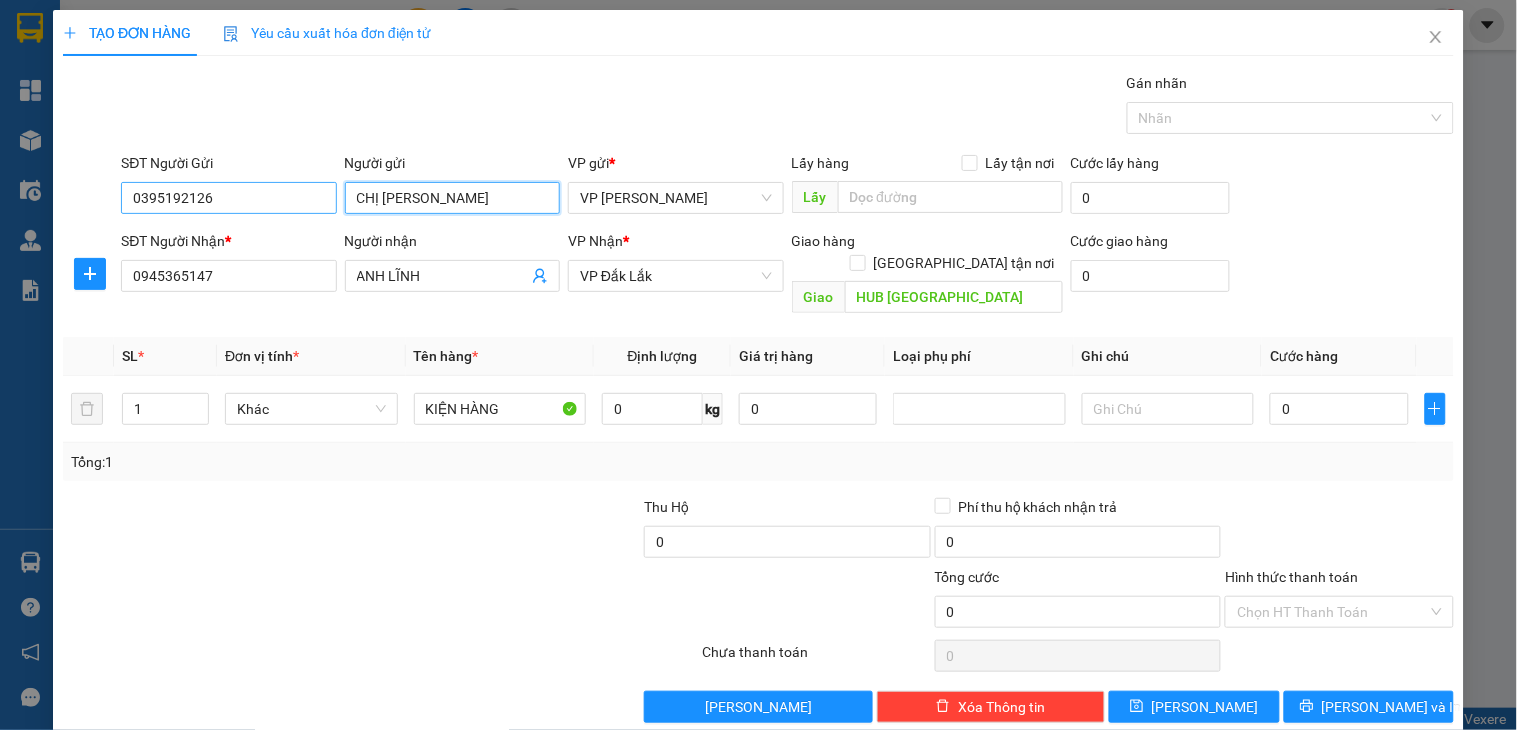 type on "CHỊ [PERSON_NAME]" 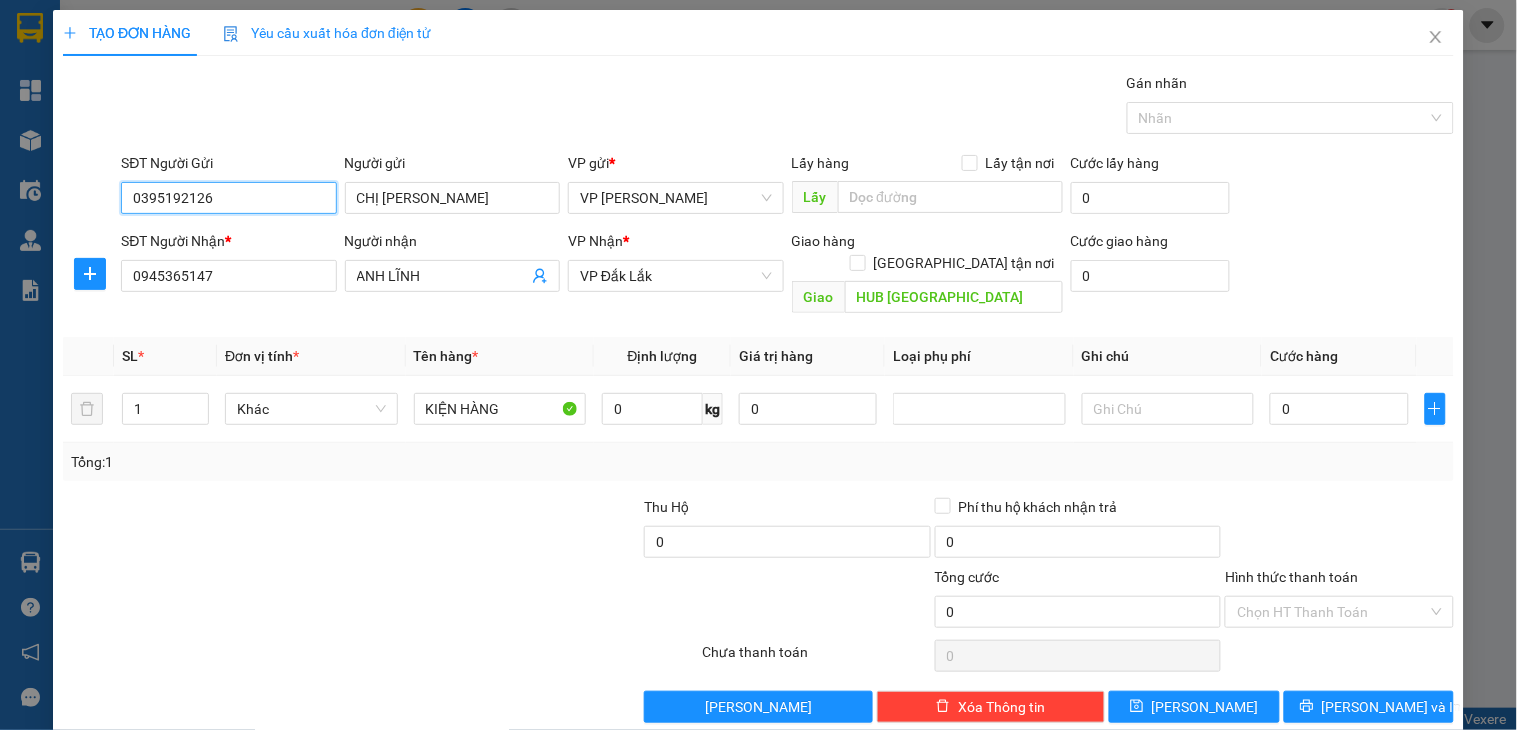 drag, startPoint x: 227, startPoint y: 200, endPoint x: 111, endPoint y: 201, distance: 116.00431 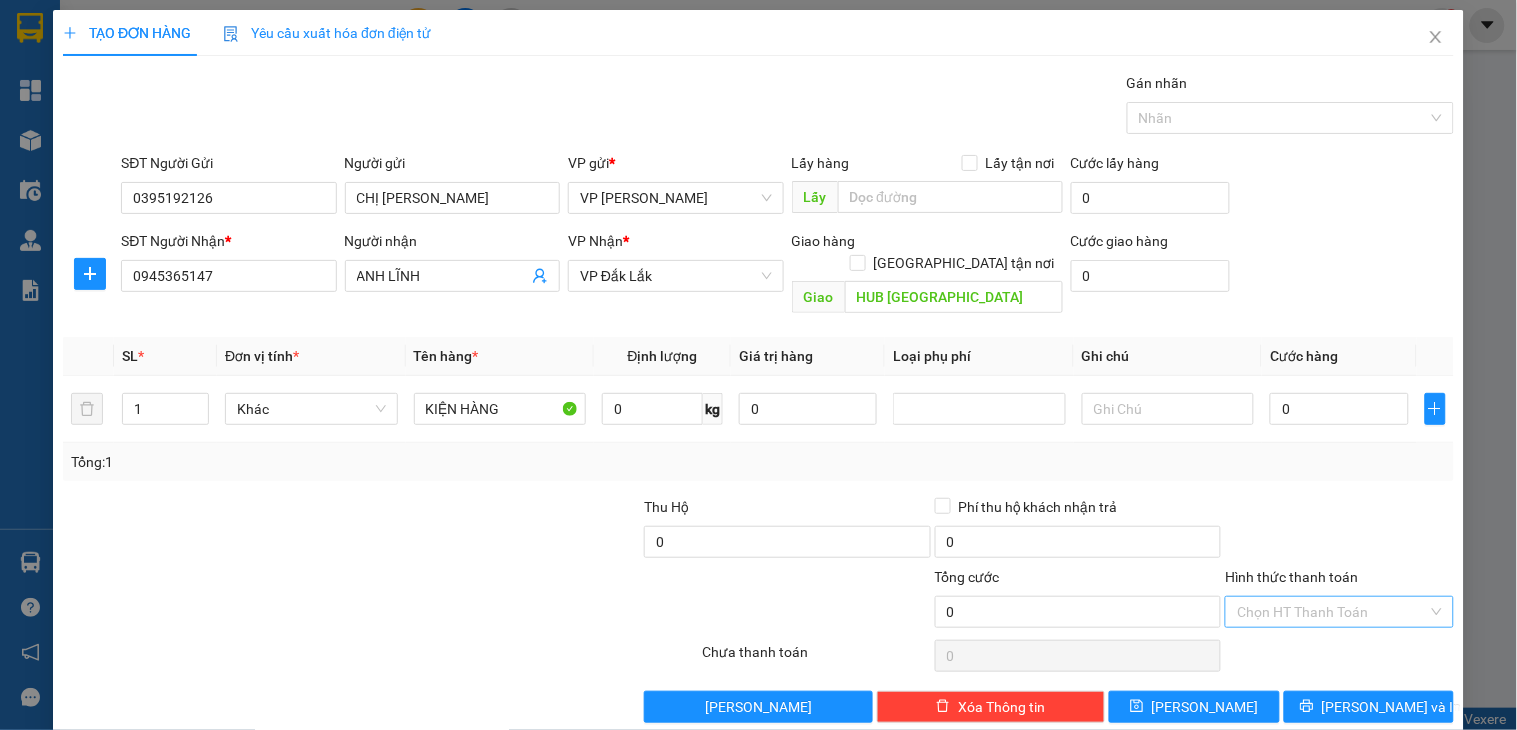 click on "Hình thức thanh toán" at bounding box center (1332, 612) 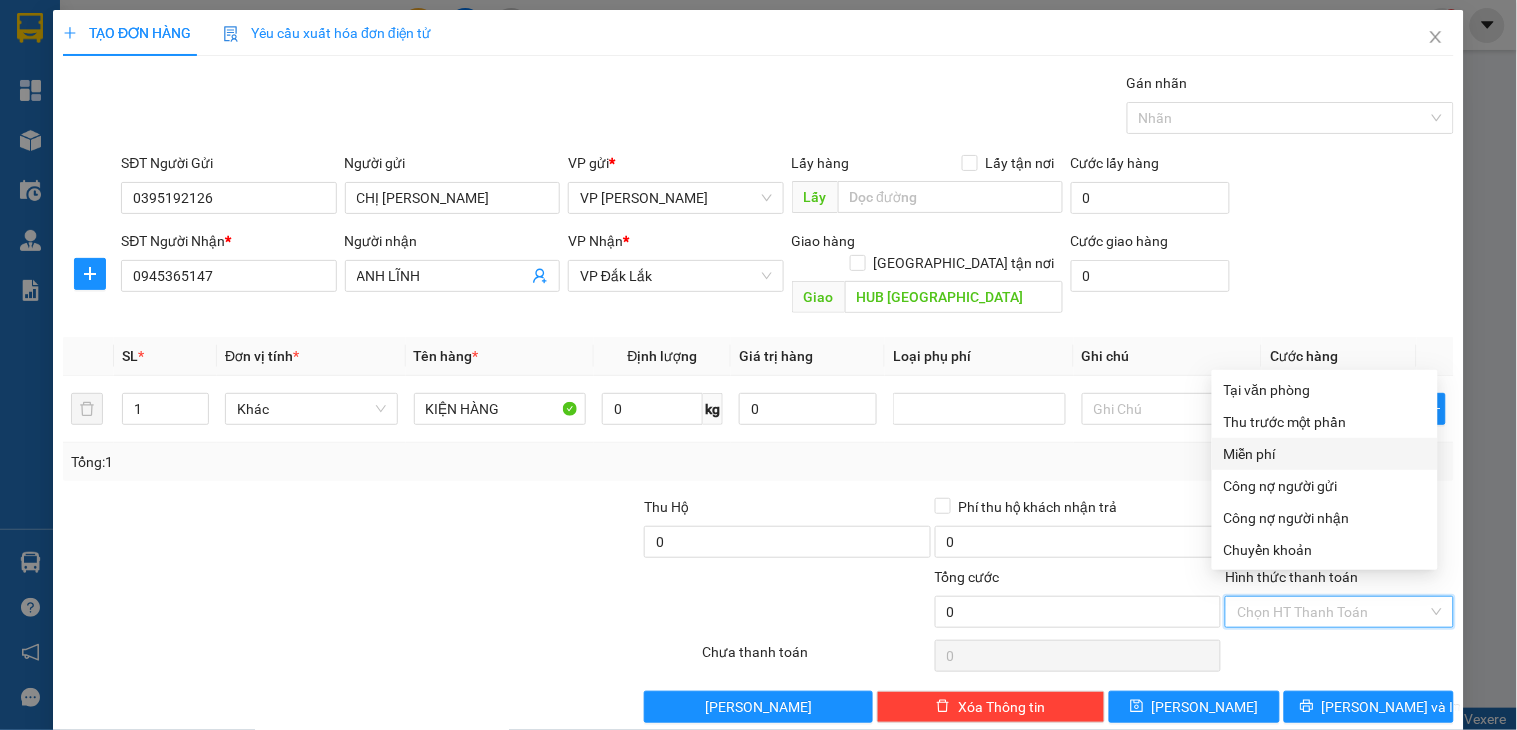 click on "Miễn phí" at bounding box center [1325, 454] 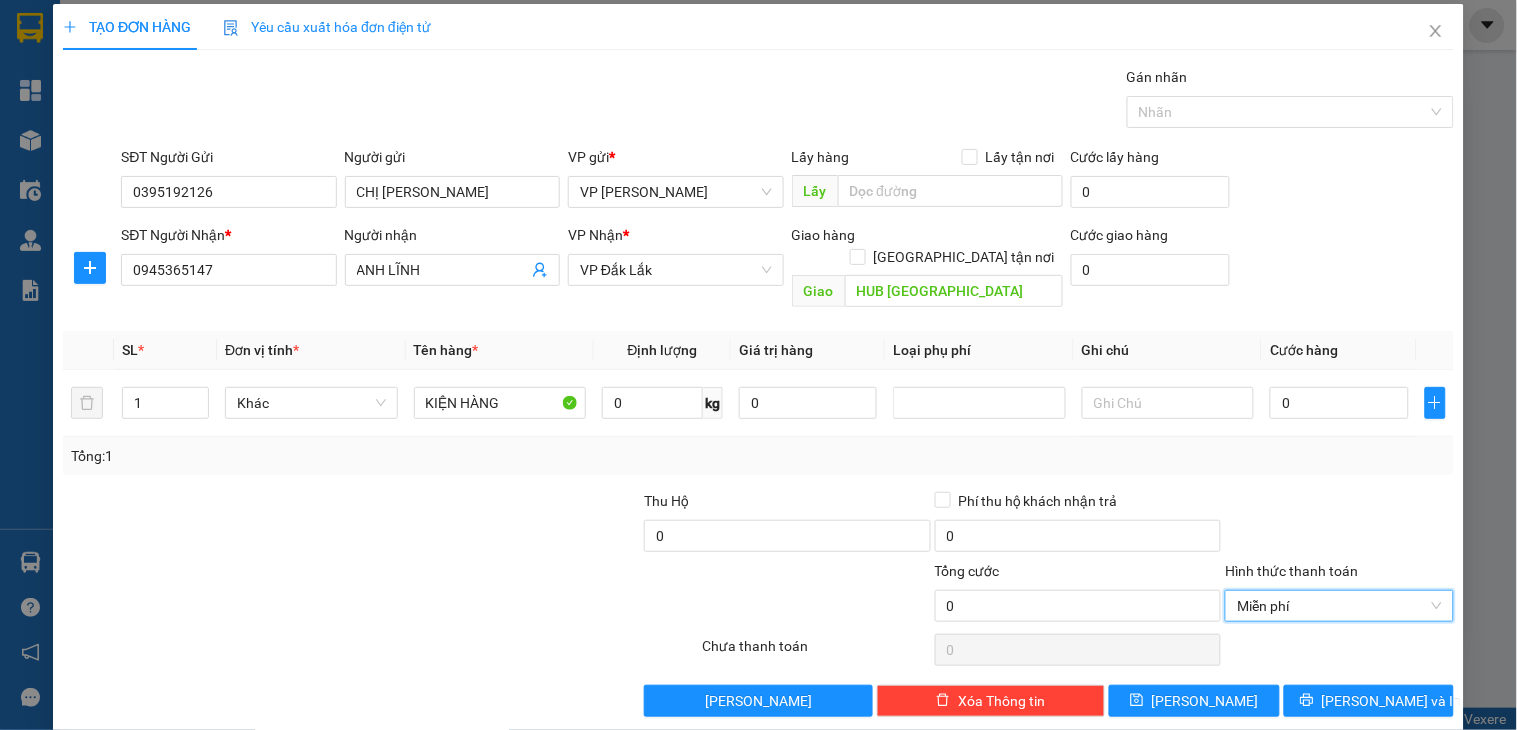 scroll, scrollTop: 10, scrollLeft: 0, axis: vertical 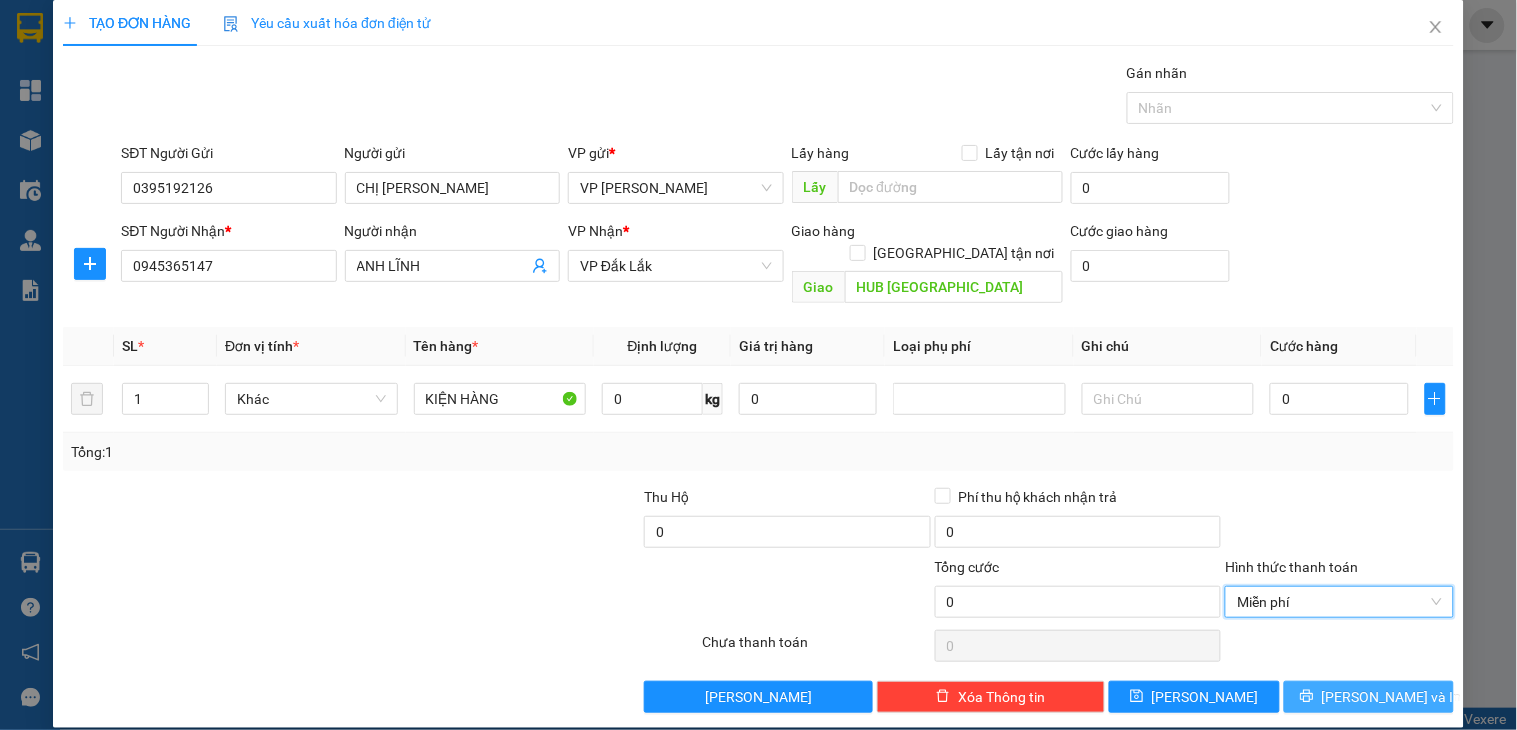 click on "[PERSON_NAME] và In" at bounding box center [1392, 697] 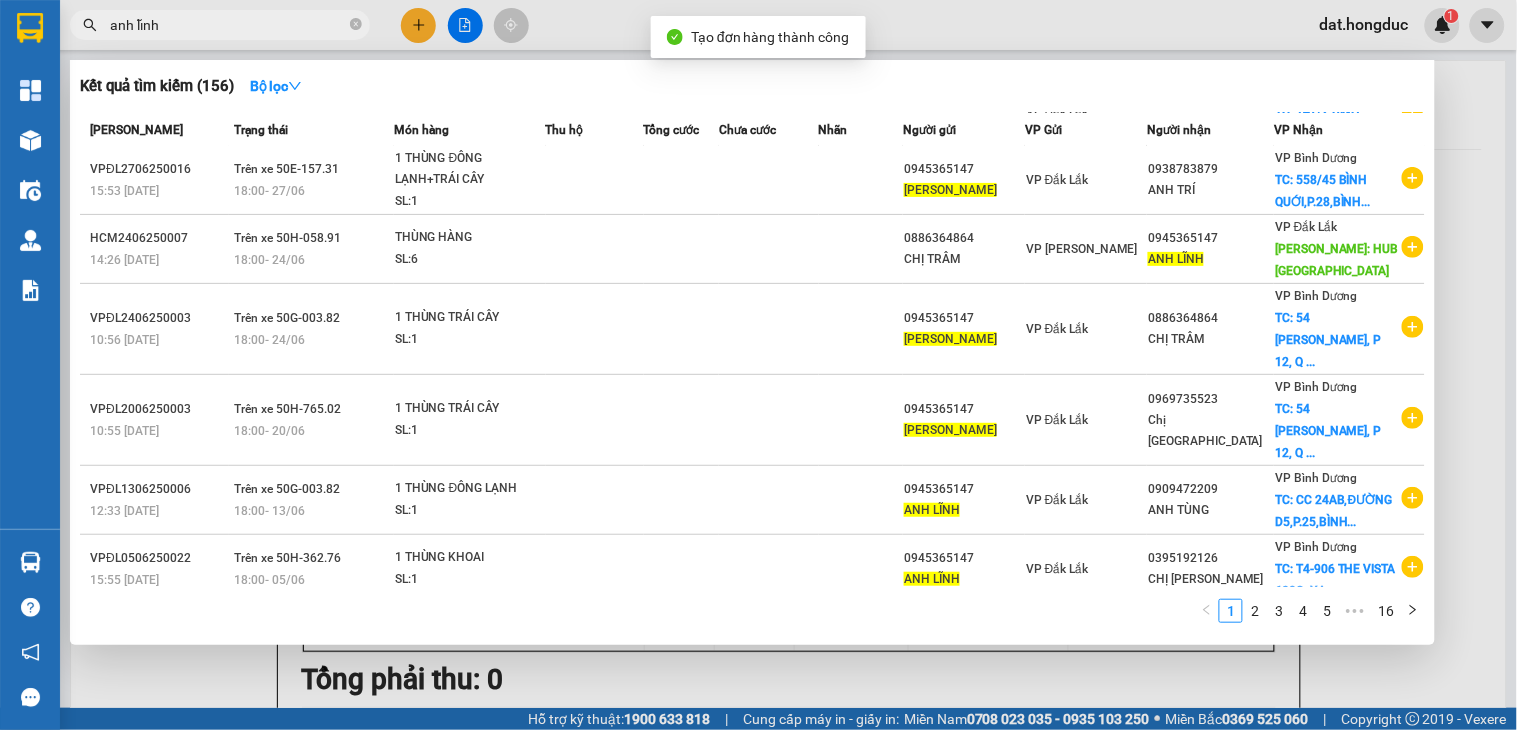 click at bounding box center (758, 365) 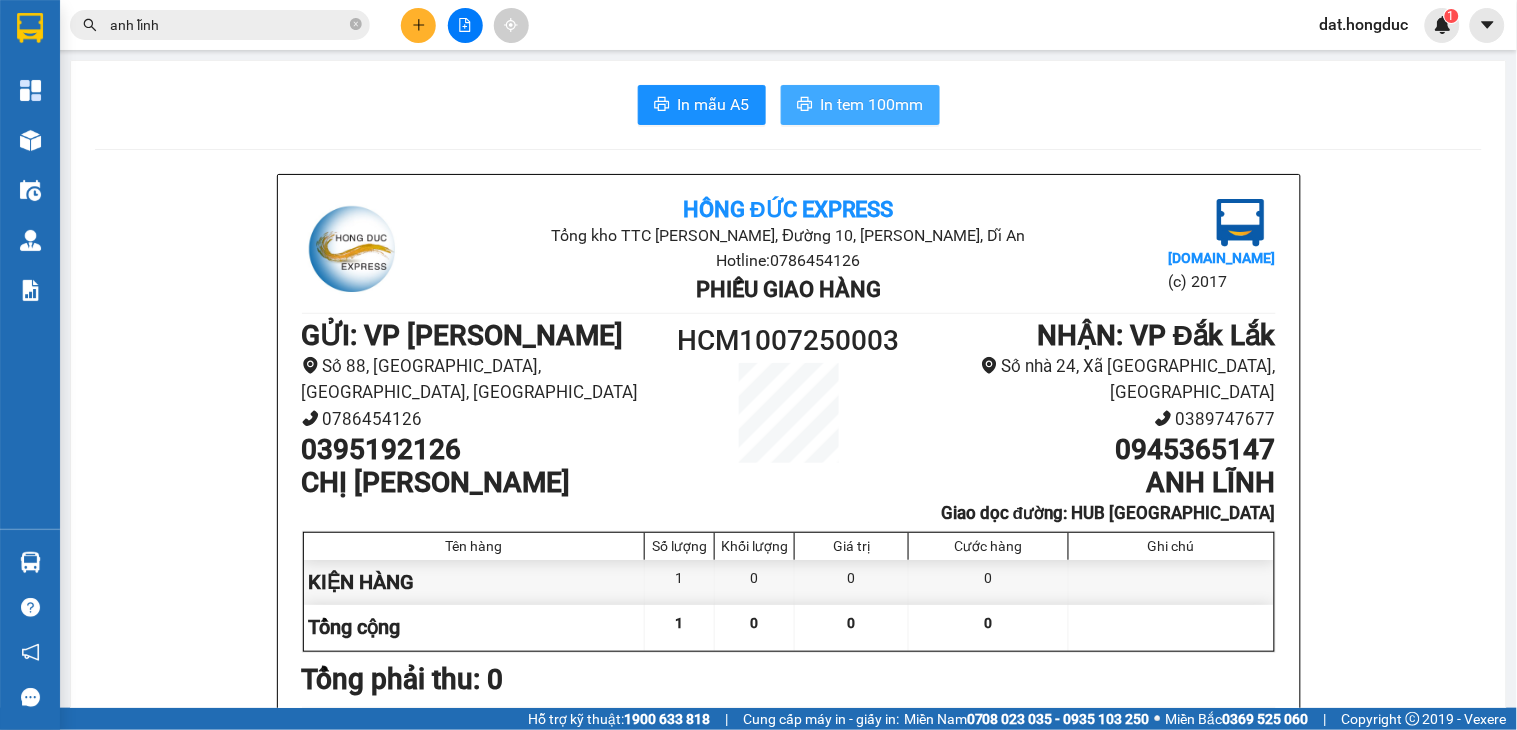 click 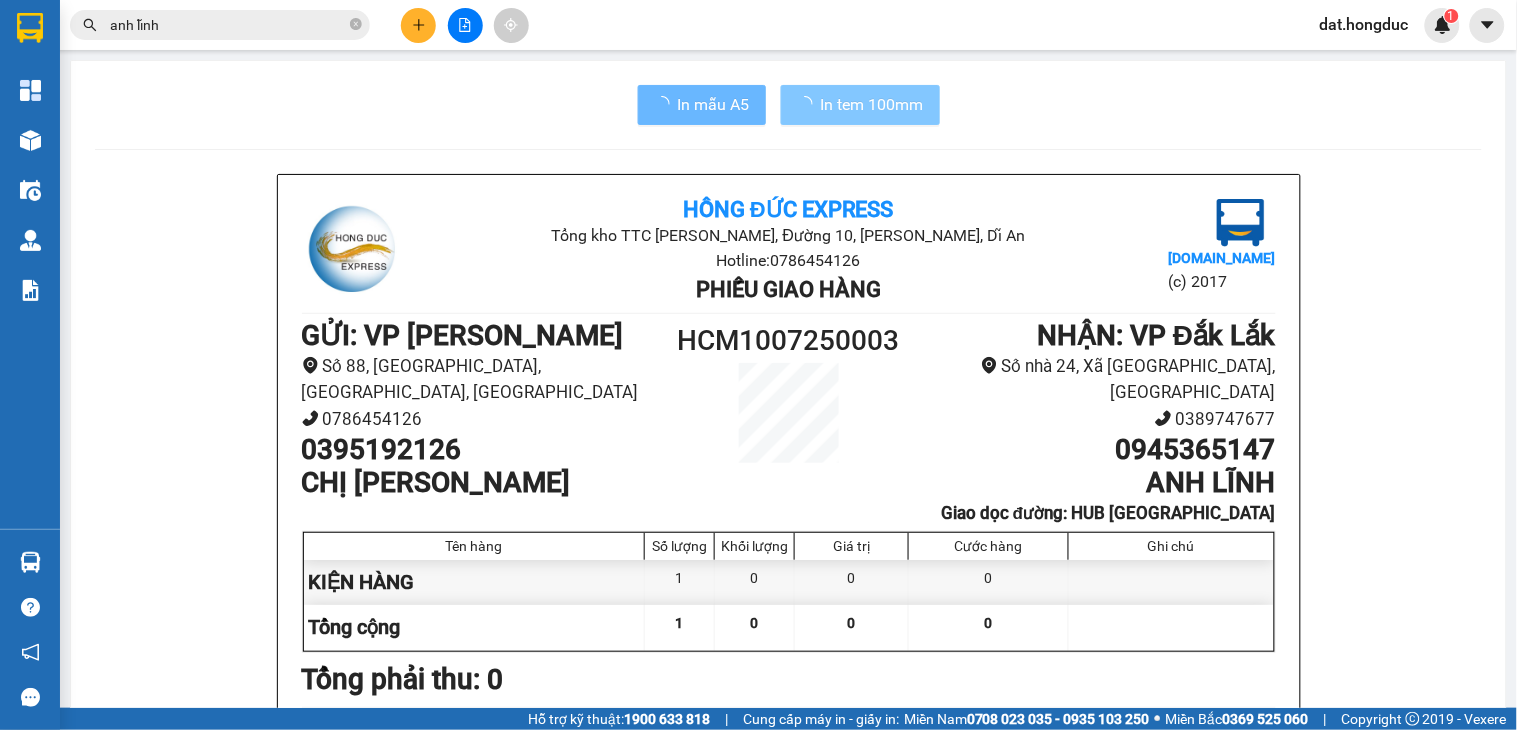 scroll, scrollTop: 0, scrollLeft: 0, axis: both 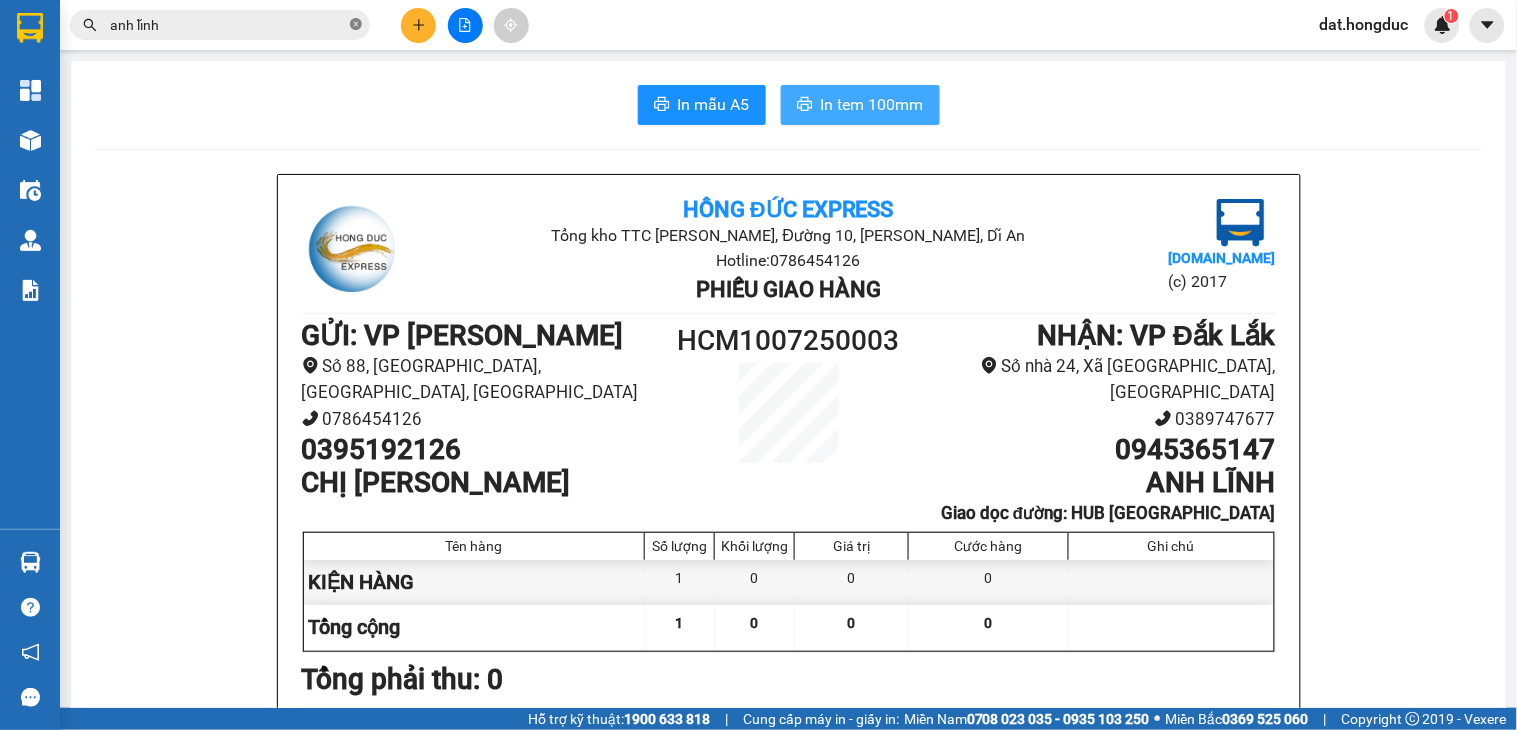 click 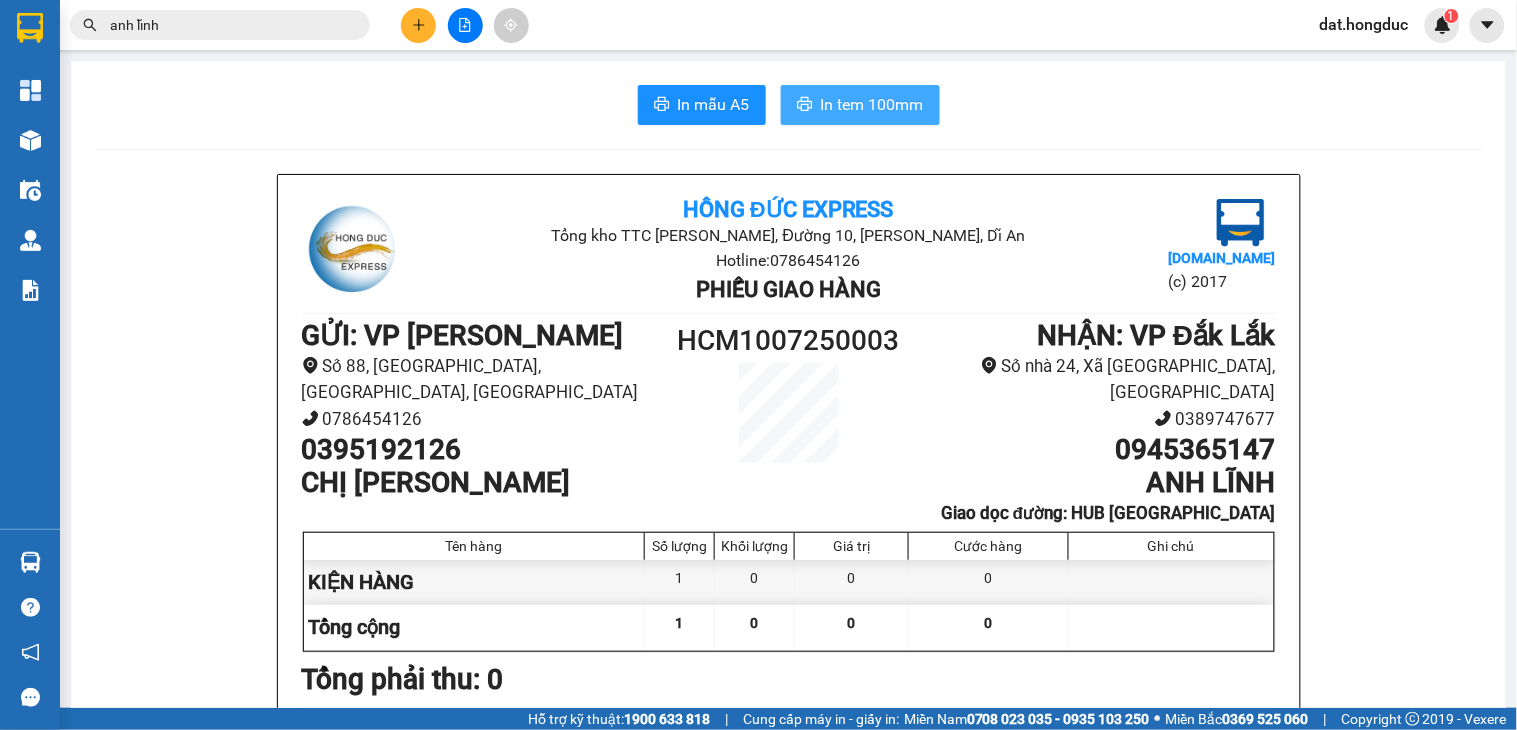 type 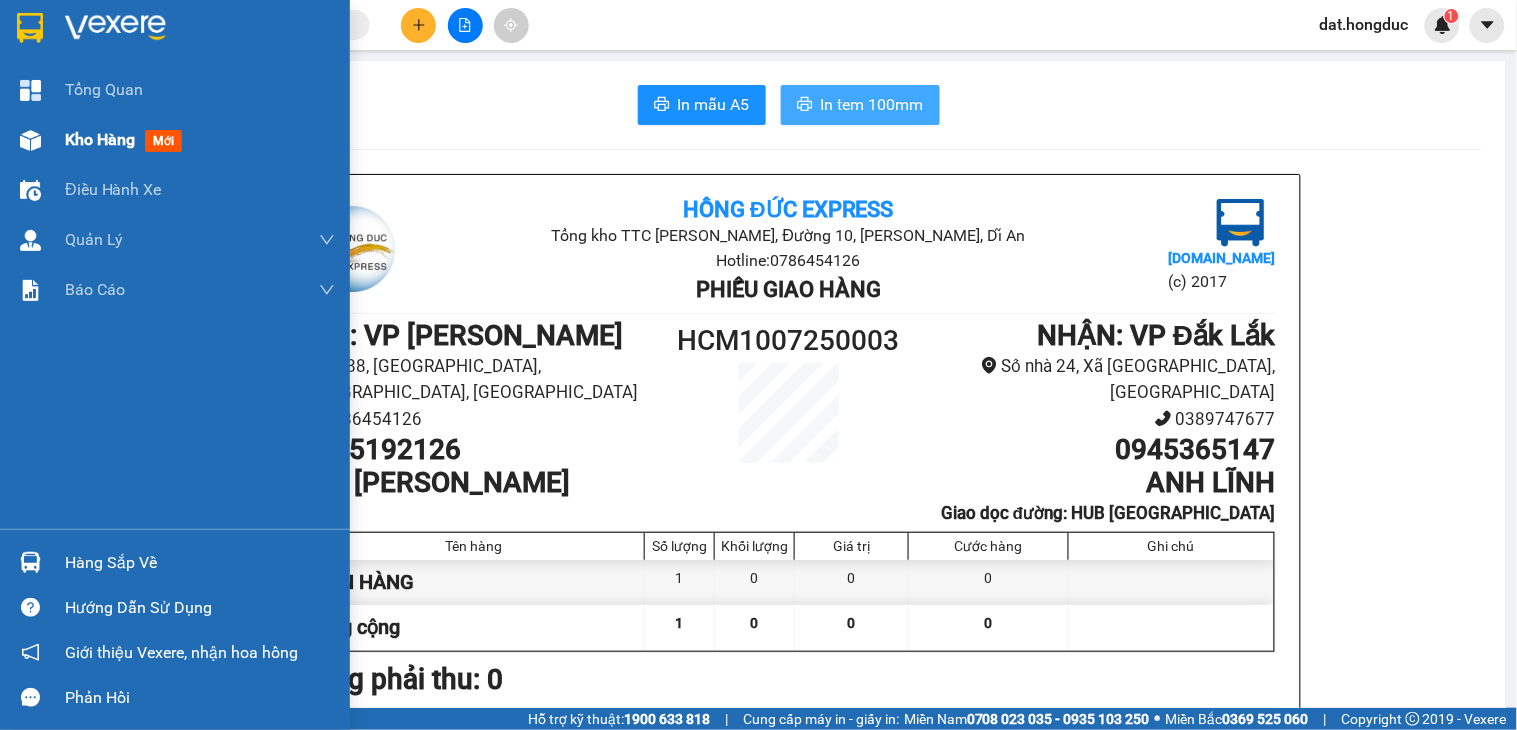 click on "Kho hàng" at bounding box center (100, 139) 